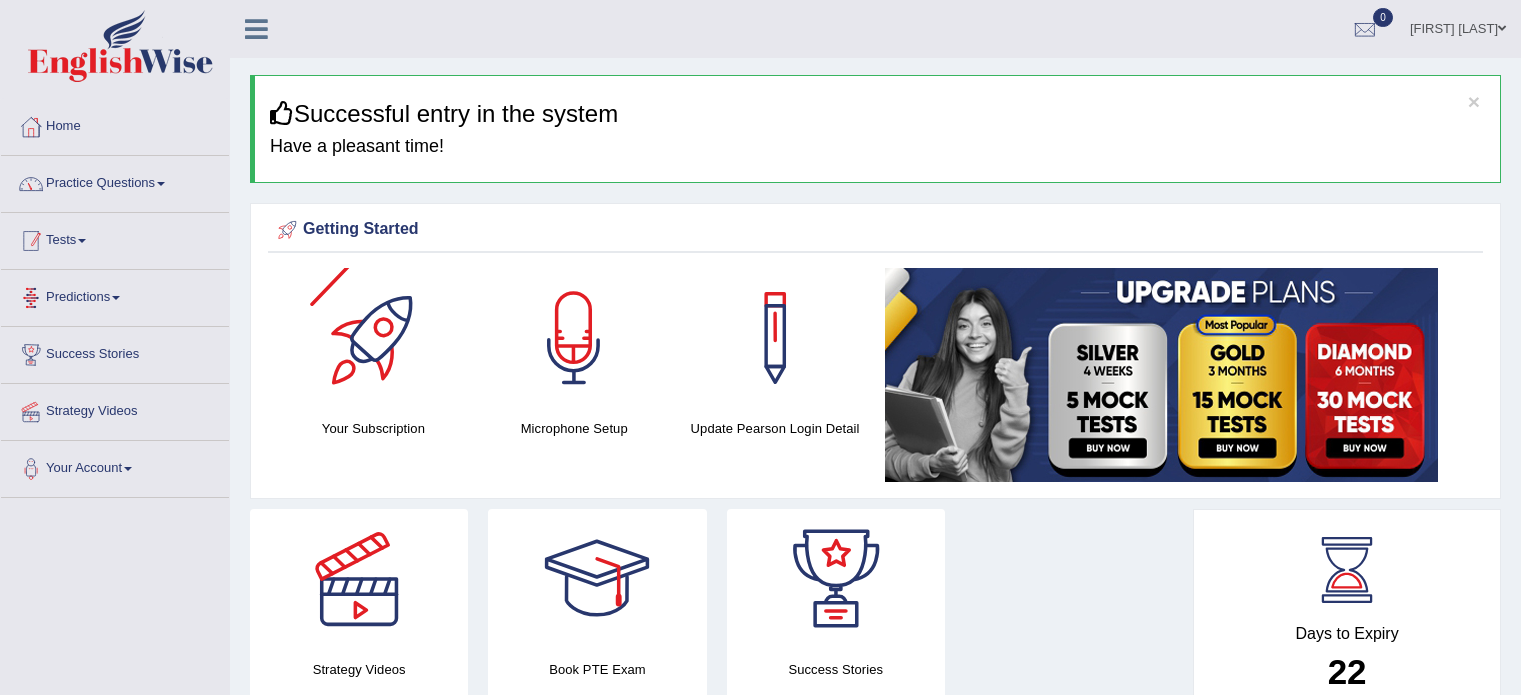 scroll, scrollTop: 0, scrollLeft: 0, axis: both 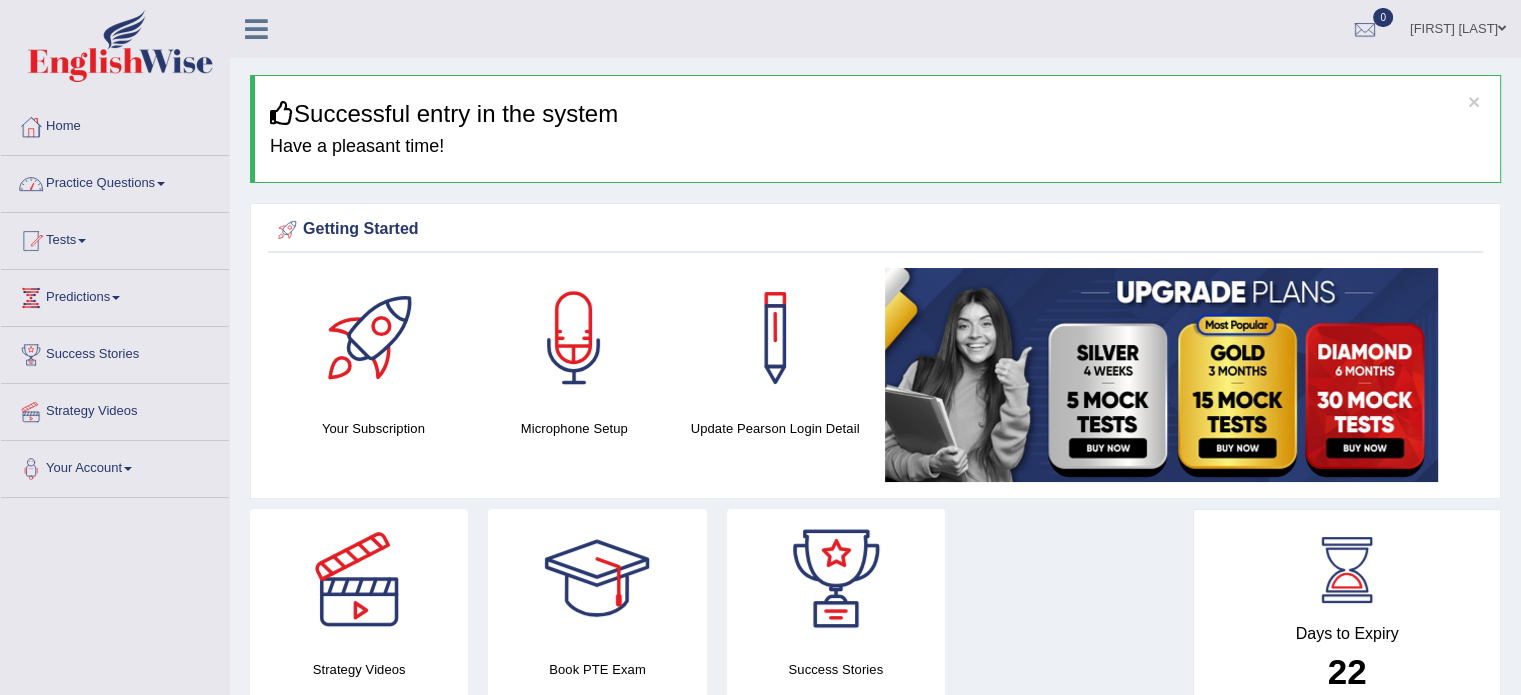 click on "Practice Questions" at bounding box center (115, 181) 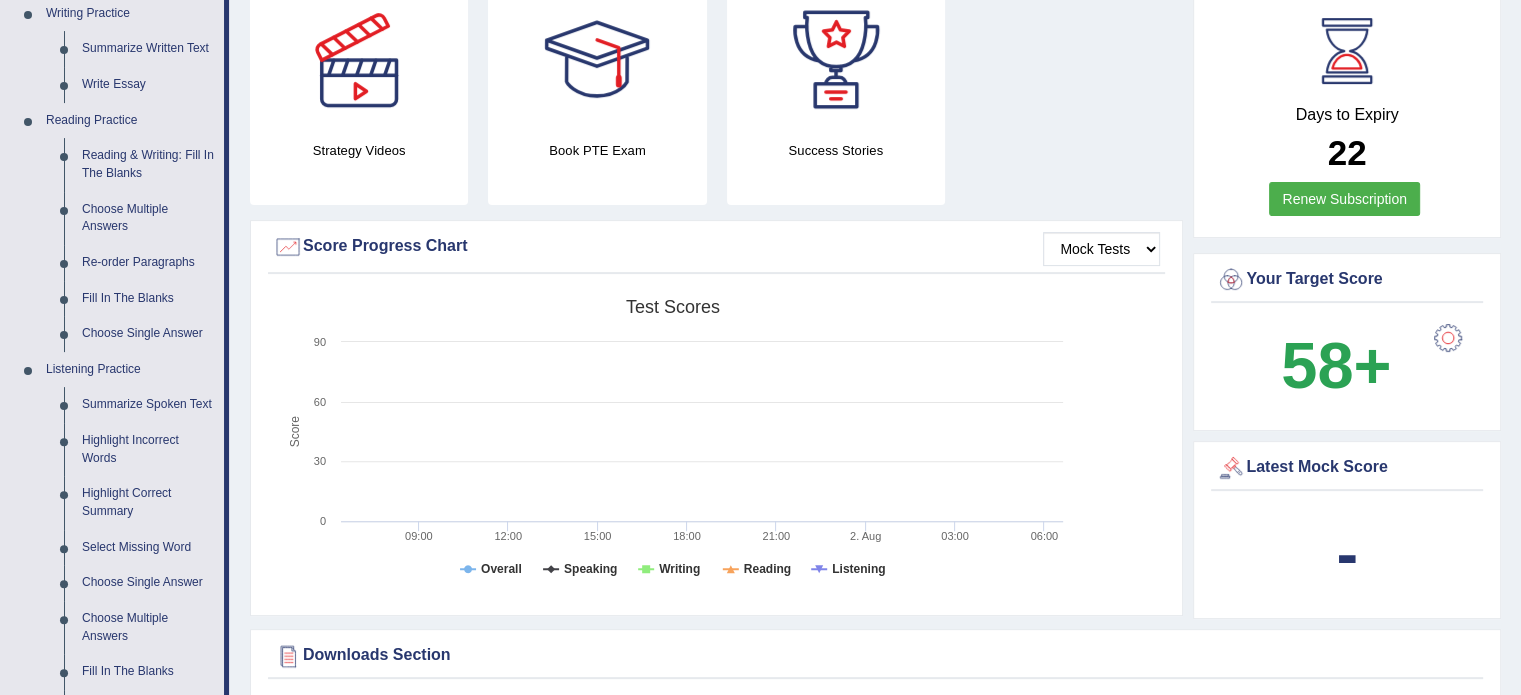 scroll, scrollTop: 600, scrollLeft: 0, axis: vertical 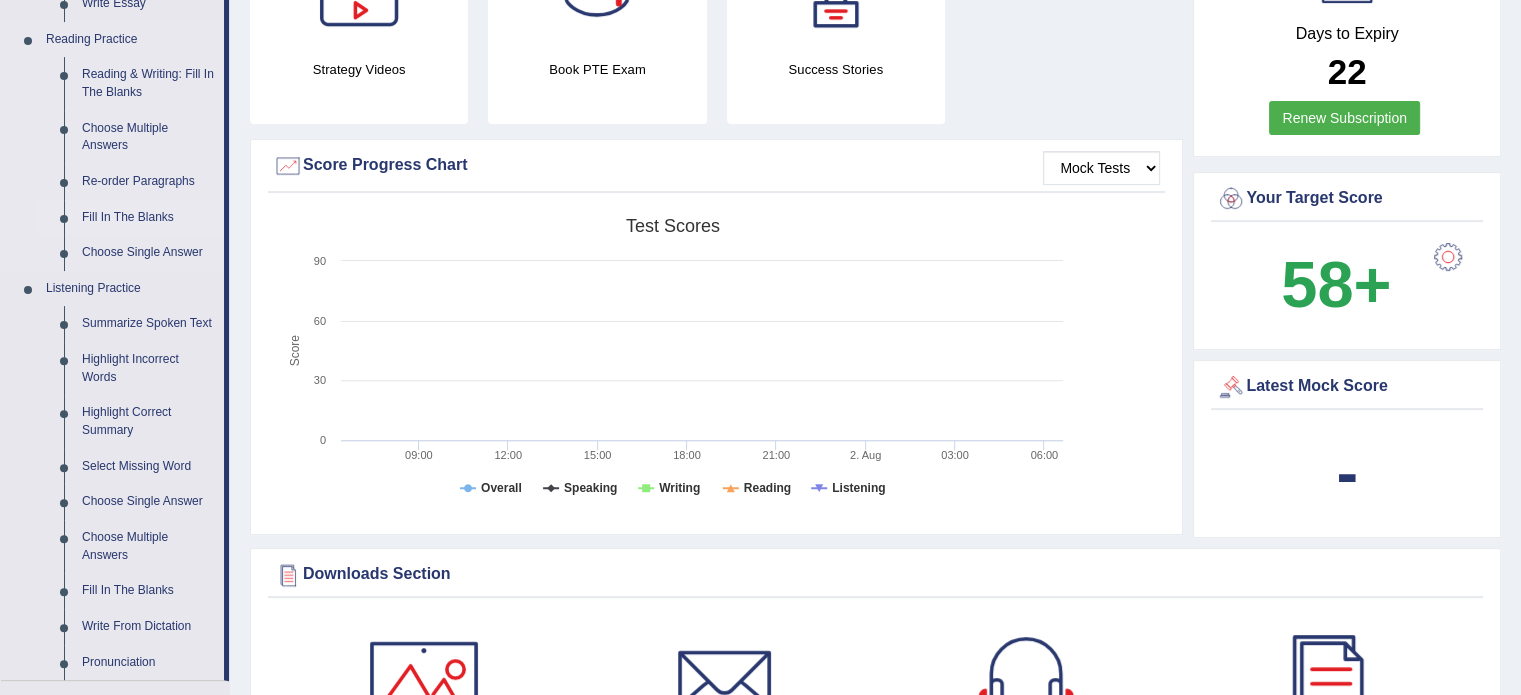 click on "Fill In The Blanks" at bounding box center (148, 218) 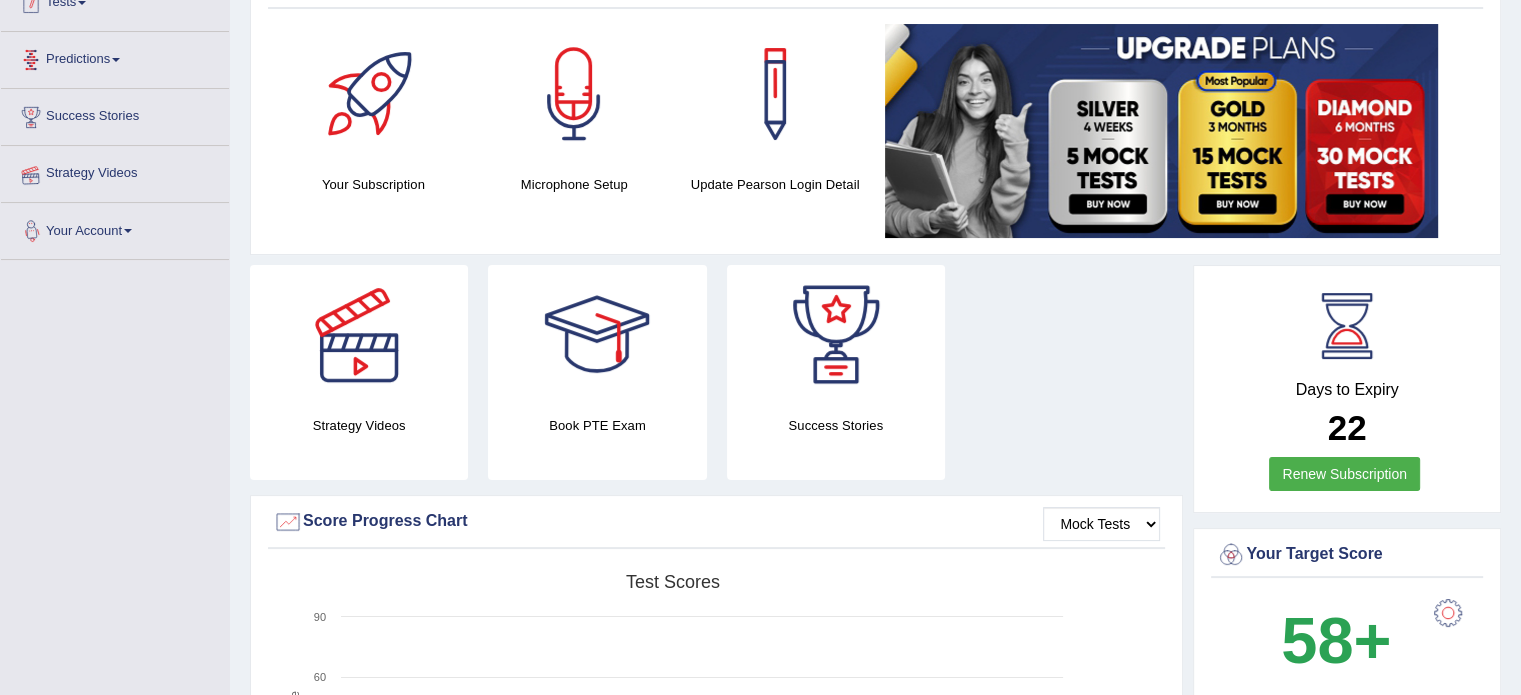 scroll, scrollTop: 382, scrollLeft: 0, axis: vertical 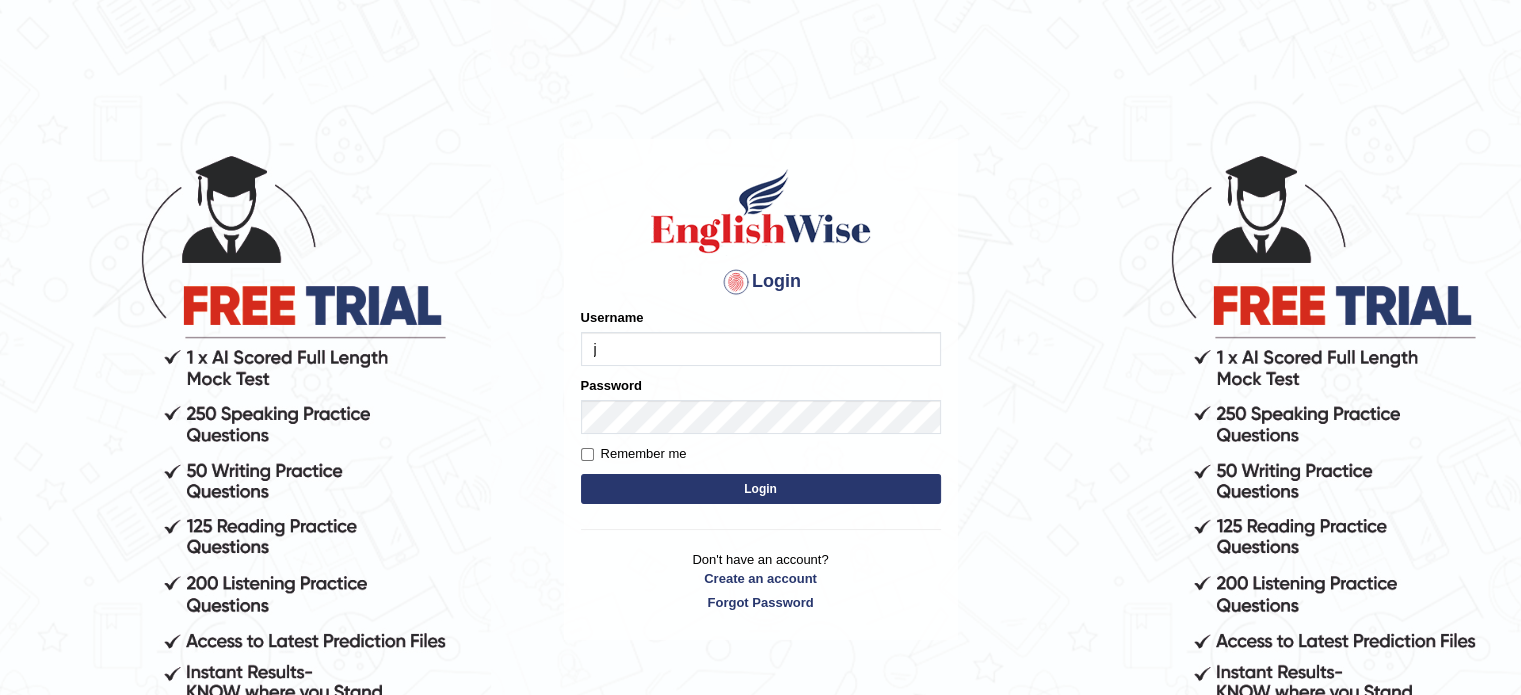 type on "Jhoandavid" 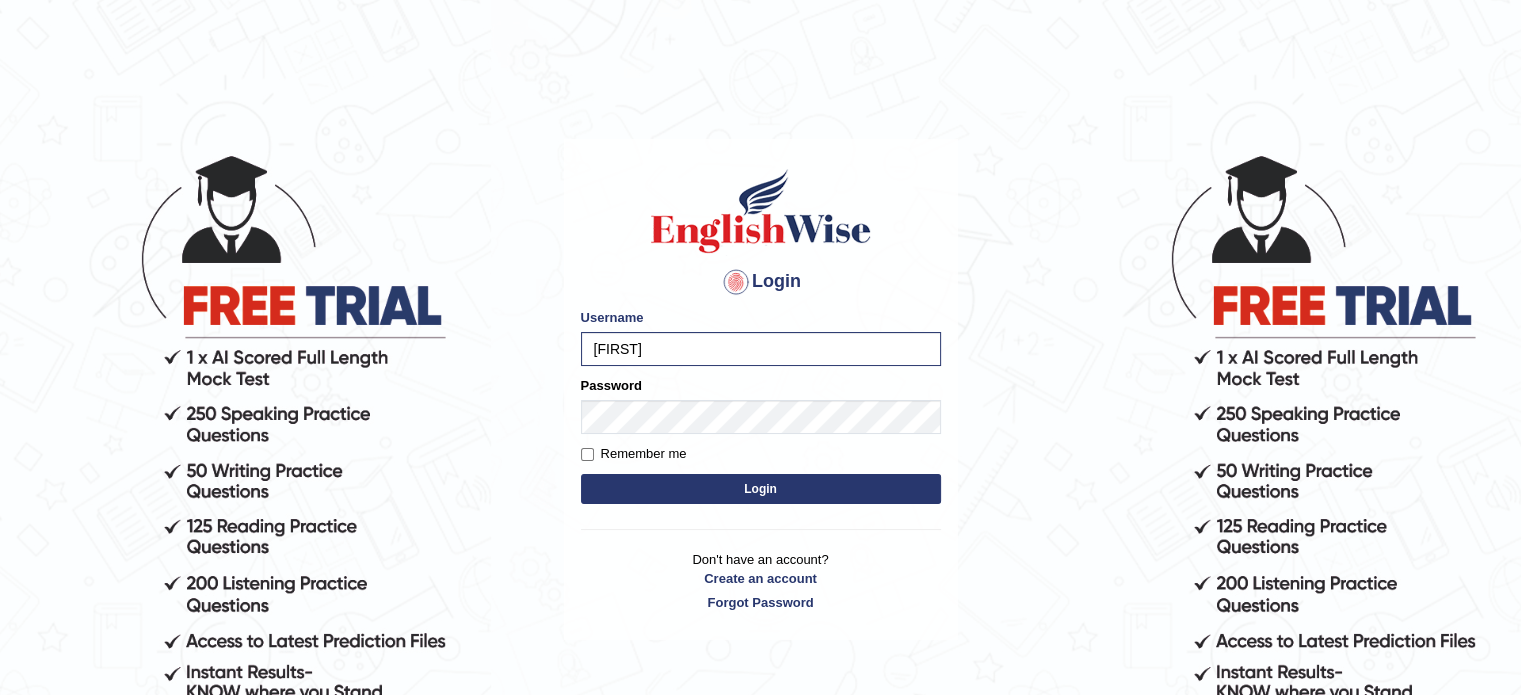 click on "Login" at bounding box center (761, 489) 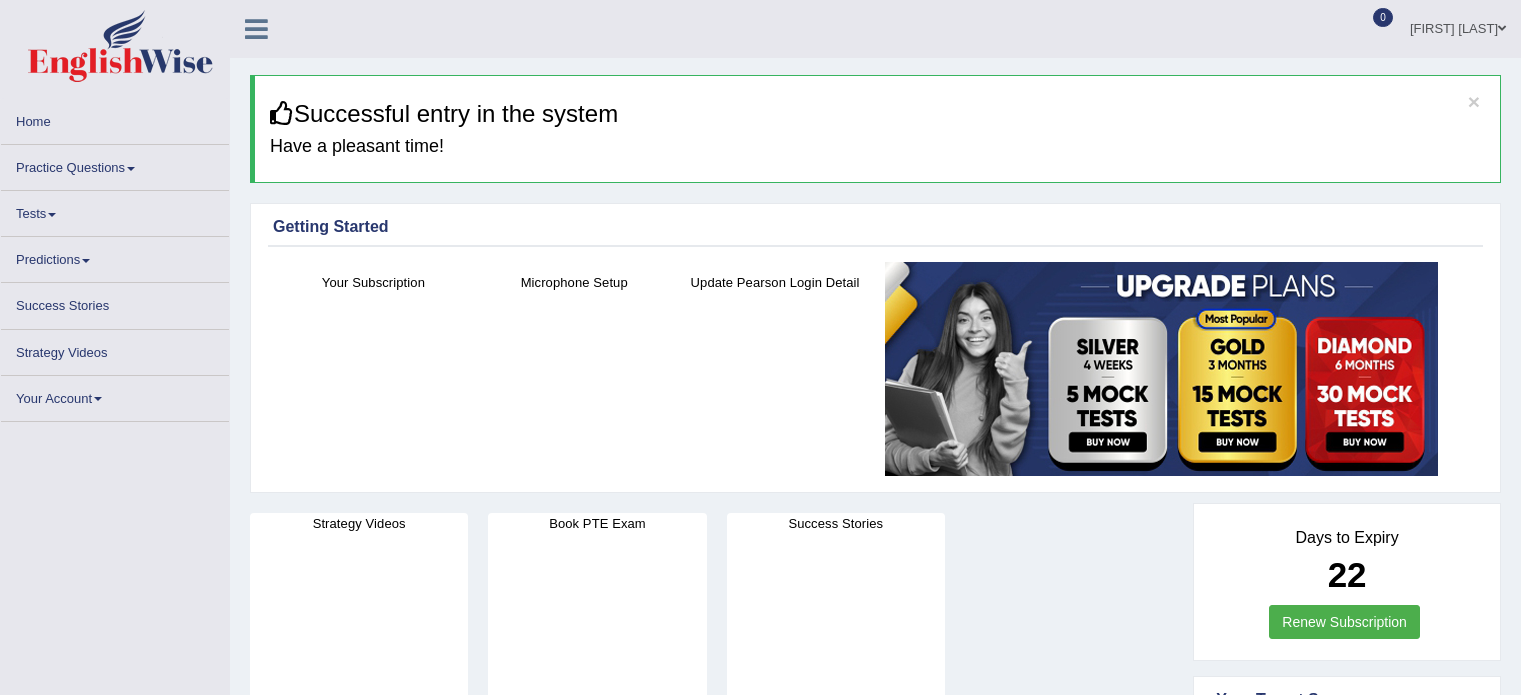 scroll, scrollTop: 0, scrollLeft: 0, axis: both 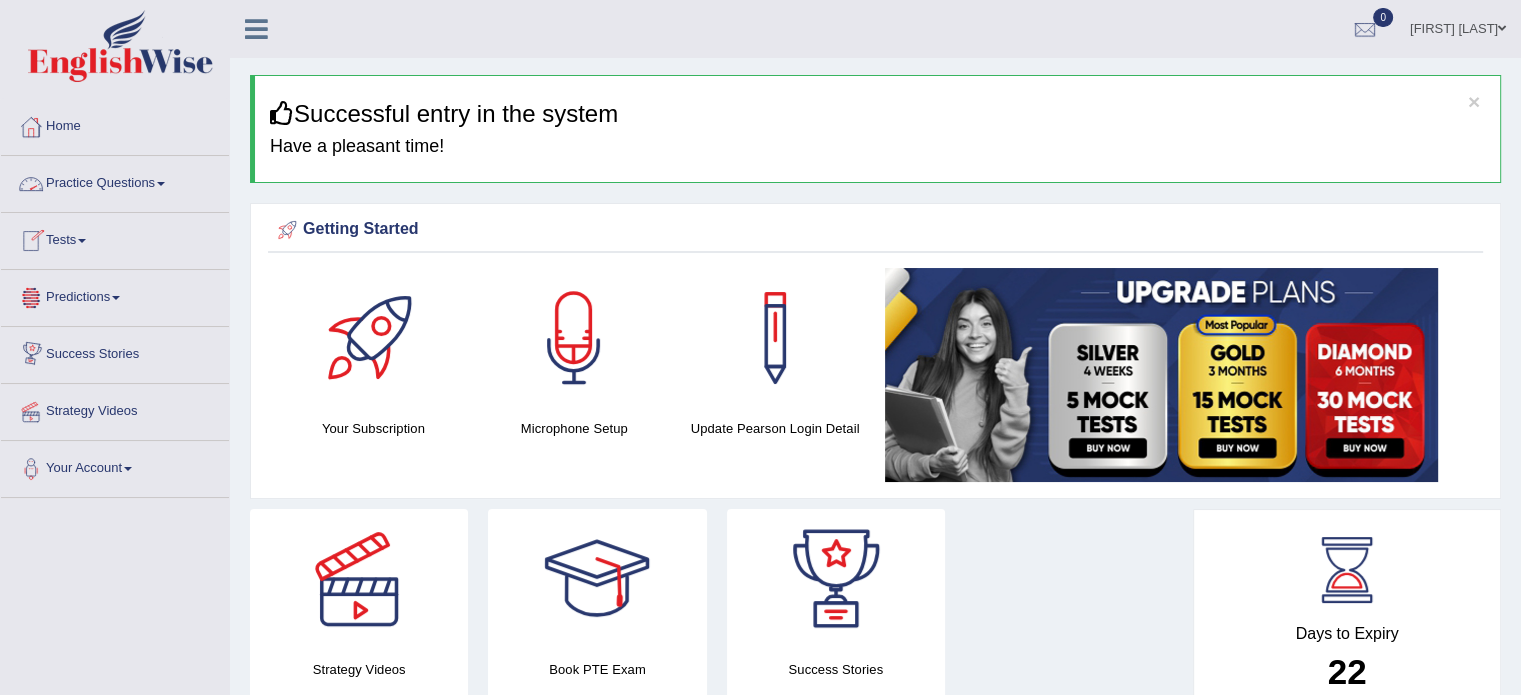 click on "Practice Questions" at bounding box center [115, 181] 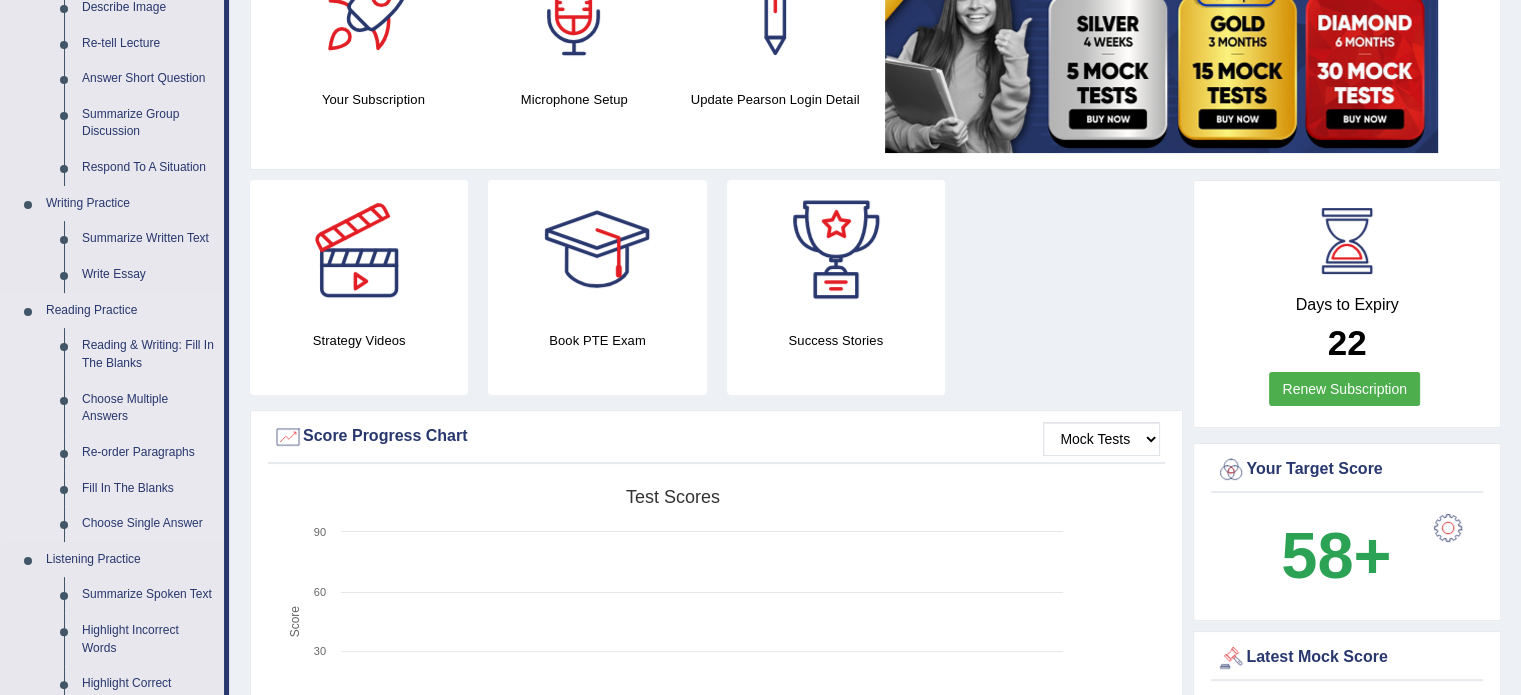 scroll, scrollTop: 400, scrollLeft: 0, axis: vertical 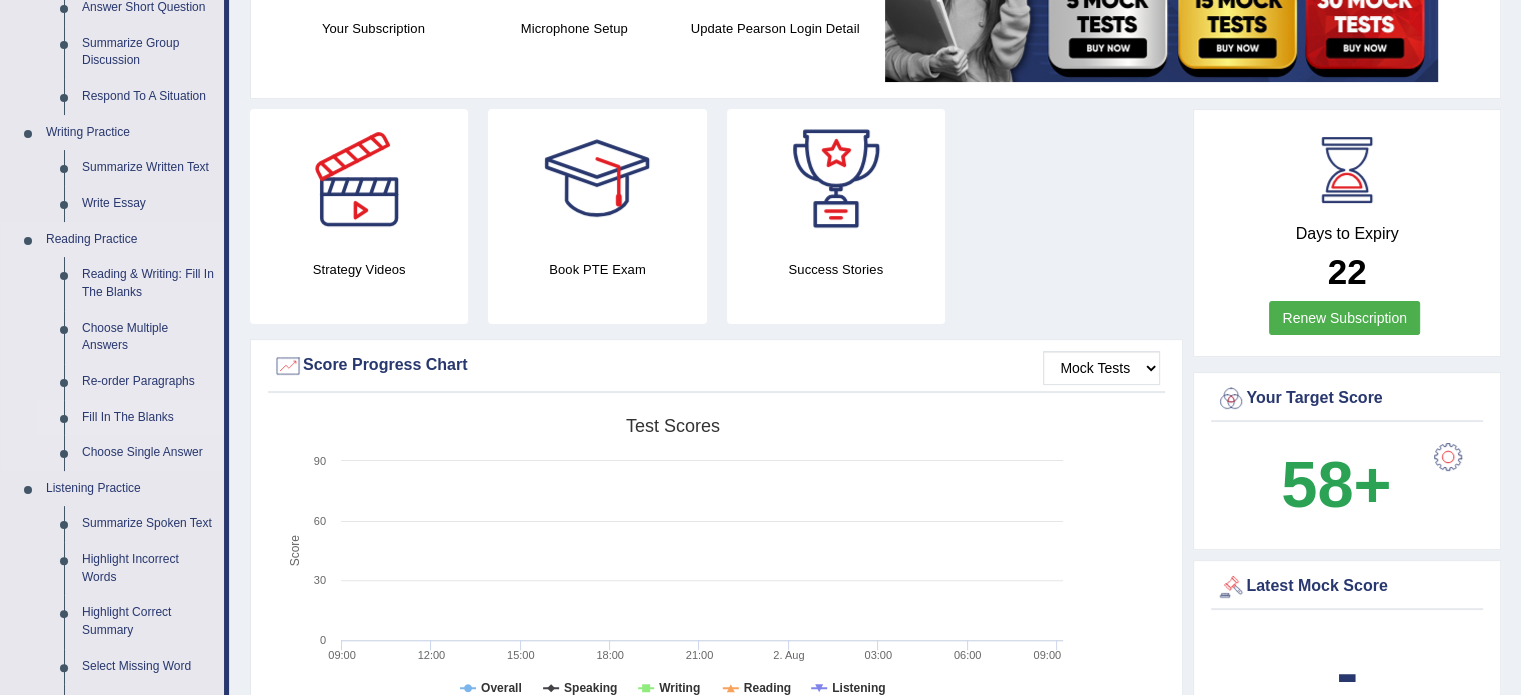click on "Fill In The Blanks" at bounding box center [148, 418] 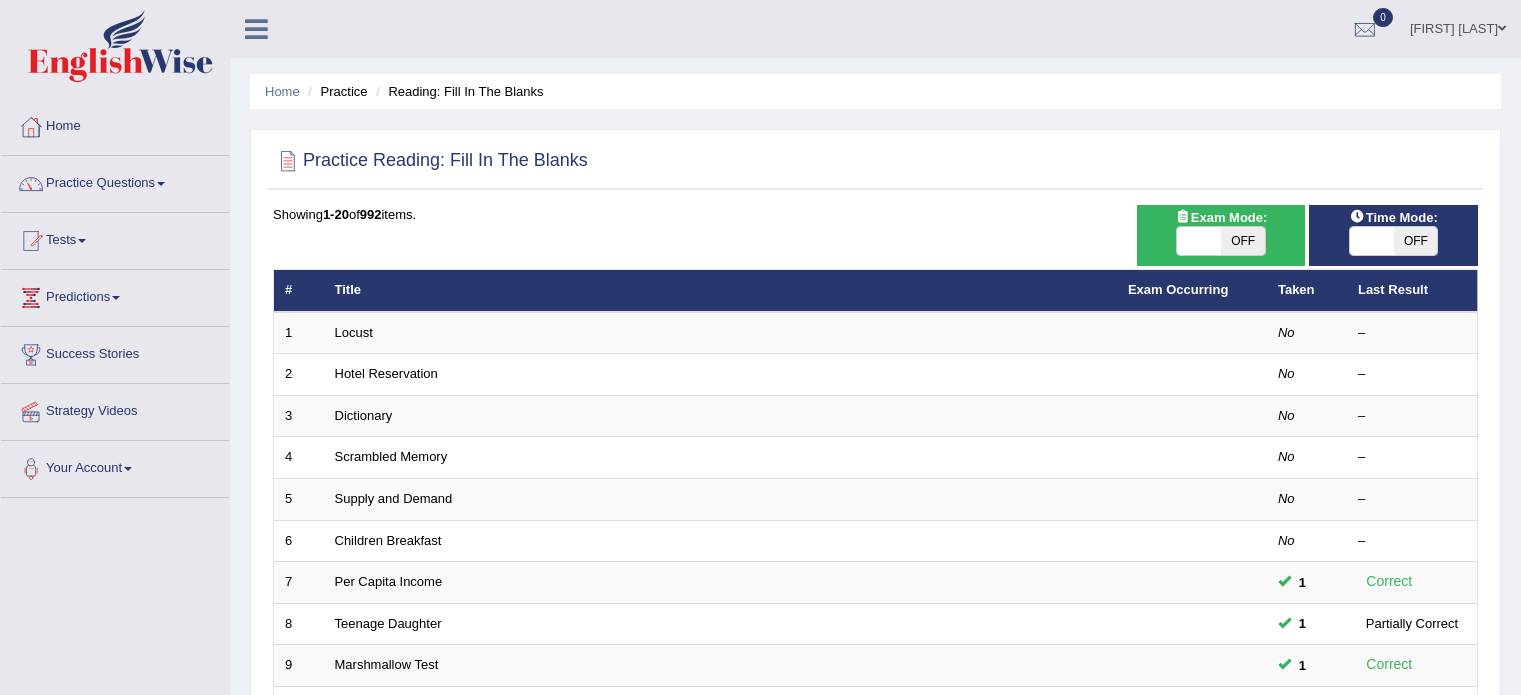 scroll, scrollTop: 0, scrollLeft: 0, axis: both 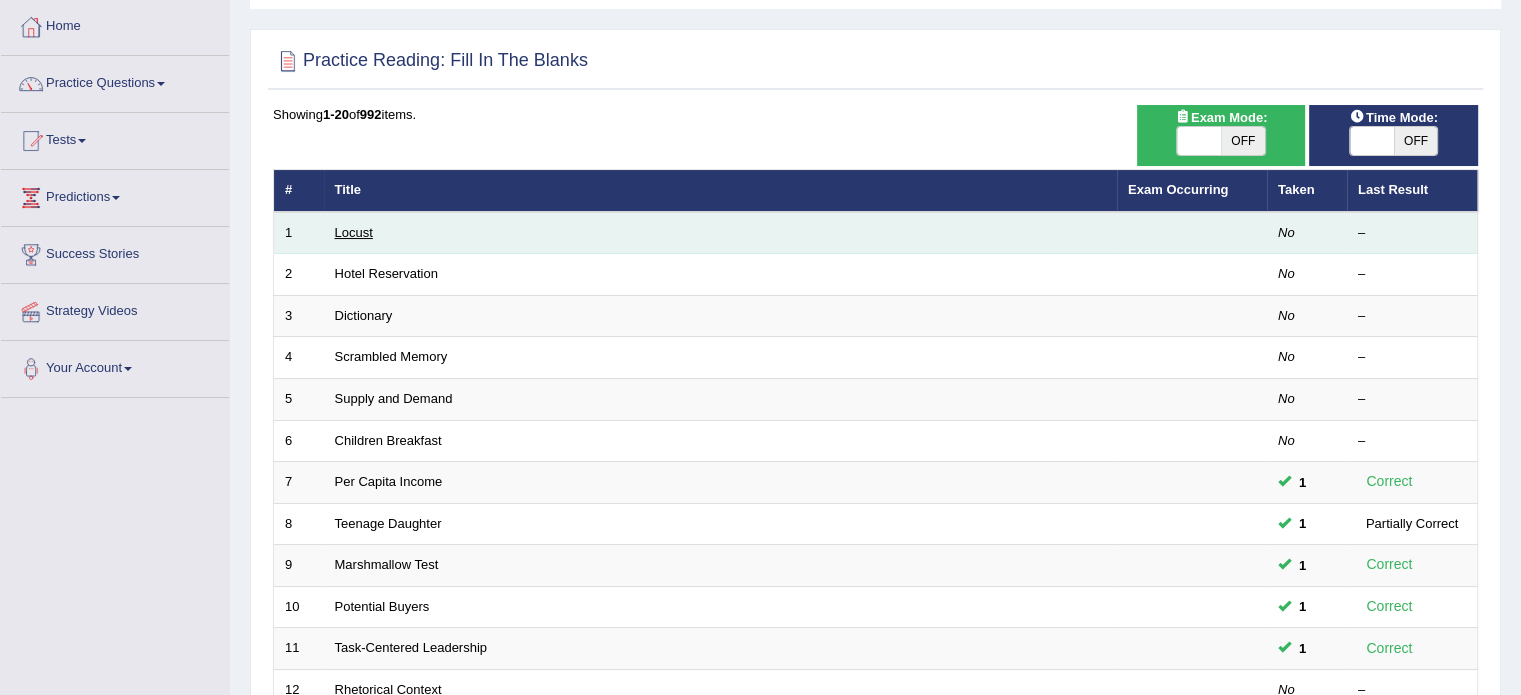 click on "Locust" at bounding box center [354, 232] 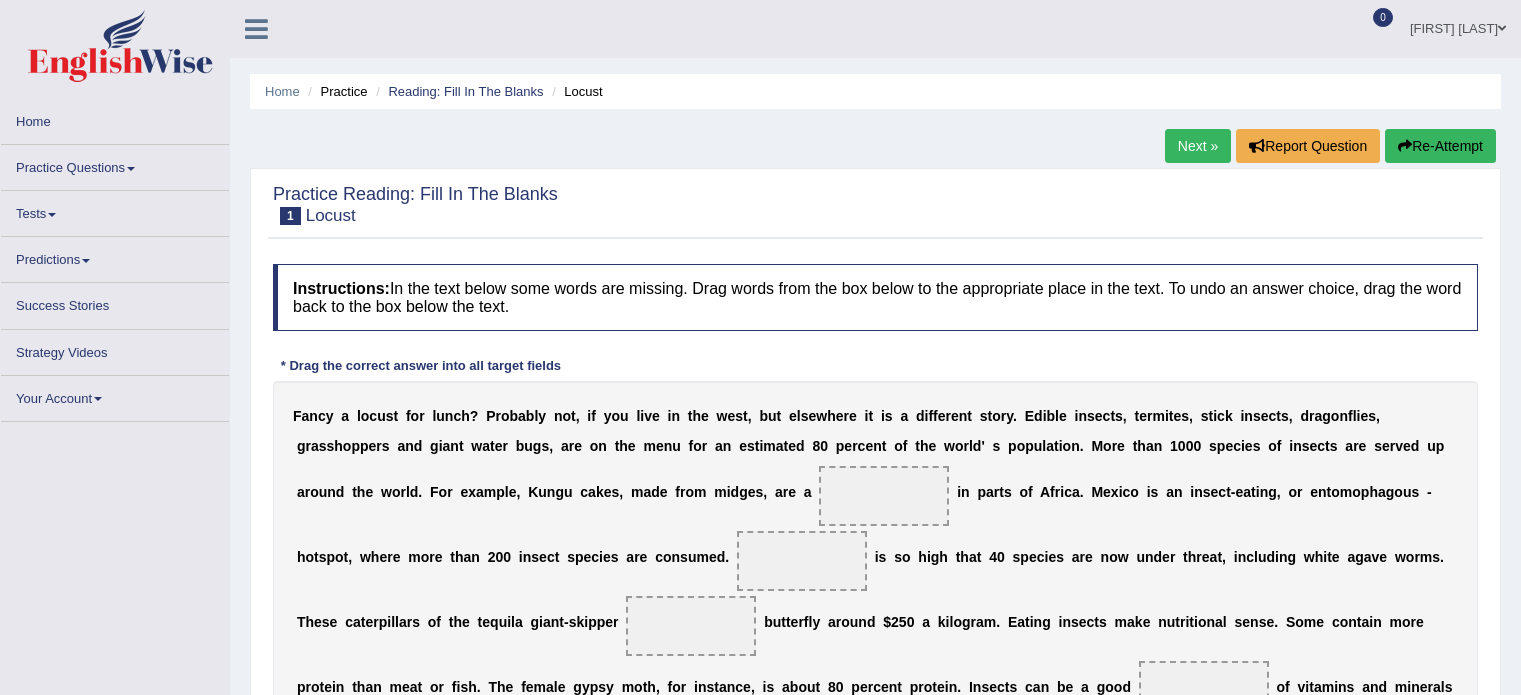 scroll, scrollTop: 0, scrollLeft: 0, axis: both 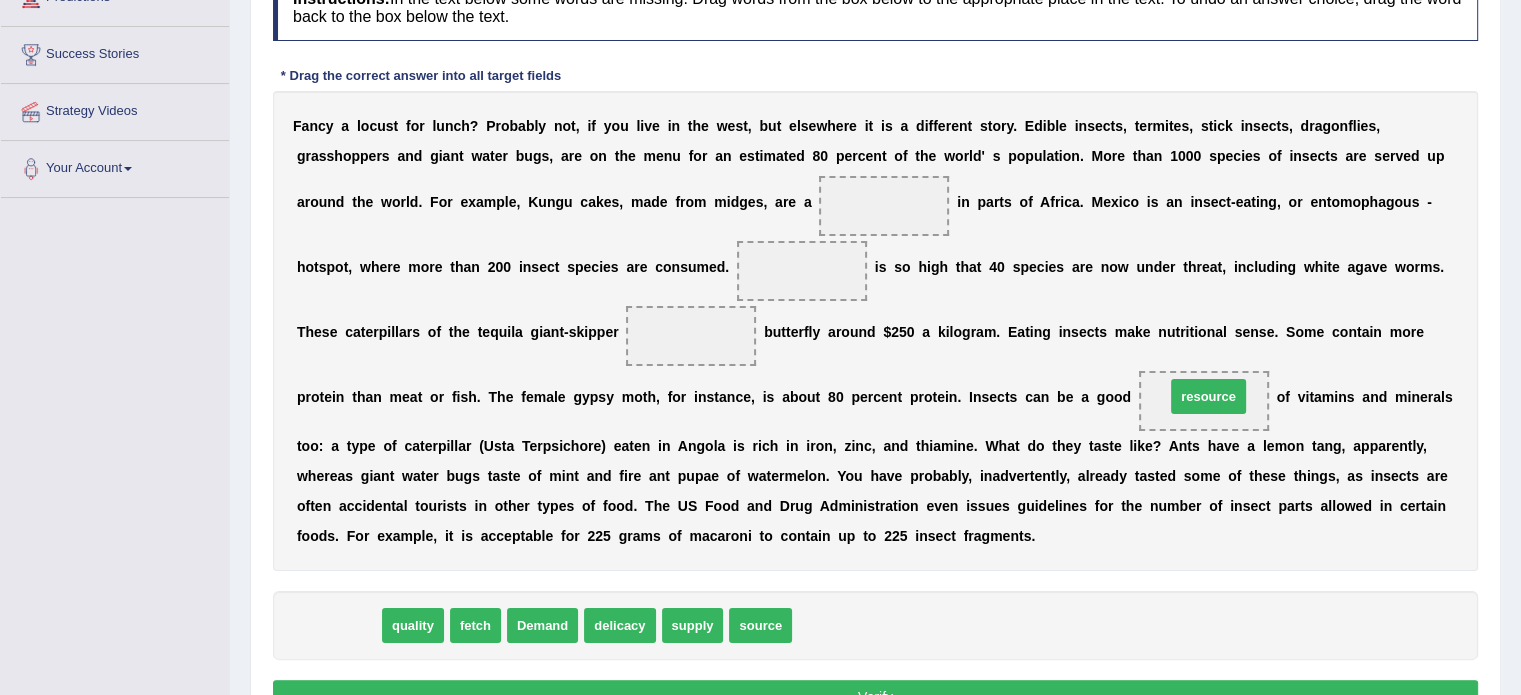 drag, startPoint x: 326, startPoint y: 627, endPoint x: 1196, endPoint y: 398, distance: 899.6338 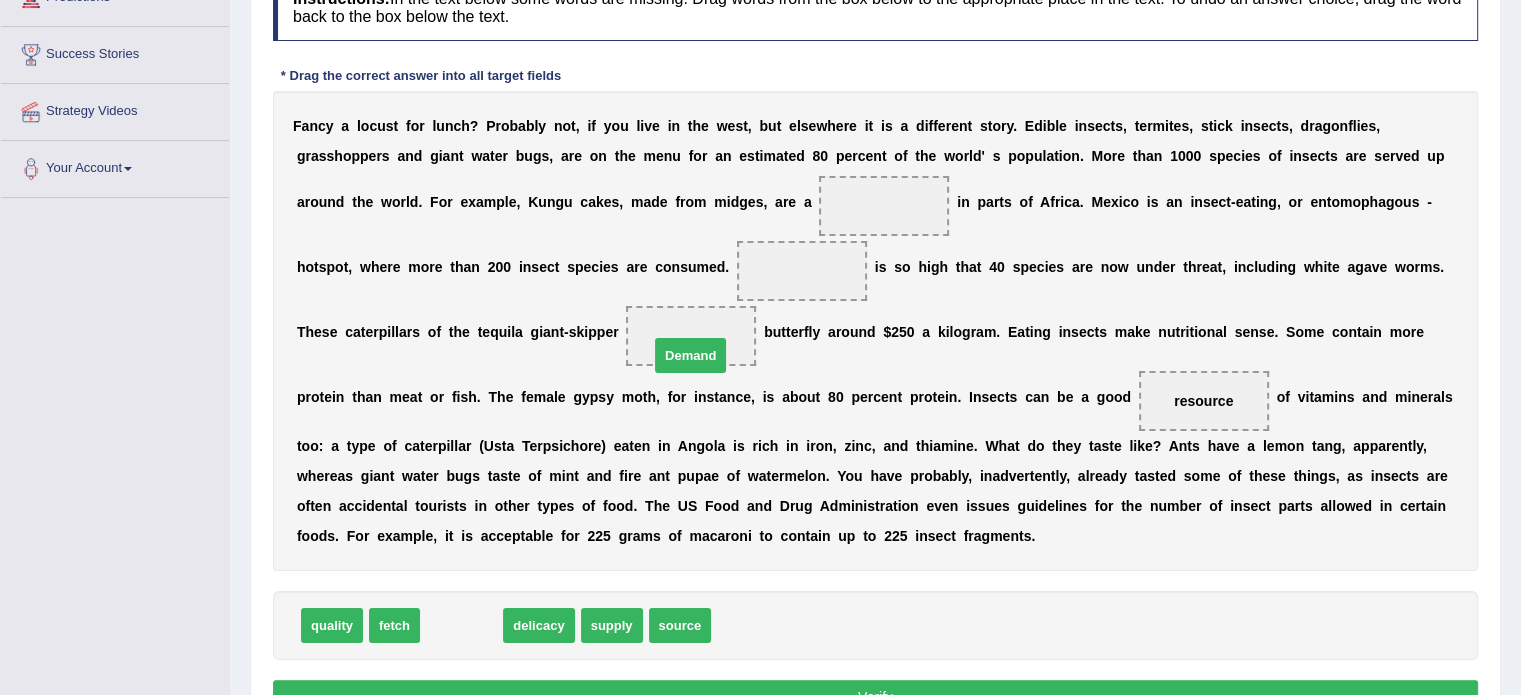 drag, startPoint x: 462, startPoint y: 624, endPoint x: 691, endPoint y: 355, distance: 353.27325 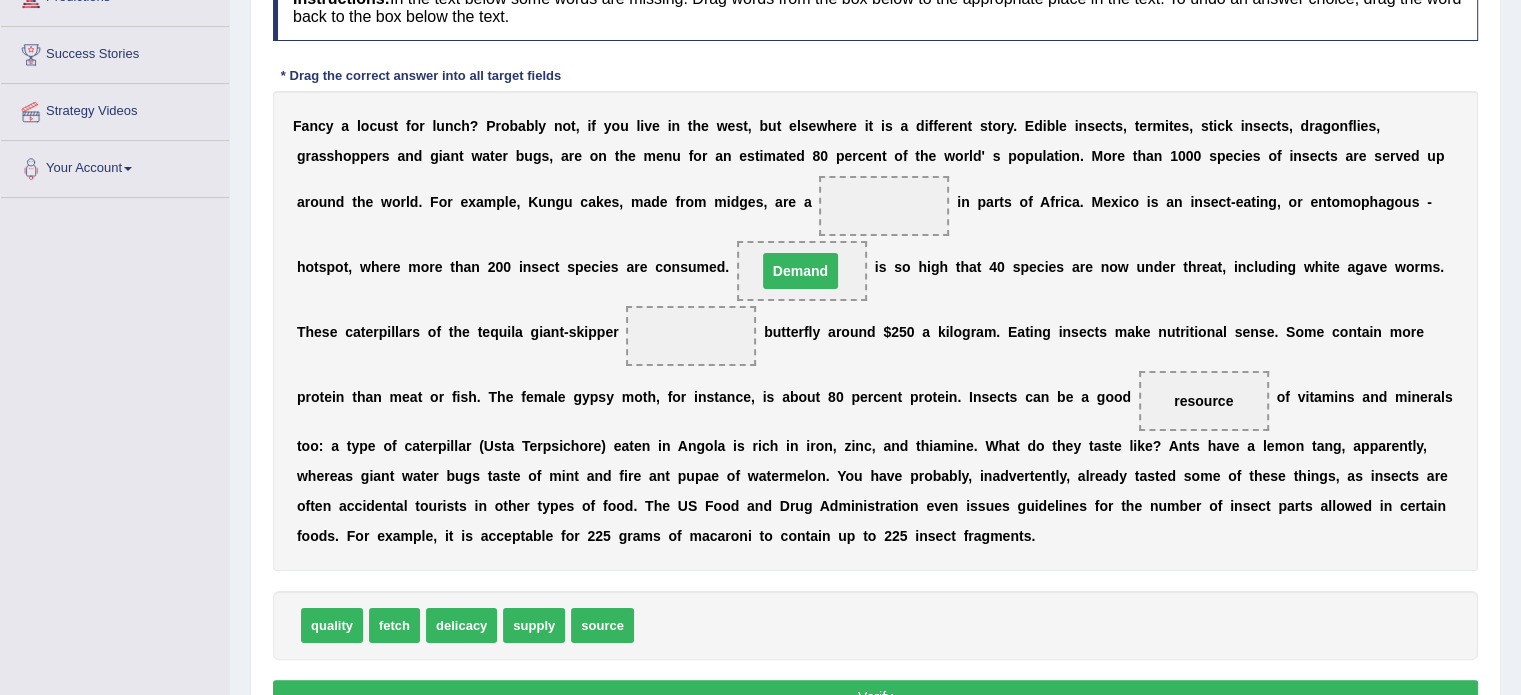 drag, startPoint x: 716, startPoint y: 325, endPoint x: 825, endPoint y: 260, distance: 126.90942 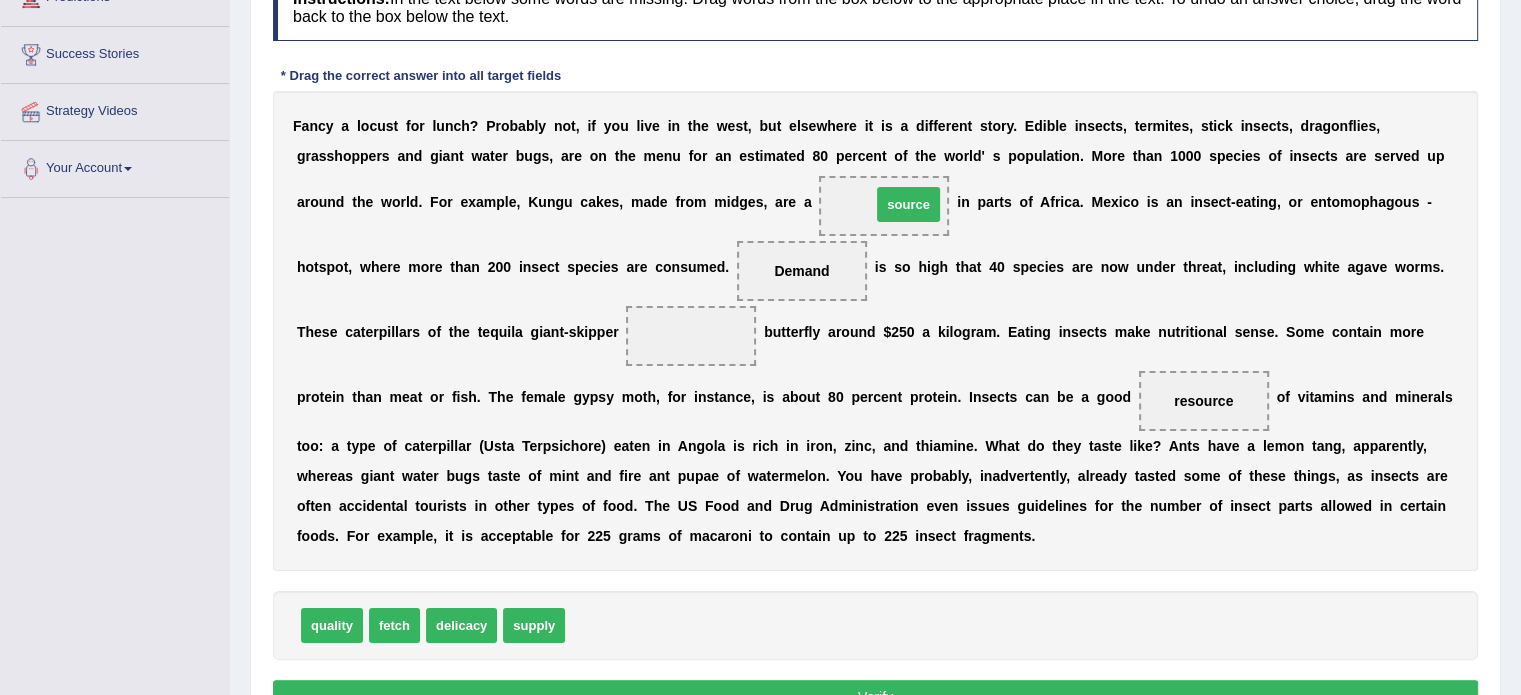 drag, startPoint x: 603, startPoint y: 627, endPoint x: 909, endPoint y: 206, distance: 520.45844 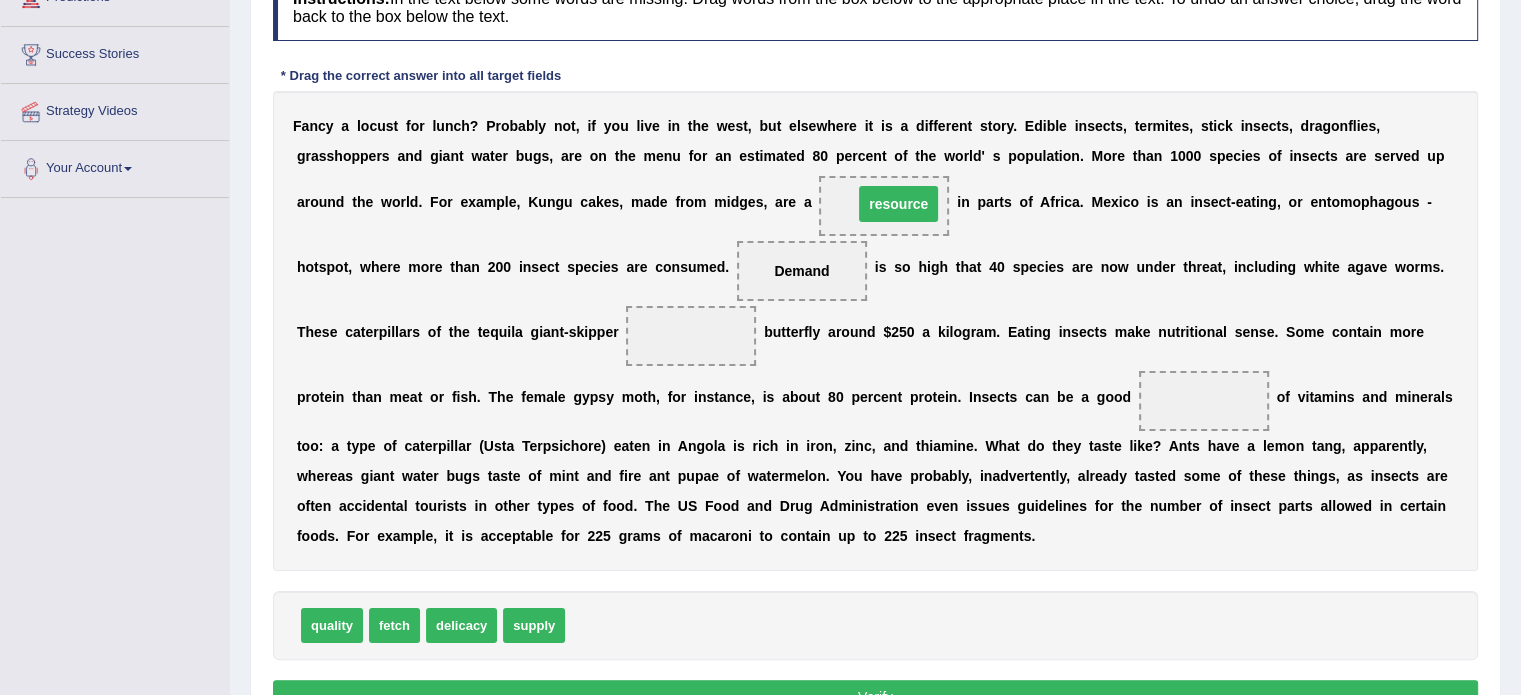 drag, startPoint x: 1200, startPoint y: 405, endPoint x: 895, endPoint y: 208, distance: 363.0895 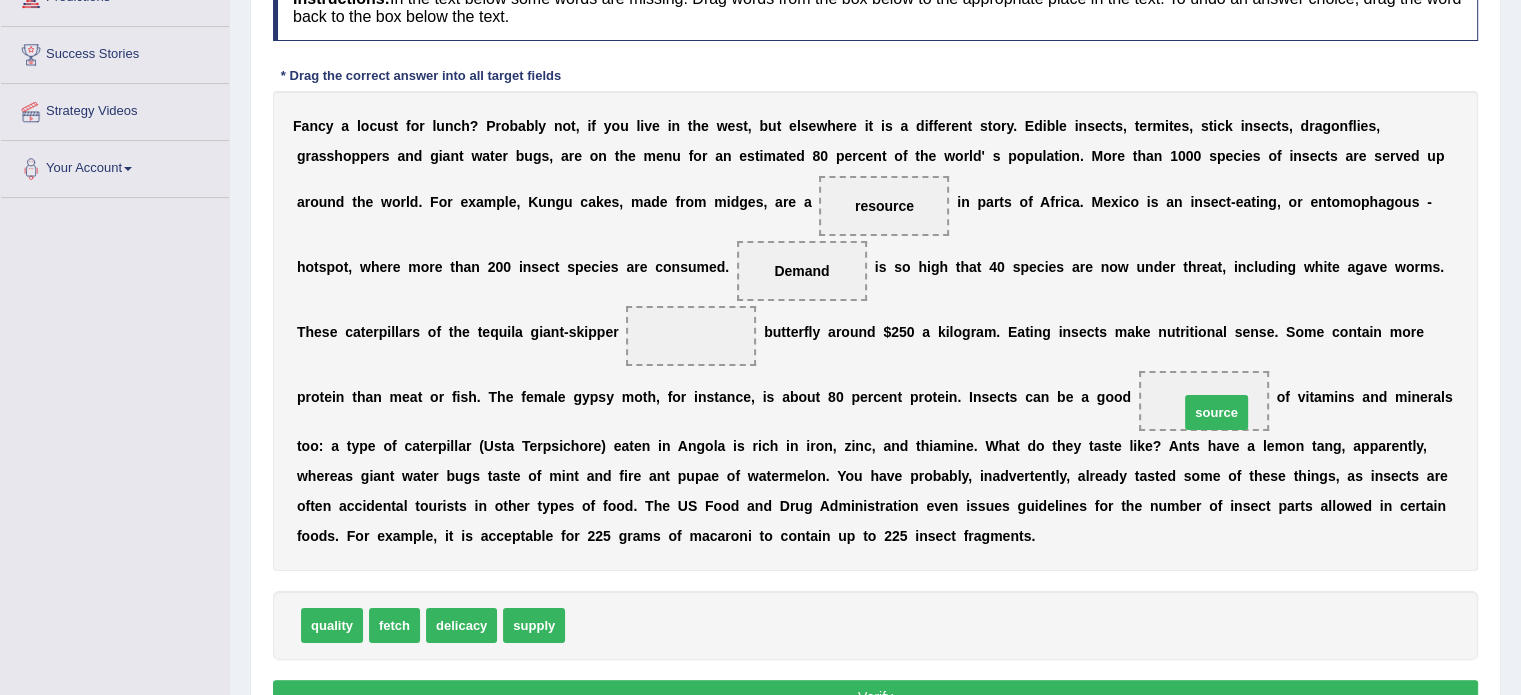 drag, startPoint x: 607, startPoint y: 620, endPoint x: 1221, endPoint y: 407, distance: 649.8961 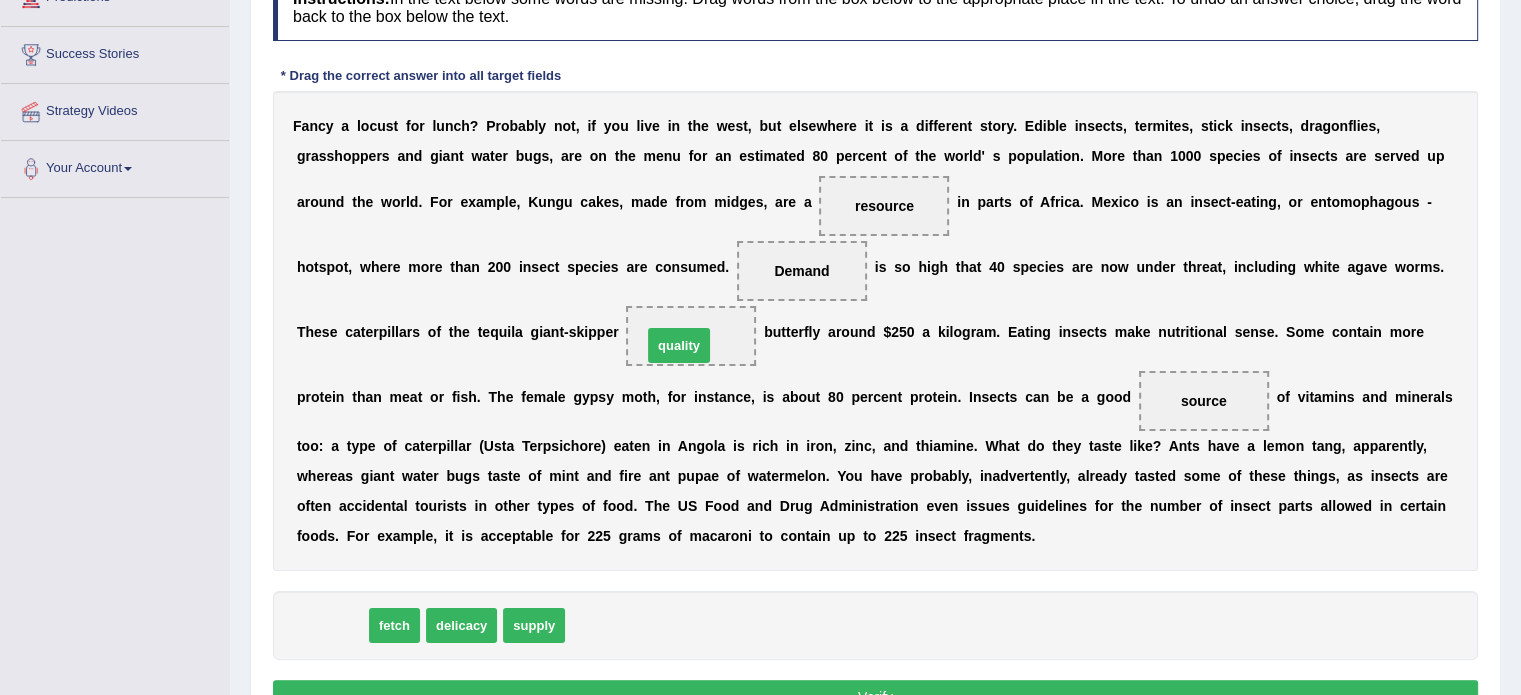 drag, startPoint x: 313, startPoint y: 615, endPoint x: 672, endPoint y: 327, distance: 460.2445 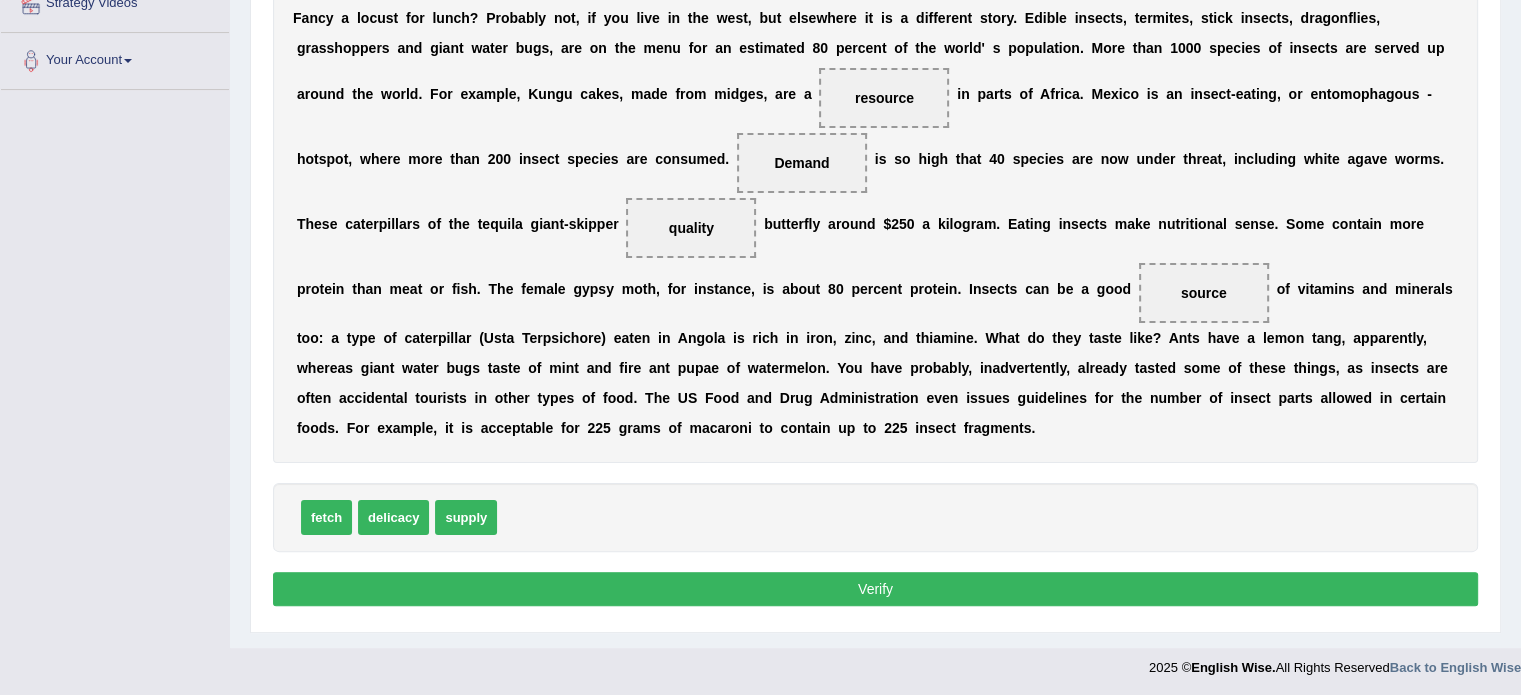 click on "Verify" at bounding box center (875, 589) 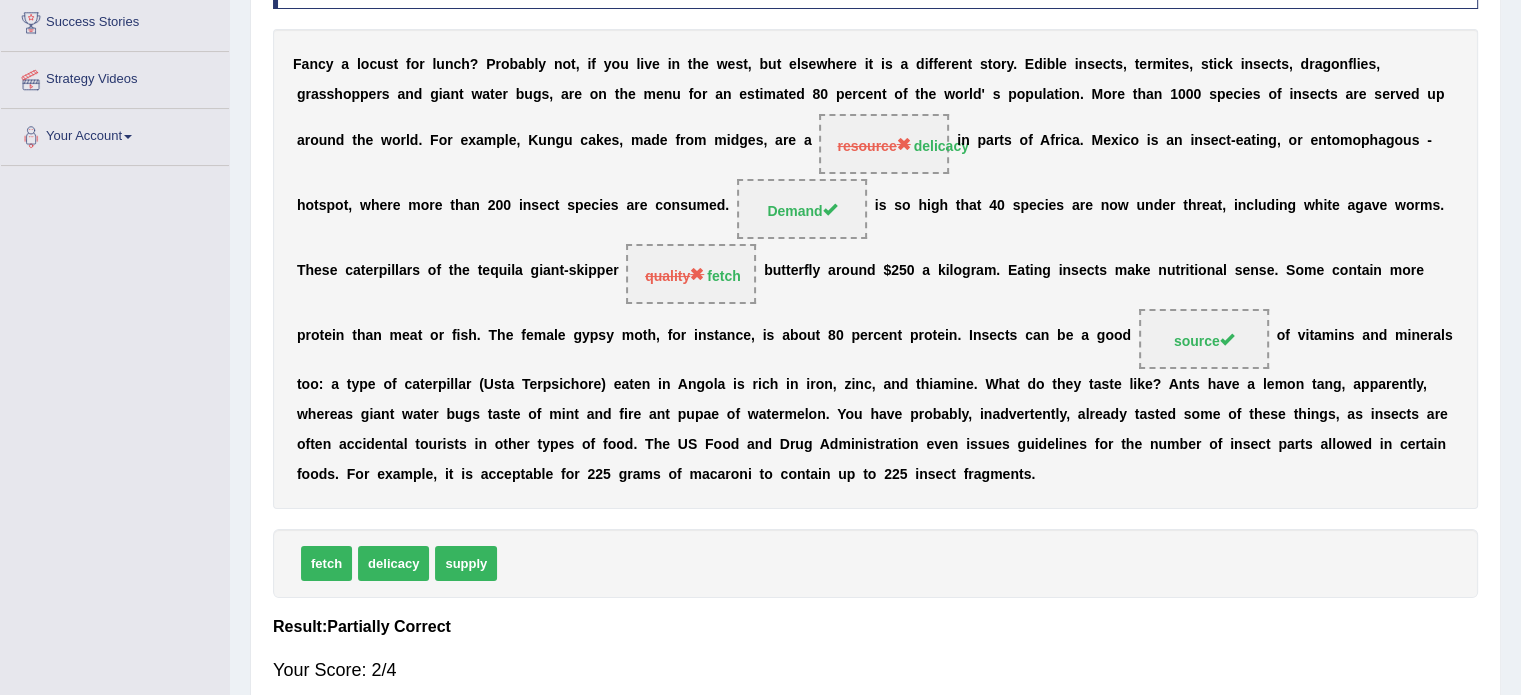 scroll, scrollTop: 0, scrollLeft: 0, axis: both 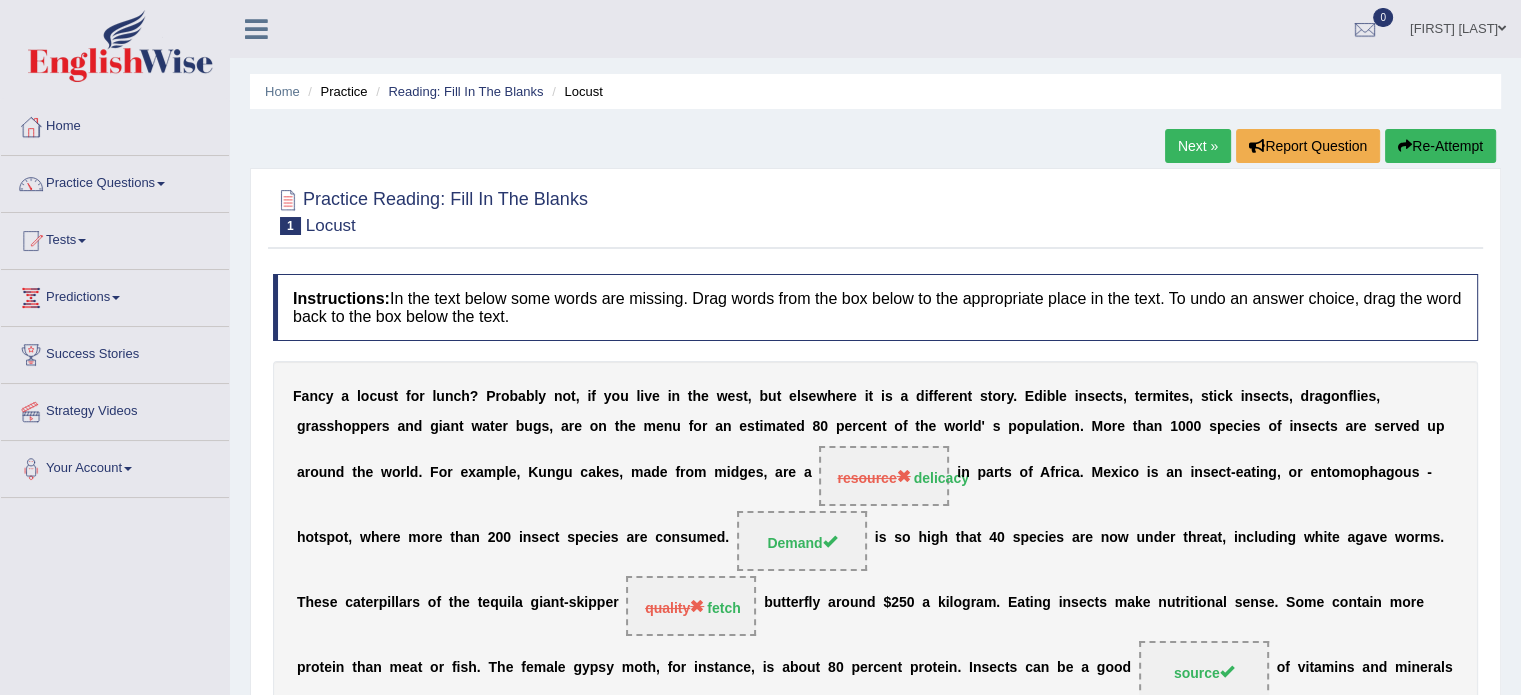 click on "Next »" at bounding box center [1198, 146] 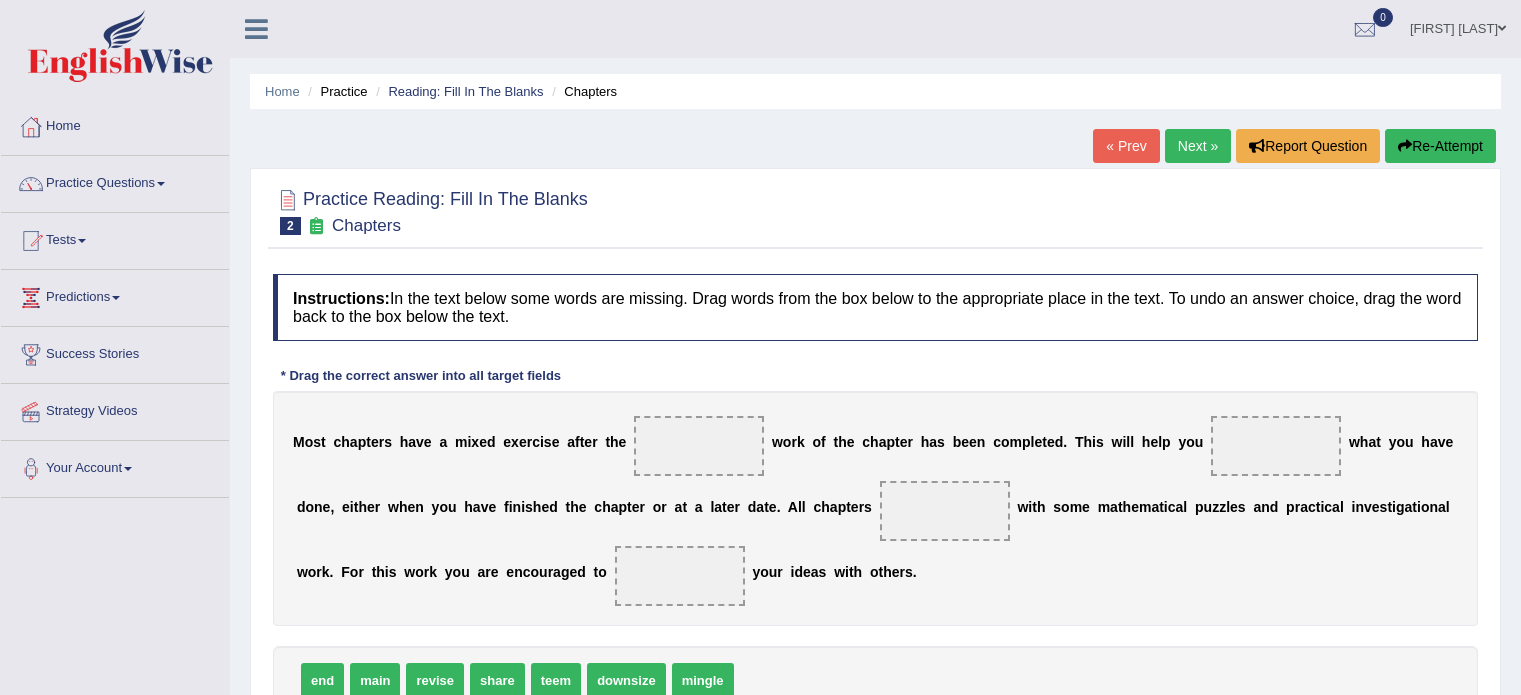 scroll, scrollTop: 0, scrollLeft: 0, axis: both 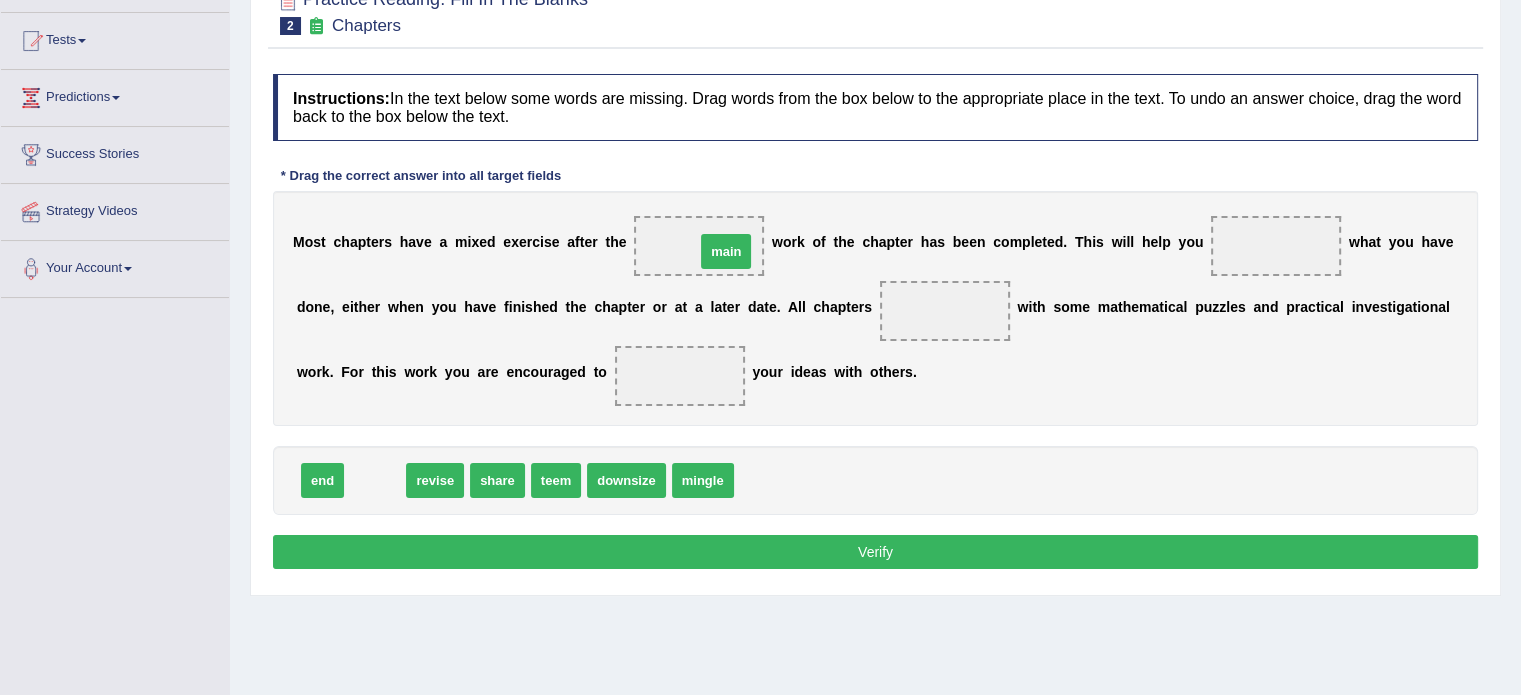 drag, startPoint x: 375, startPoint y: 484, endPoint x: 726, endPoint y: 255, distance: 419.09665 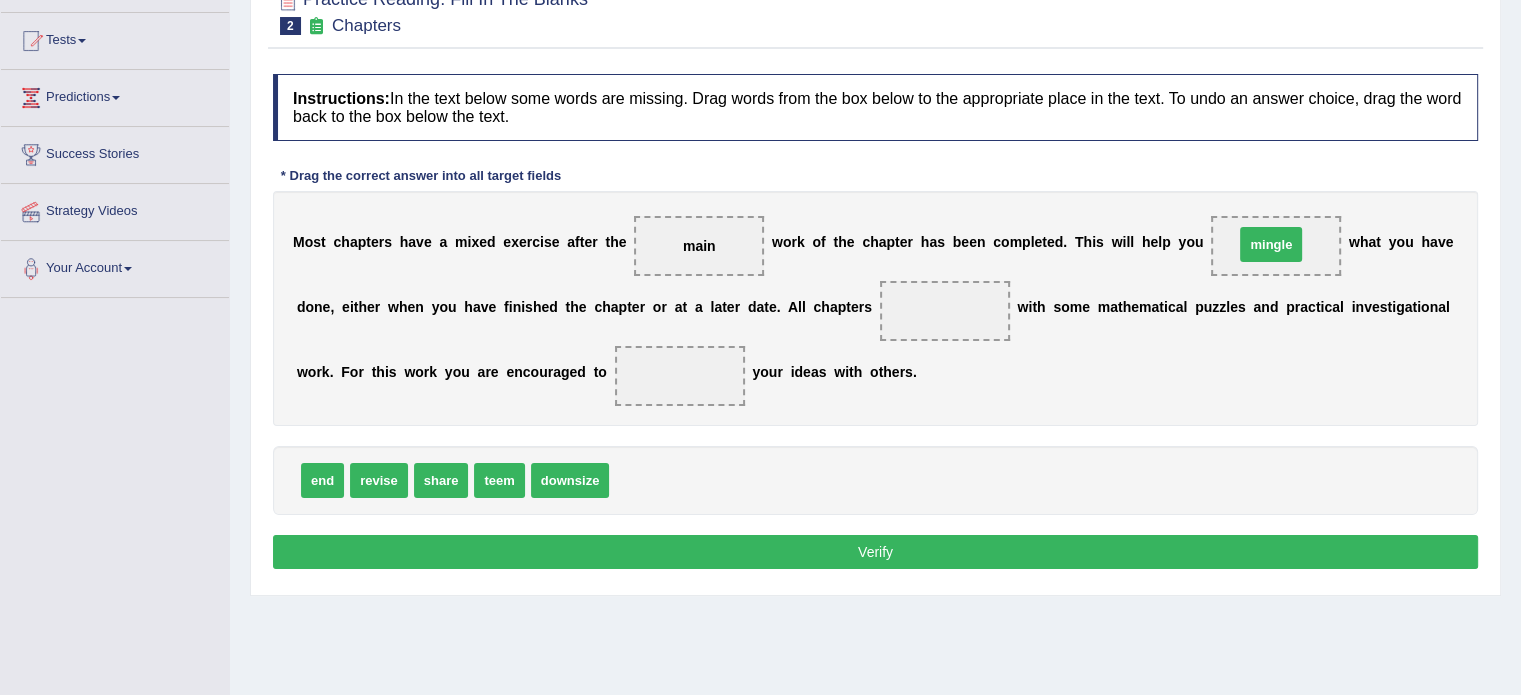 drag, startPoint x: 668, startPoint y: 475, endPoint x: 1293, endPoint y: 239, distance: 668.0726 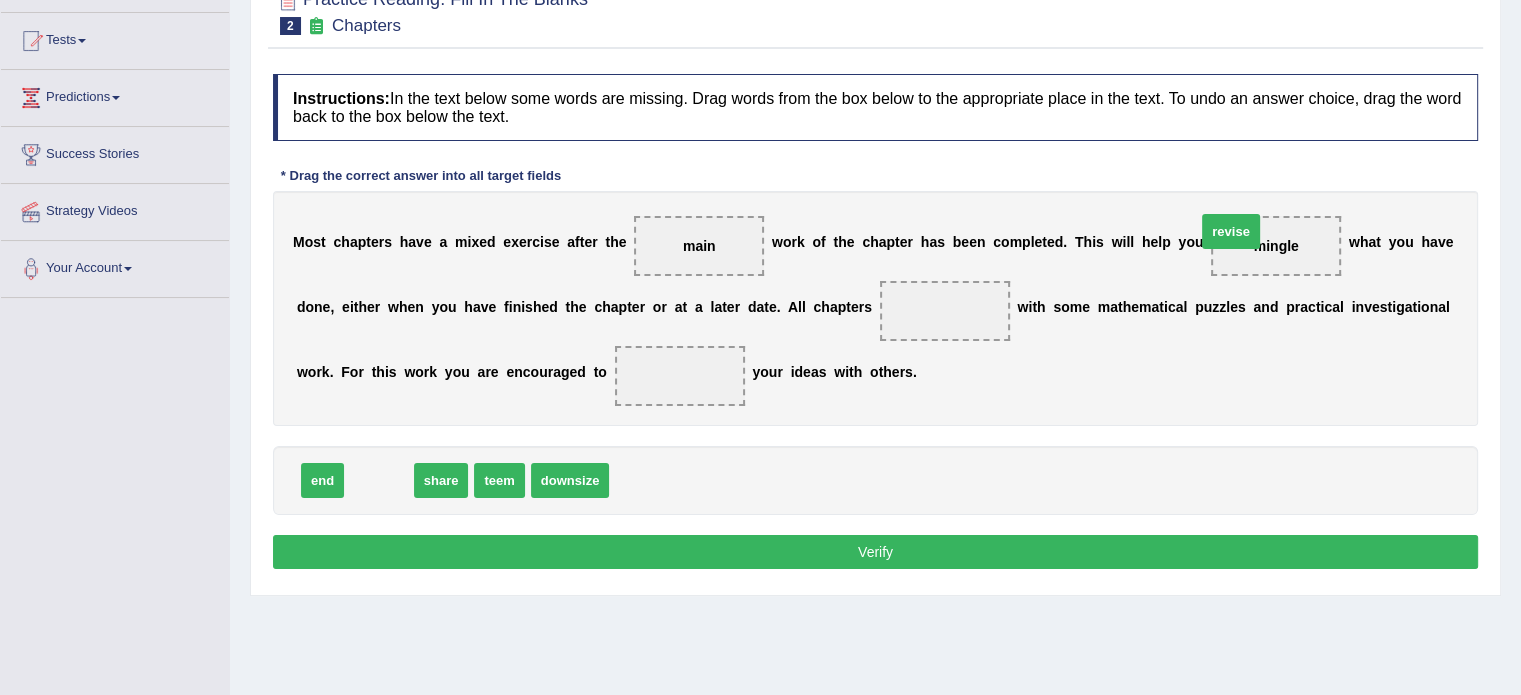 drag, startPoint x: 396, startPoint y: 479, endPoint x: 1248, endPoint y: 230, distance: 887.64014 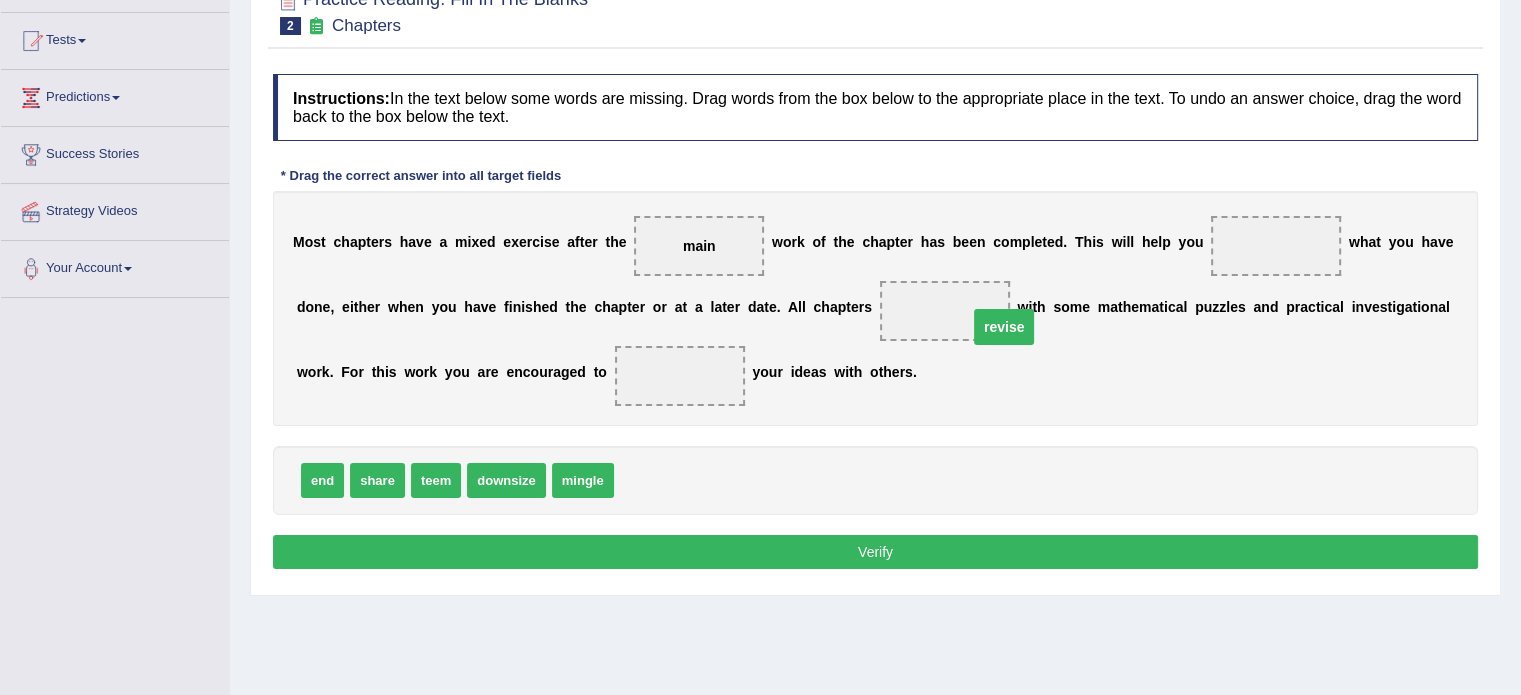 drag, startPoint x: 1288, startPoint y: 235, endPoint x: 1014, endPoint y: 307, distance: 283.30197 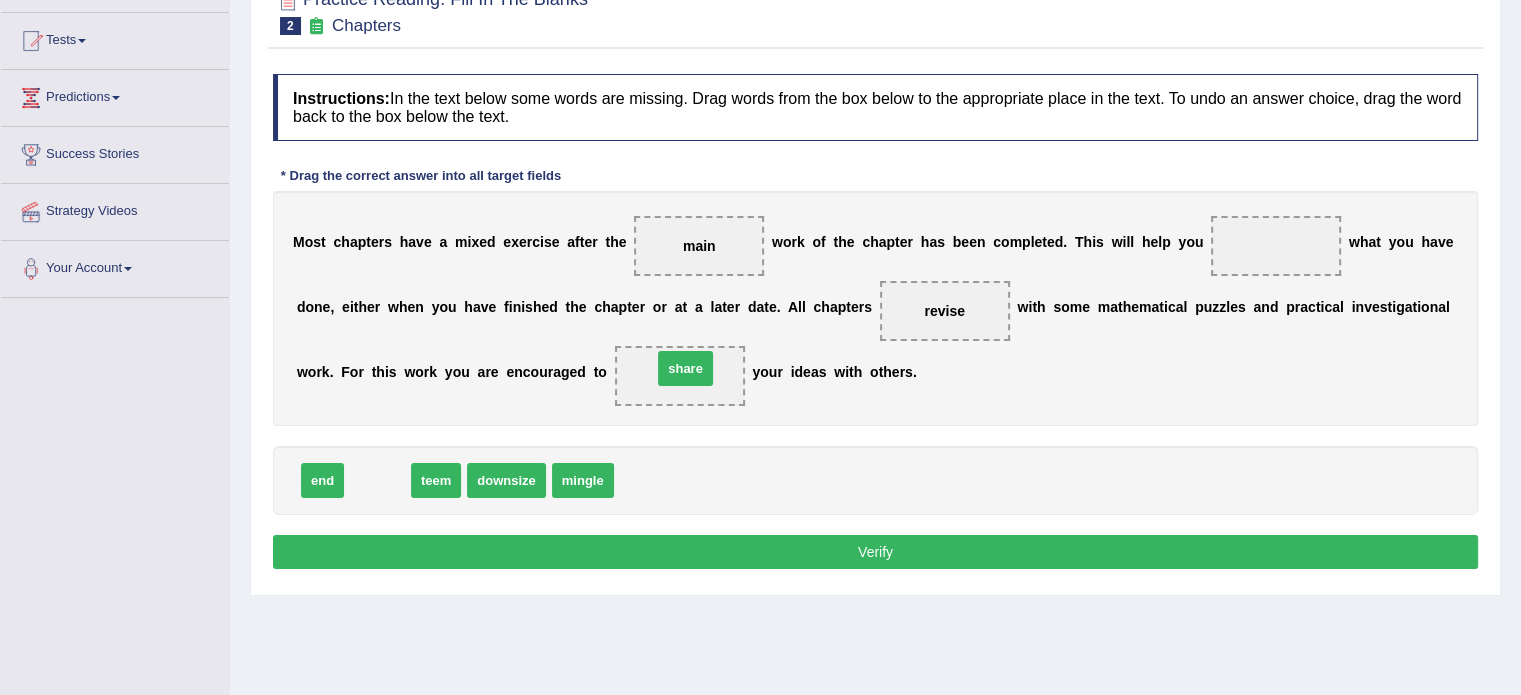 drag, startPoint x: 392, startPoint y: 481, endPoint x: 700, endPoint y: 370, distance: 327.3912 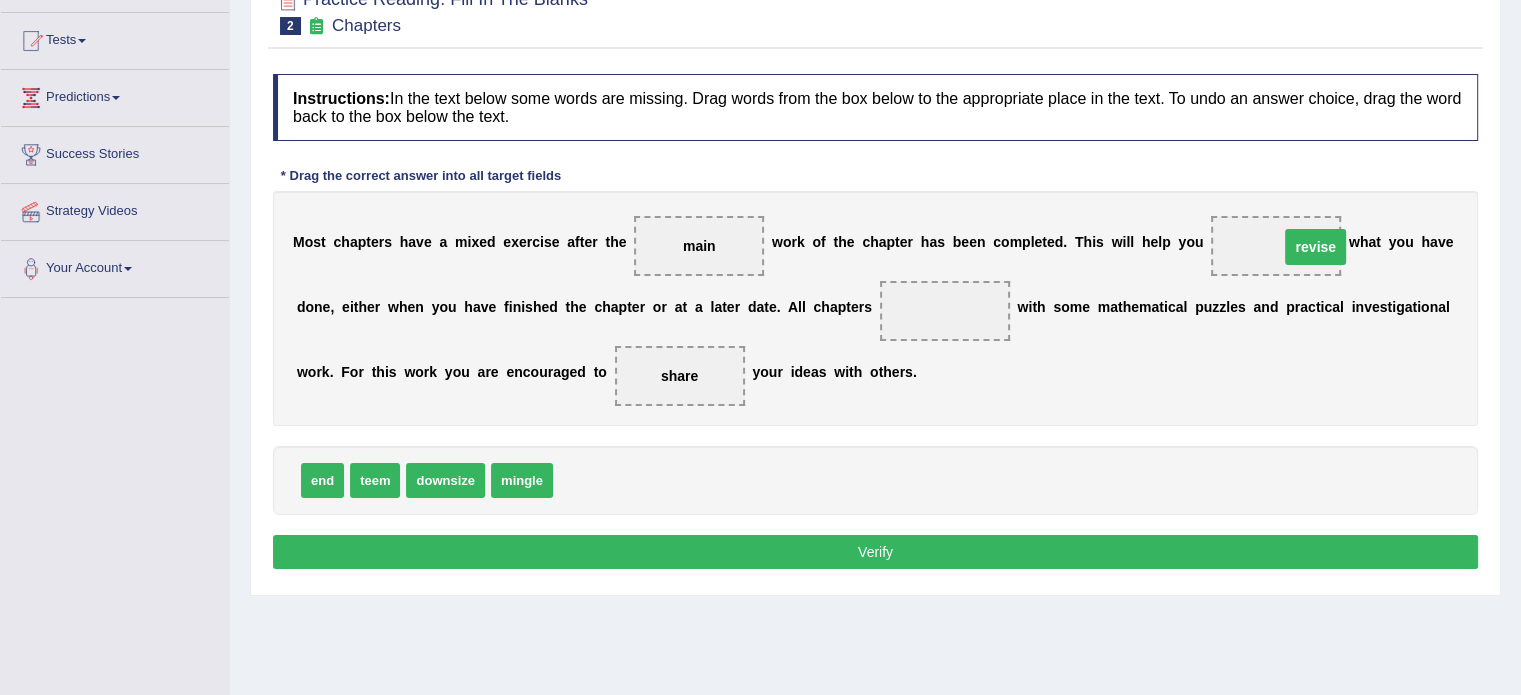 drag, startPoint x: 959, startPoint y: 304, endPoint x: 1330, endPoint y: 240, distance: 376.47974 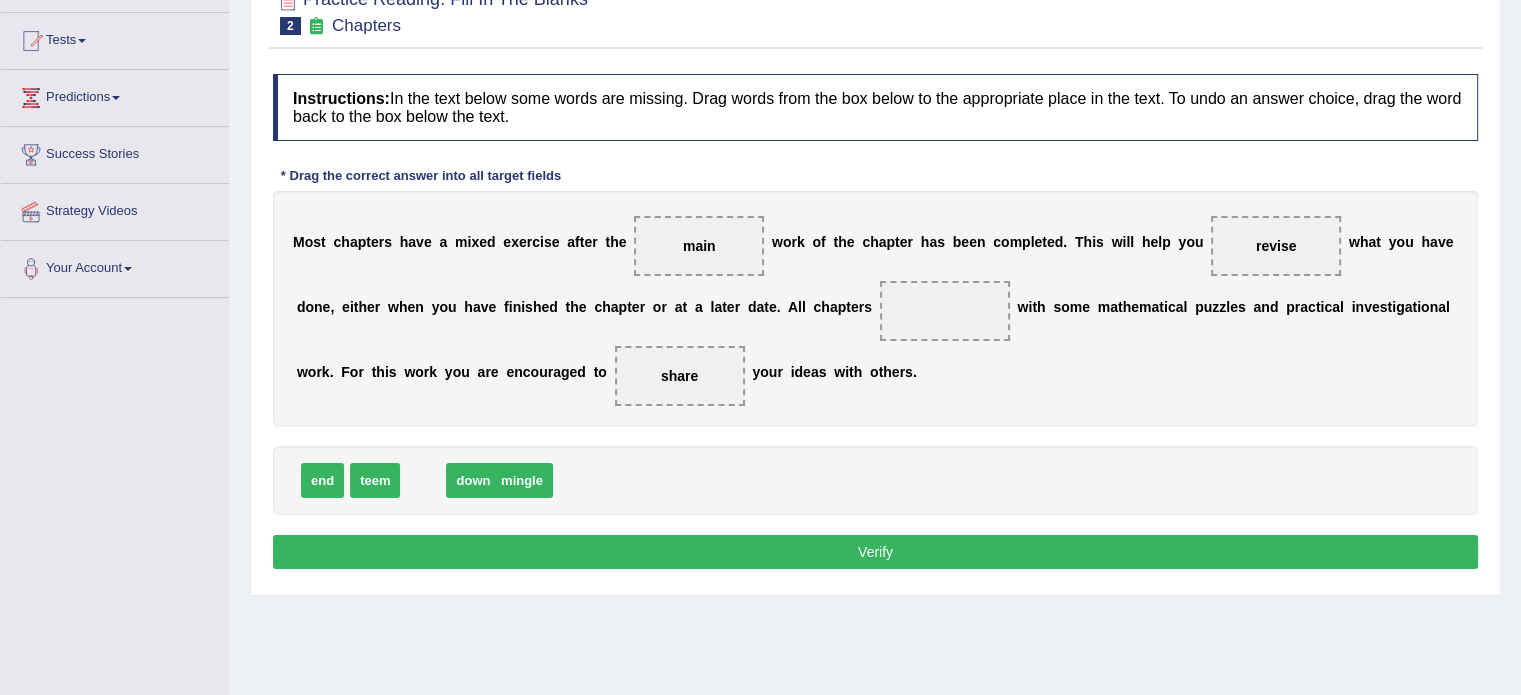 drag, startPoint x: 448, startPoint y: 471, endPoint x: 478, endPoint y: 475, distance: 30.265491 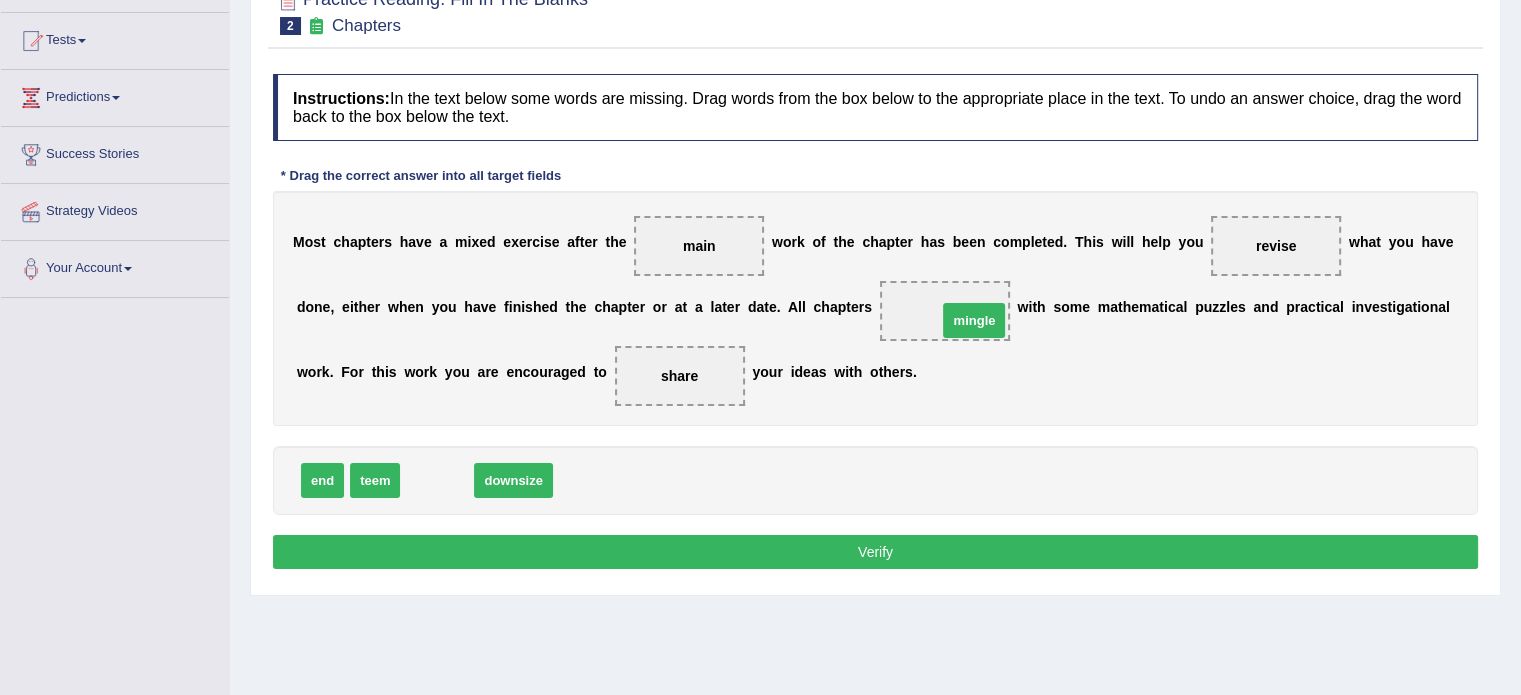 drag, startPoint x: 447, startPoint y: 476, endPoint x: 961, endPoint y: 314, distance: 538.92487 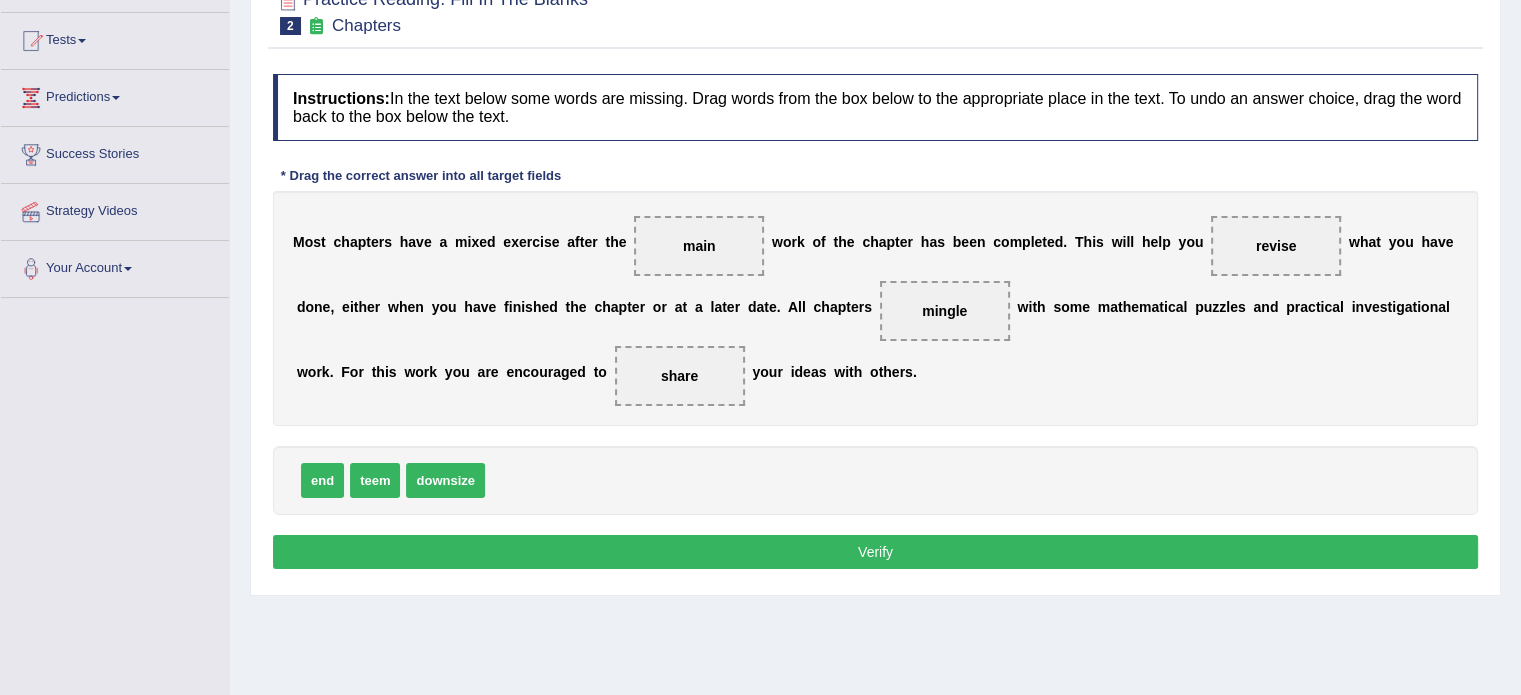 click on "Verify" at bounding box center [875, 552] 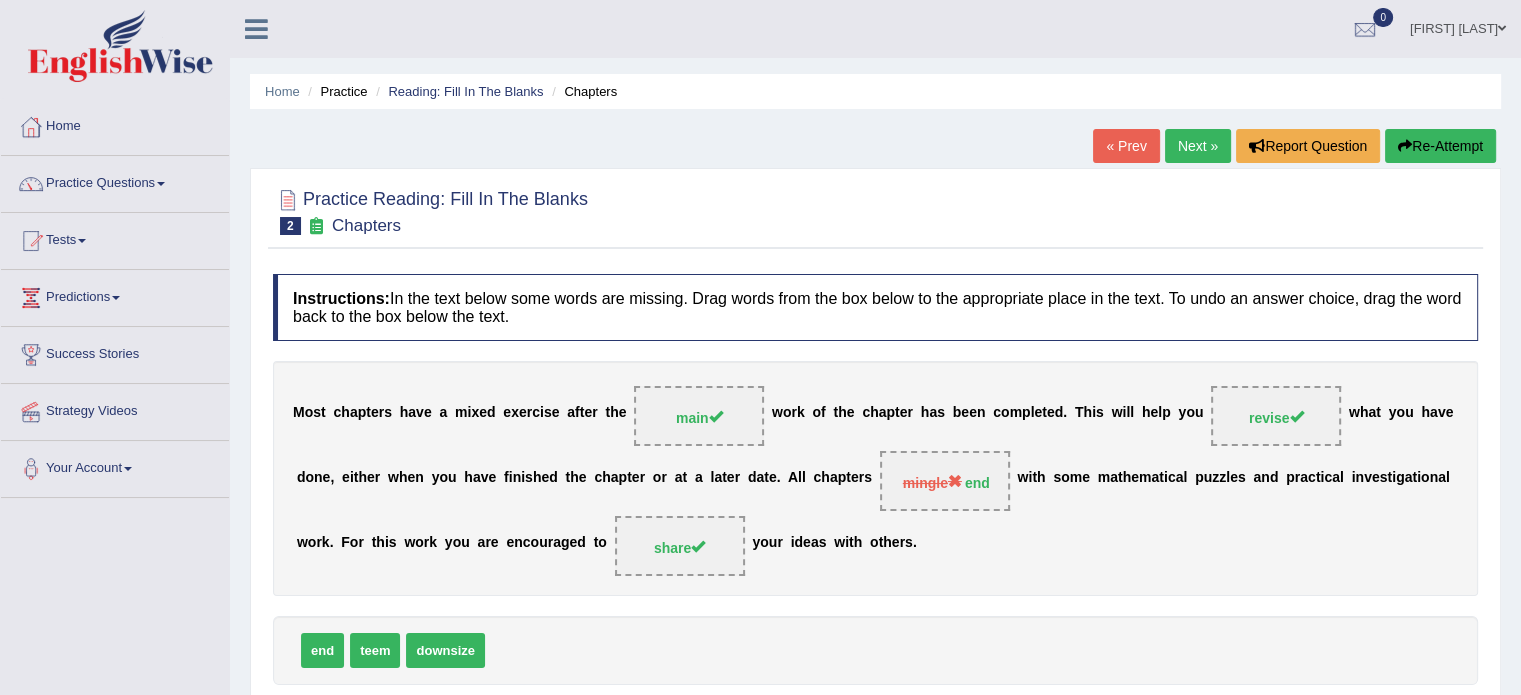 scroll, scrollTop: 0, scrollLeft: 0, axis: both 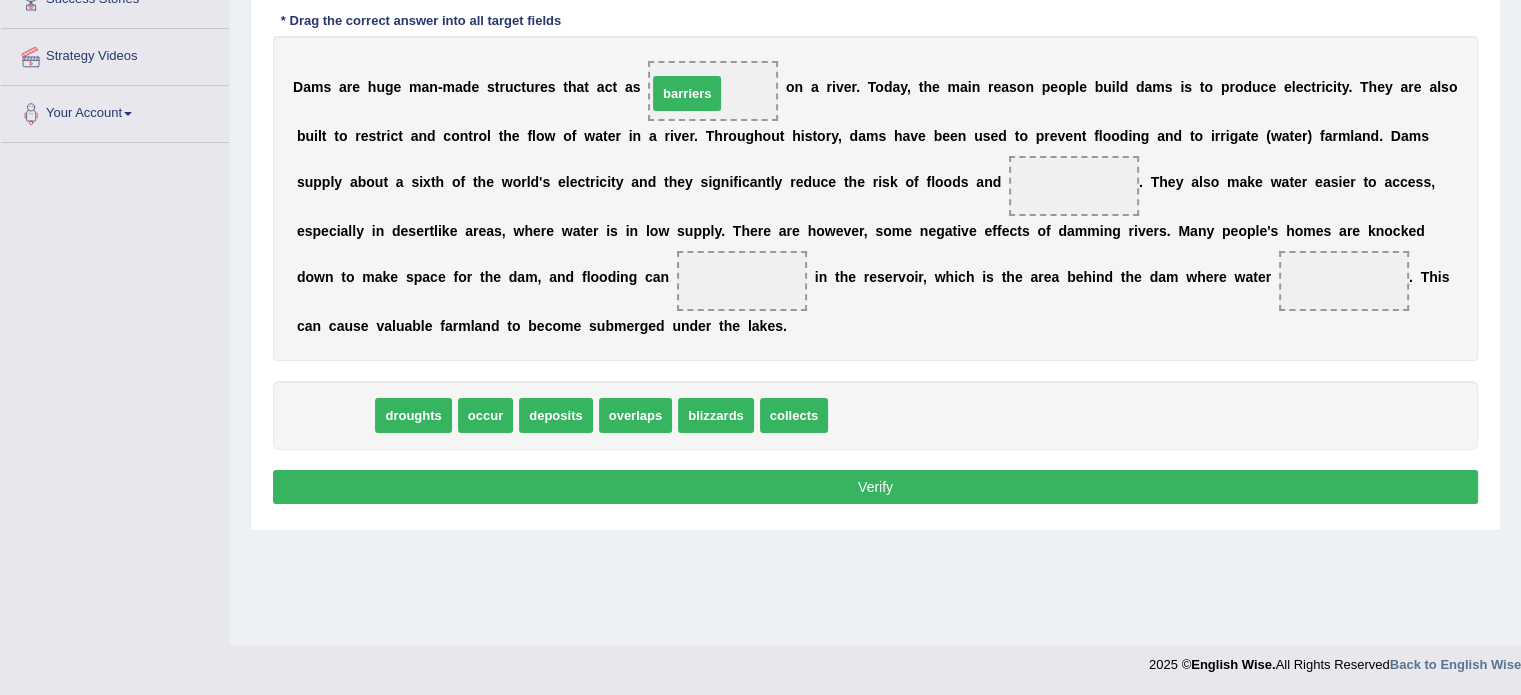 drag, startPoint x: 340, startPoint y: 411, endPoint x: 692, endPoint y: 90, distance: 476.38745 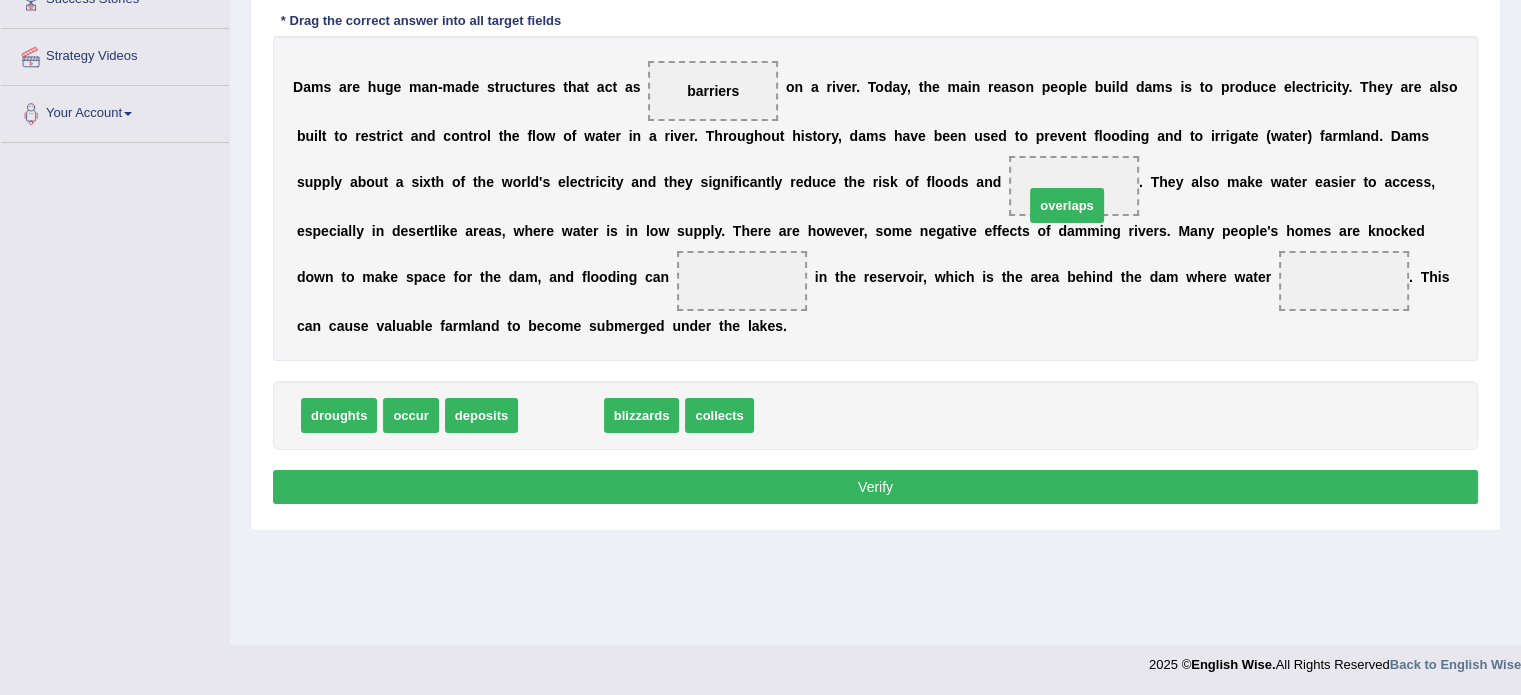 drag, startPoint x: 556, startPoint y: 410, endPoint x: 1062, endPoint y: 200, distance: 547.8467 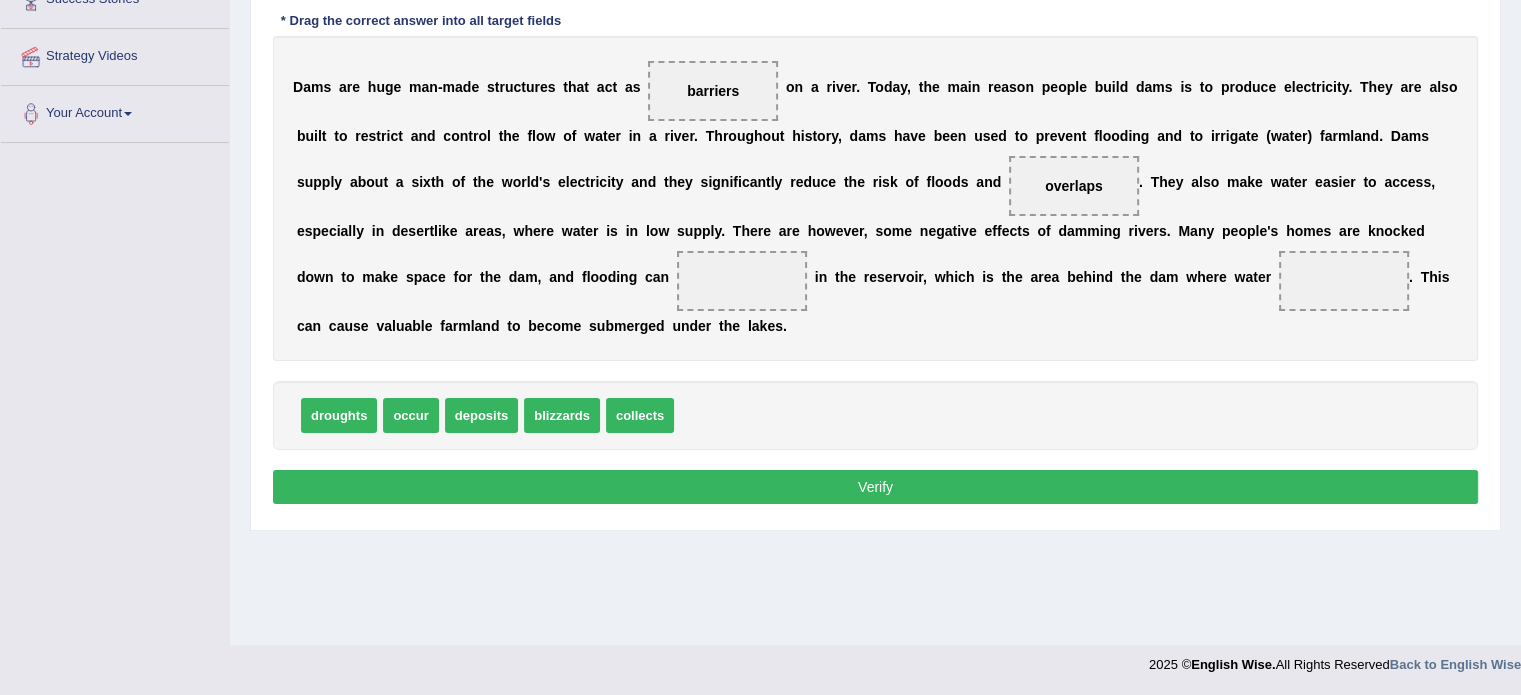 click on "droughts" at bounding box center [339, 415] 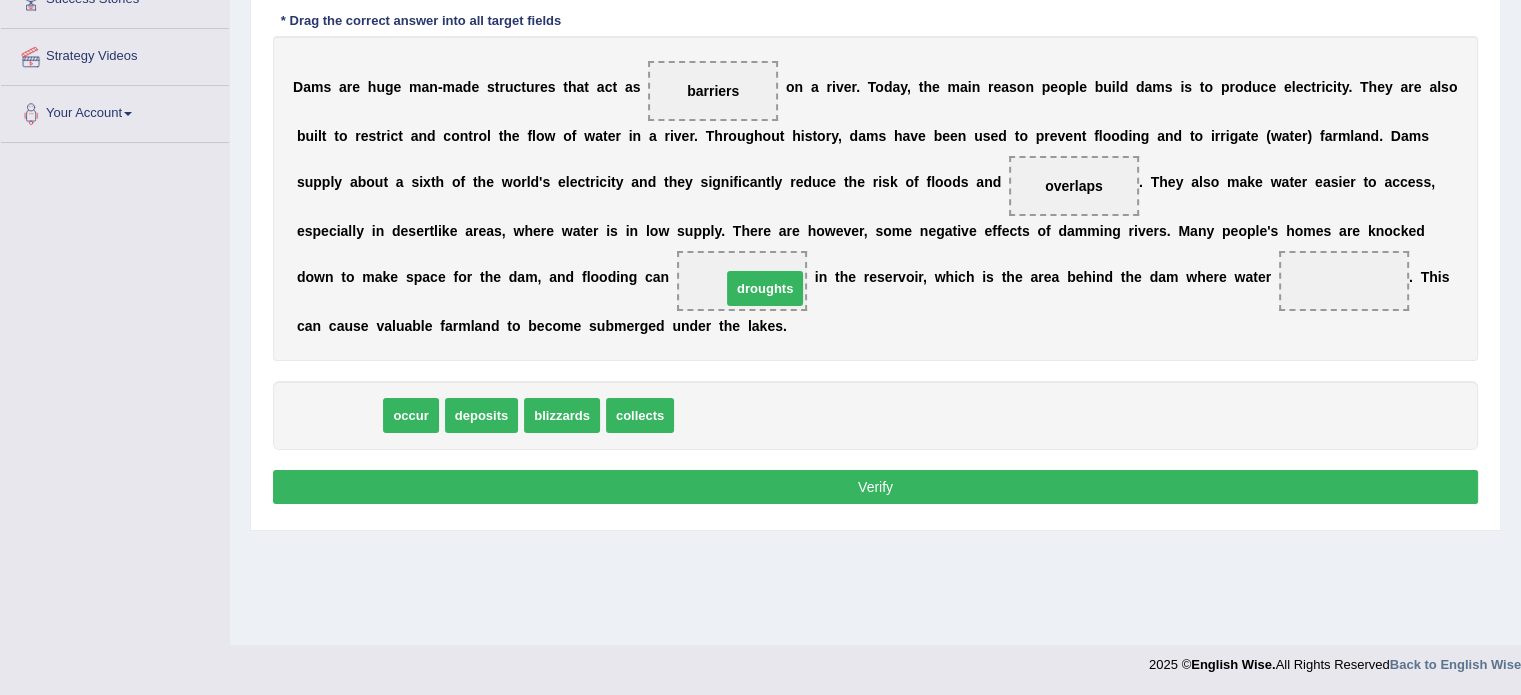 drag, startPoint x: 342, startPoint y: 406, endPoint x: 768, endPoint y: 278, distance: 444.81458 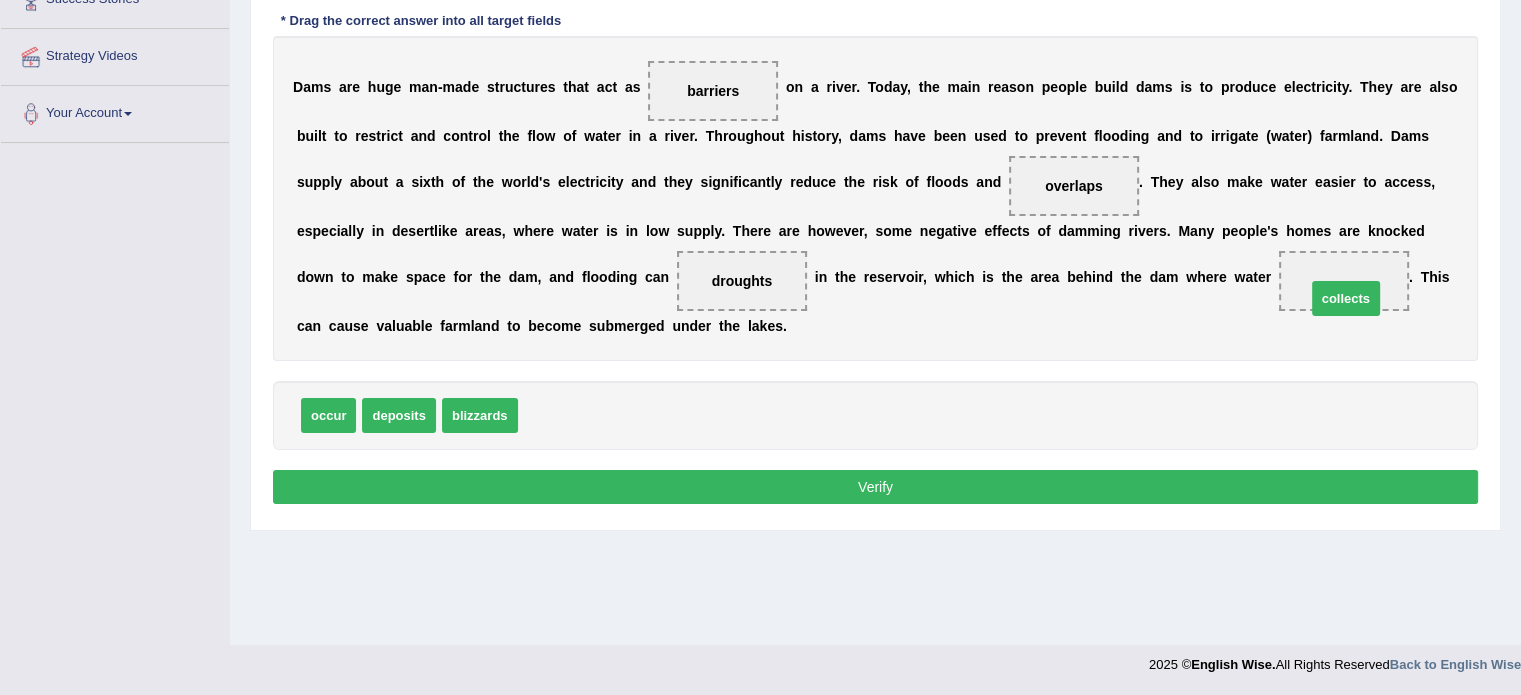 drag, startPoint x: 564, startPoint y: 416, endPoint x: 1352, endPoint y: 295, distance: 797.23584 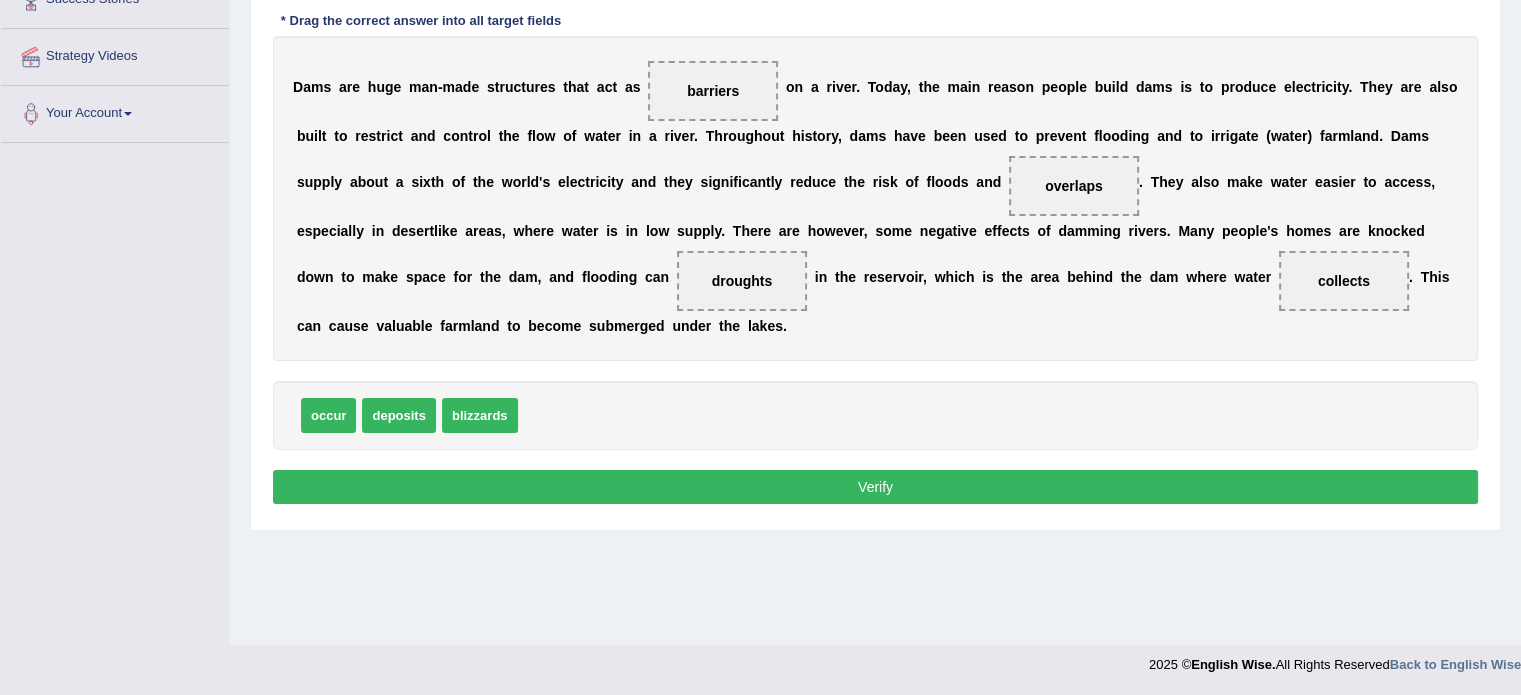 click on "Verify" at bounding box center (875, 487) 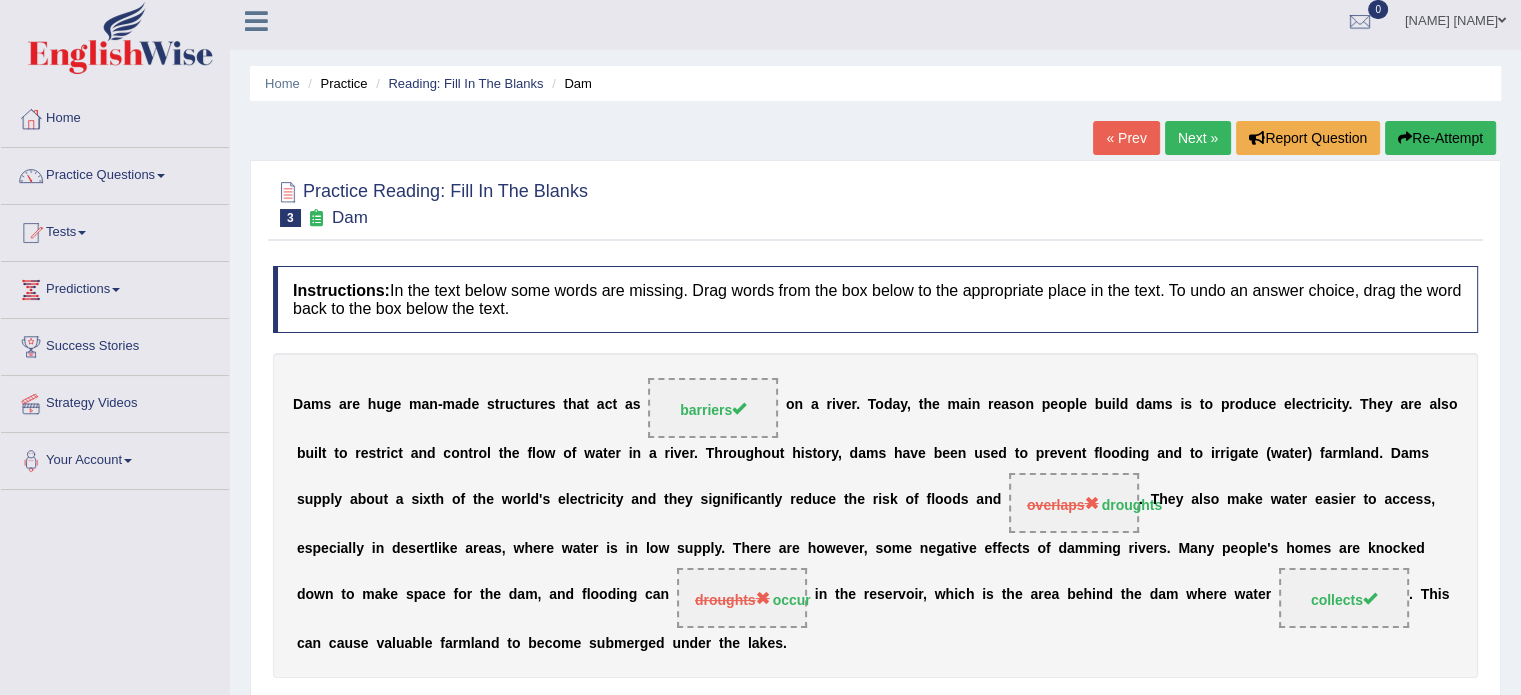 scroll, scrollTop: 0, scrollLeft: 0, axis: both 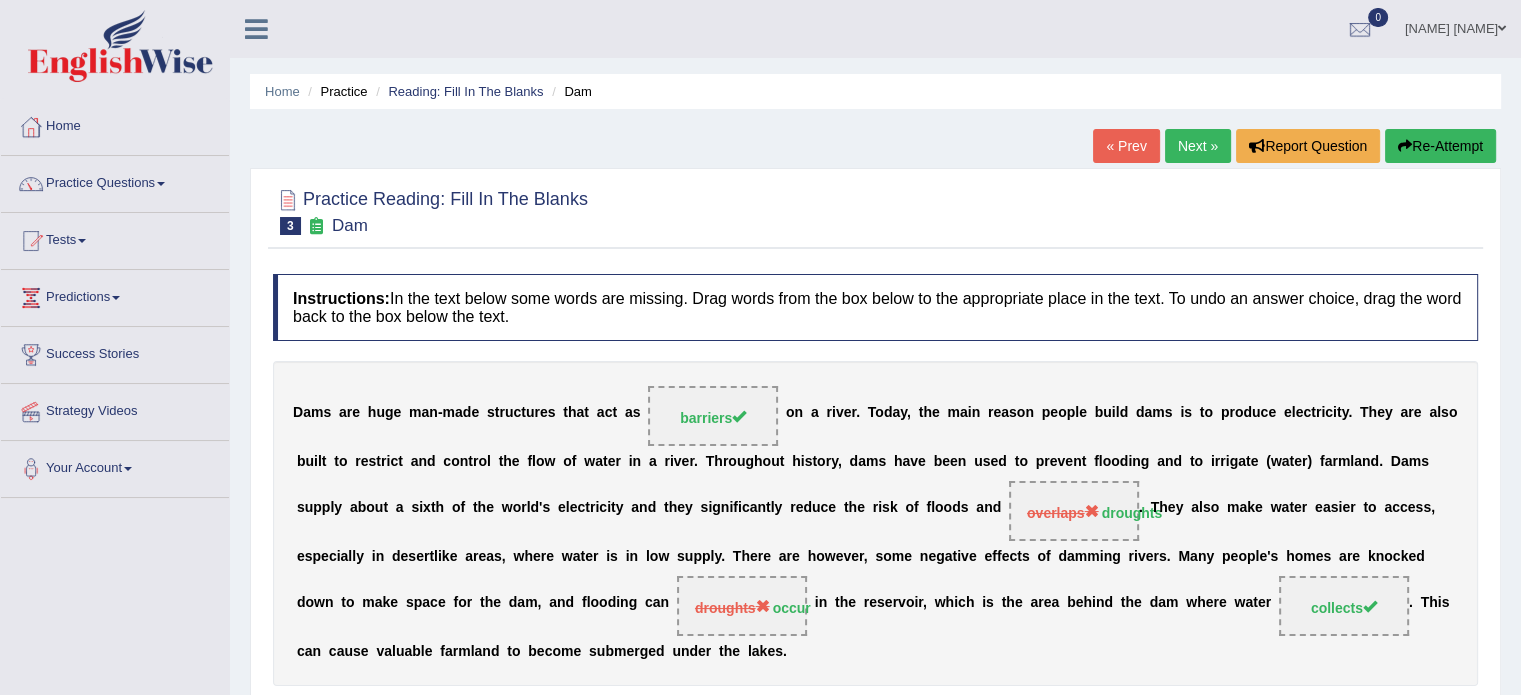 click on "Next »" at bounding box center [1198, 146] 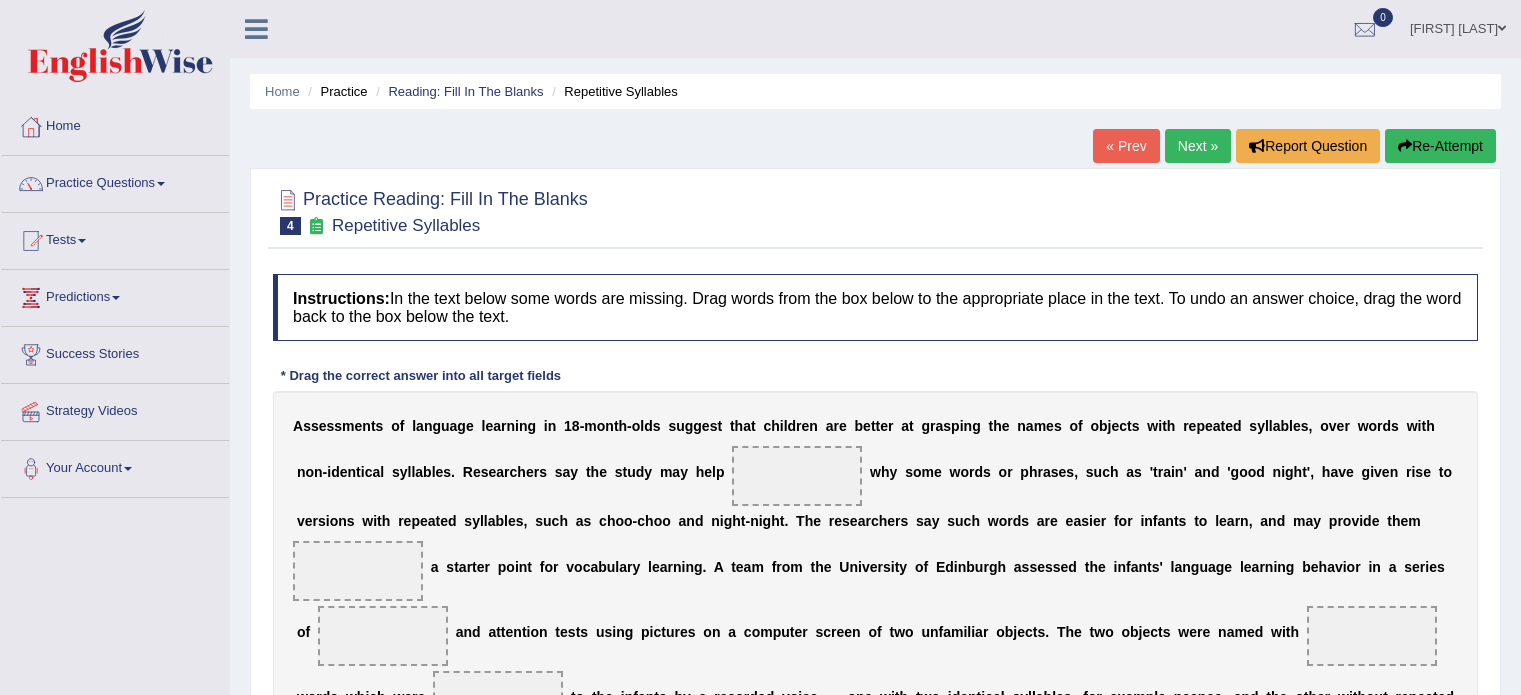 scroll, scrollTop: 0, scrollLeft: 0, axis: both 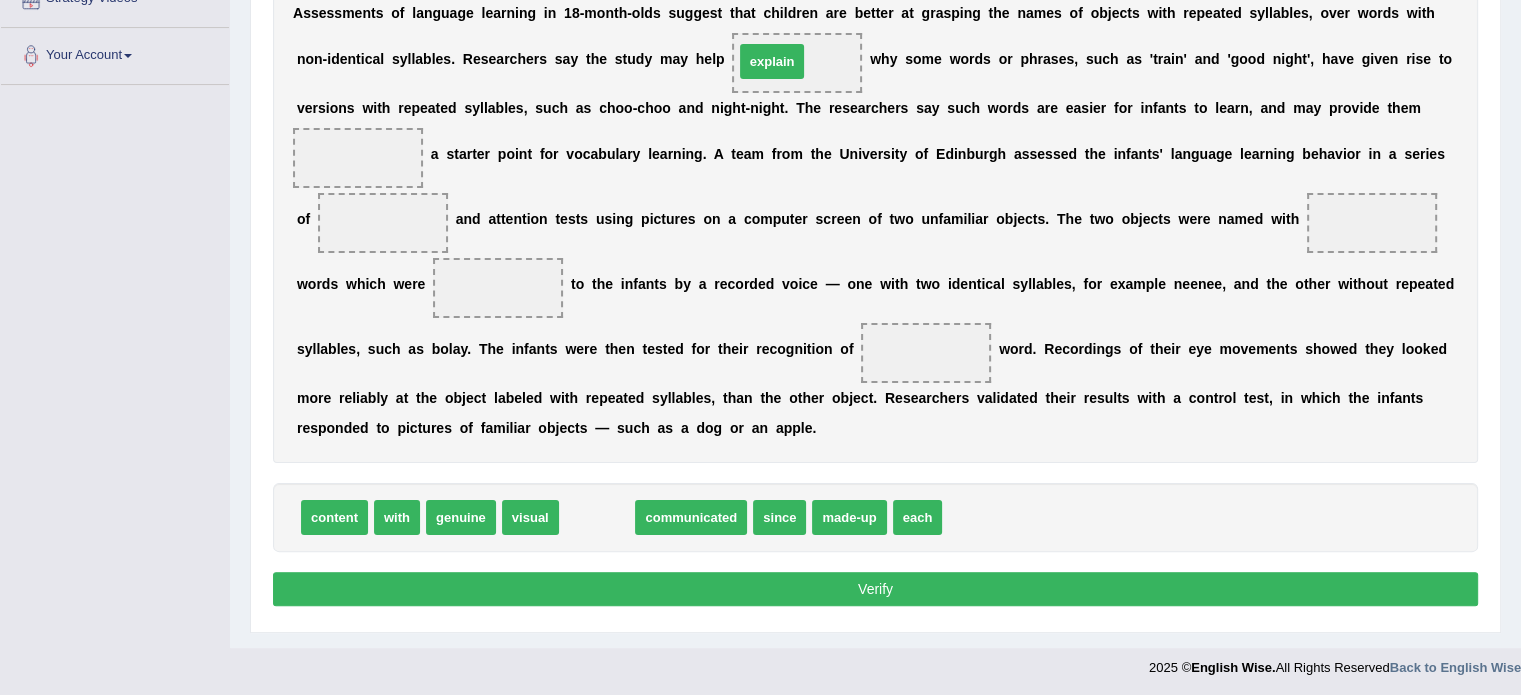 drag, startPoint x: 611, startPoint y: 500, endPoint x: 785, endPoint y: 57, distance: 475.9464 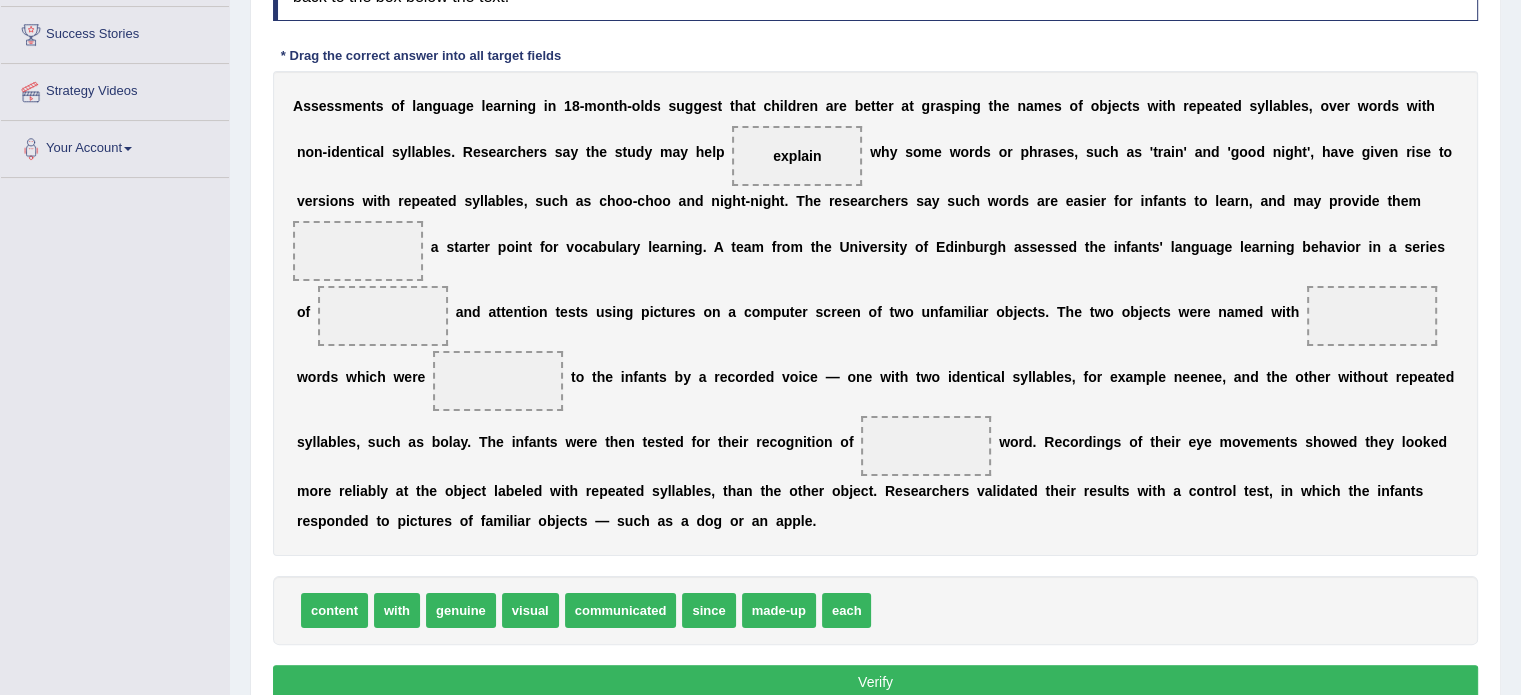 scroll, scrollTop: 313, scrollLeft: 0, axis: vertical 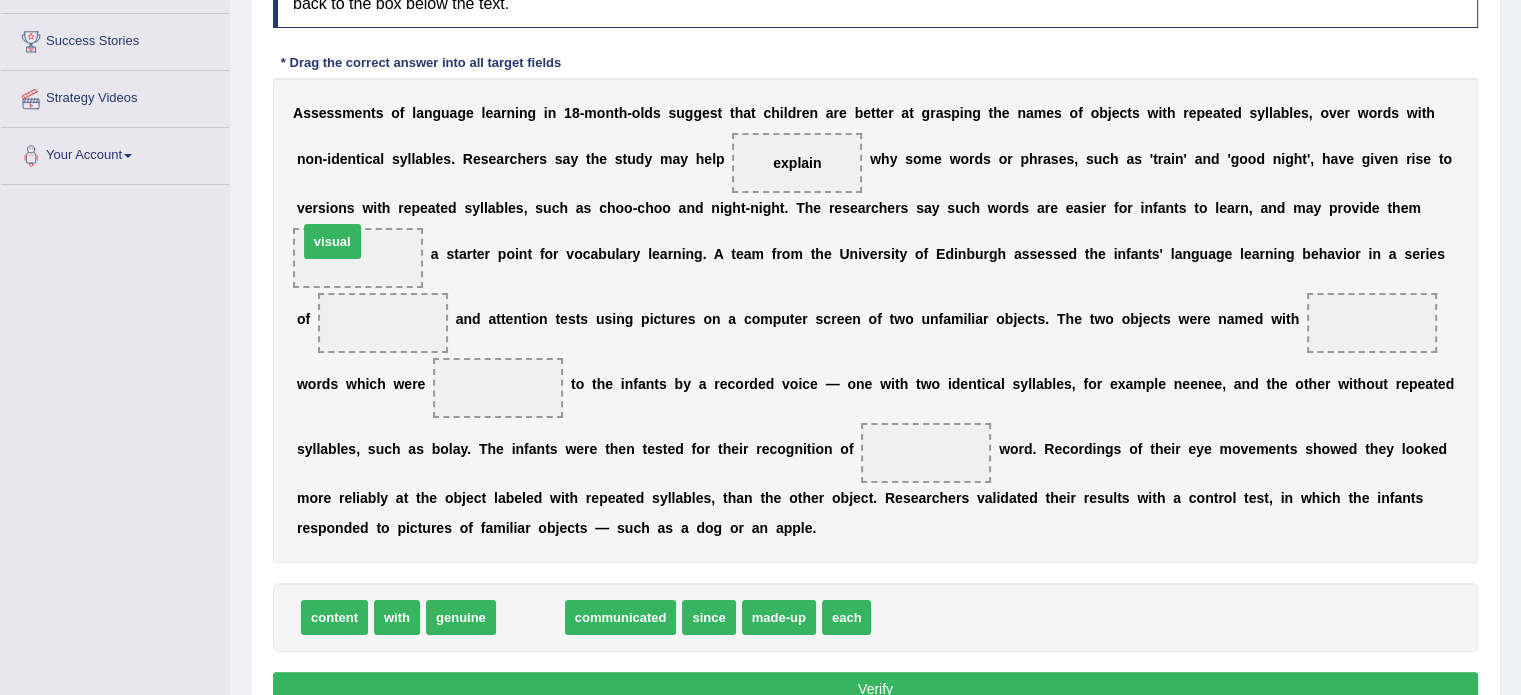 drag, startPoint x: 540, startPoint y: 617, endPoint x: 342, endPoint y: 242, distance: 424.0625 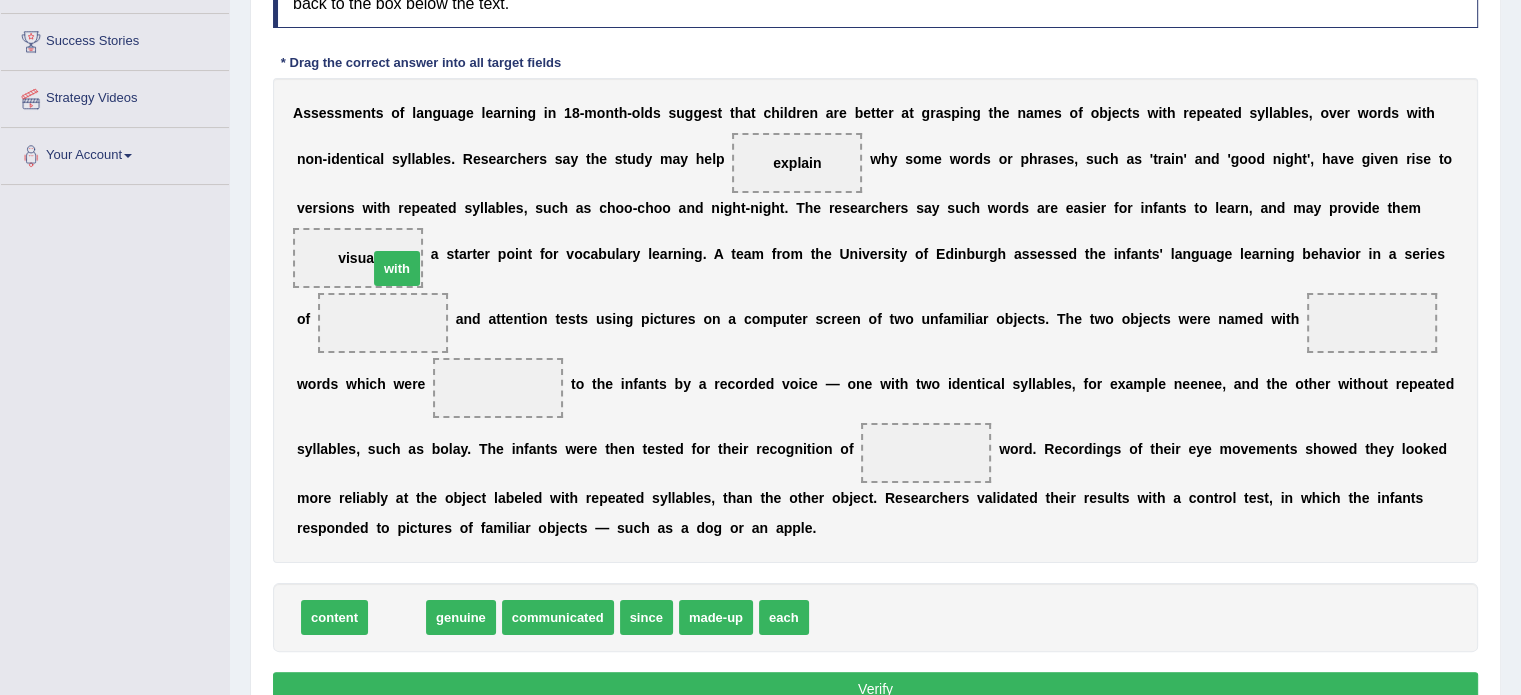 drag, startPoint x: 400, startPoint y: 609, endPoint x: 401, endPoint y: 260, distance: 349.00143 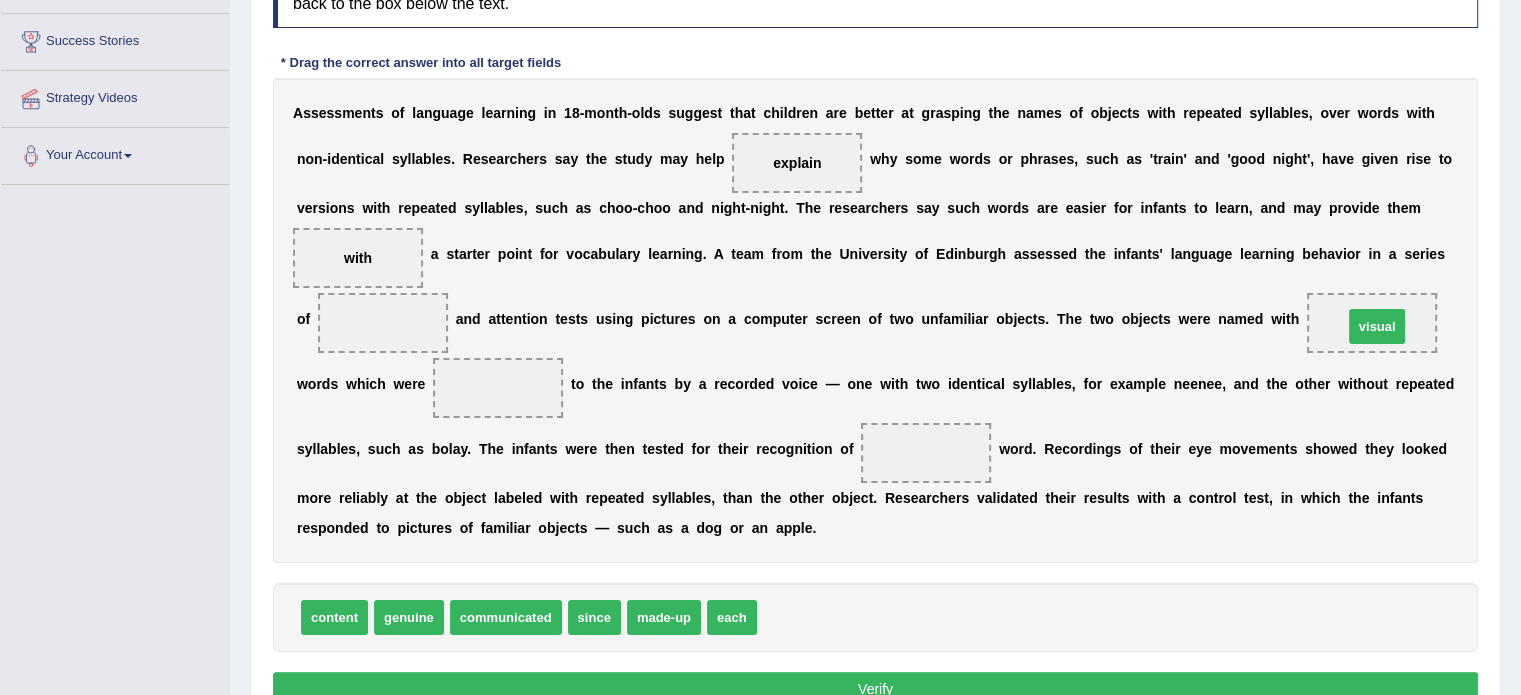 drag, startPoint x: 836, startPoint y: 600, endPoint x: 1399, endPoint y: 323, distance: 627.4536 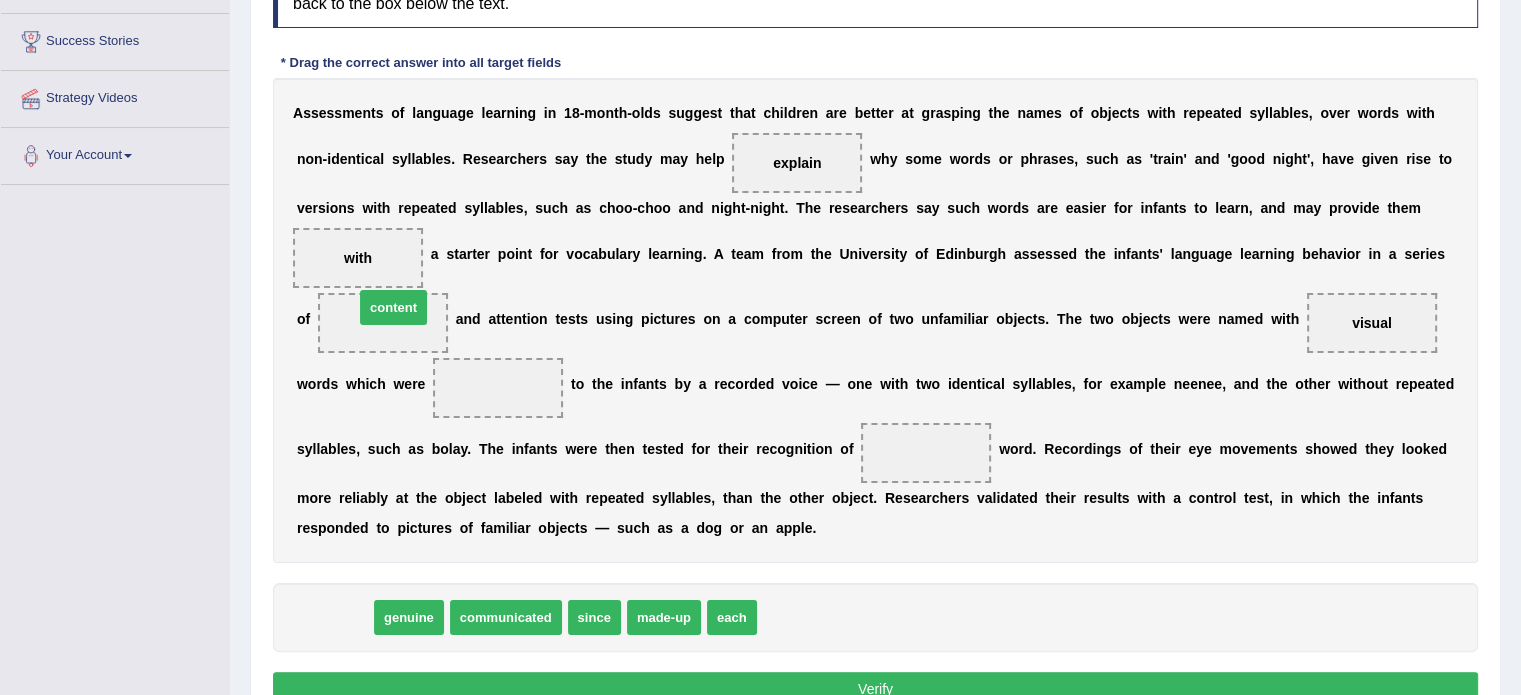 drag, startPoint x: 334, startPoint y: 613, endPoint x: 393, endPoint y: 303, distance: 315.56458 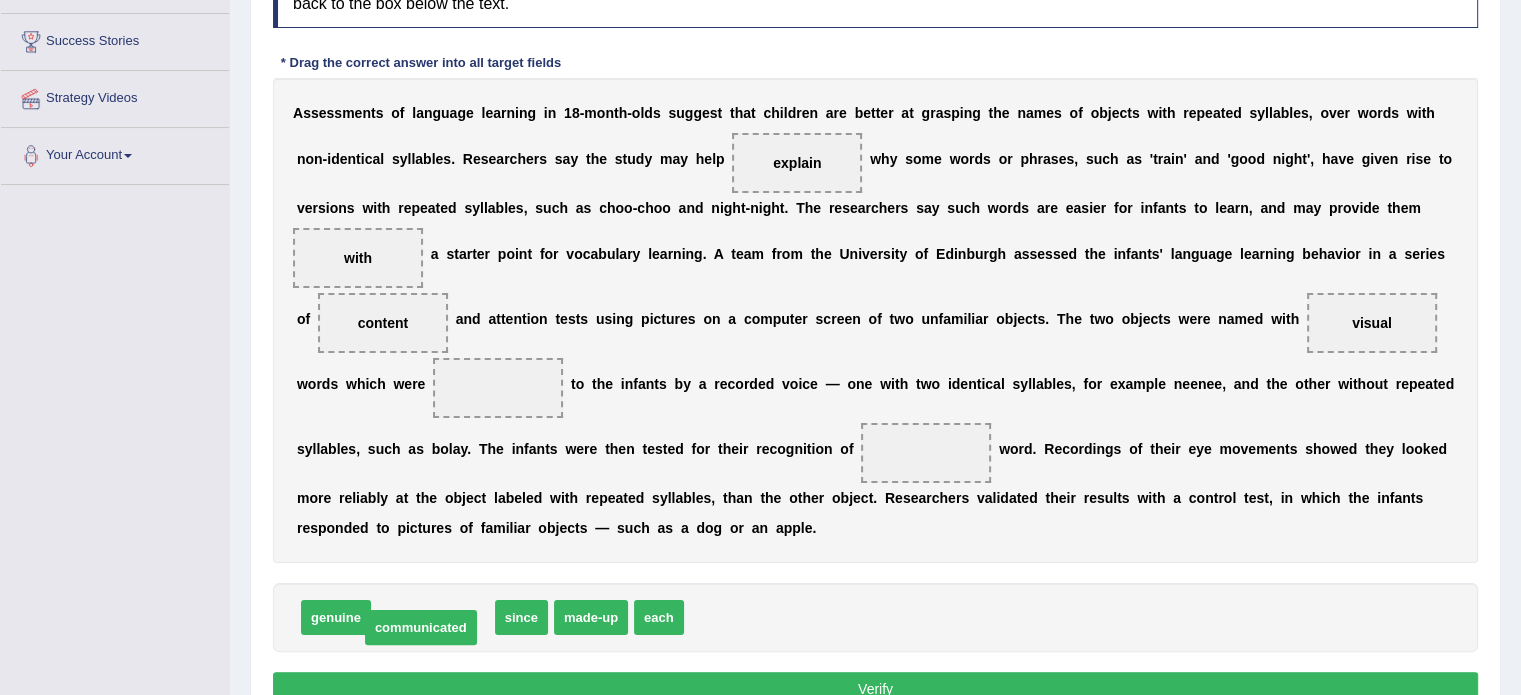 drag, startPoint x: 456, startPoint y: 615, endPoint x: 444, endPoint y: 624, distance: 15 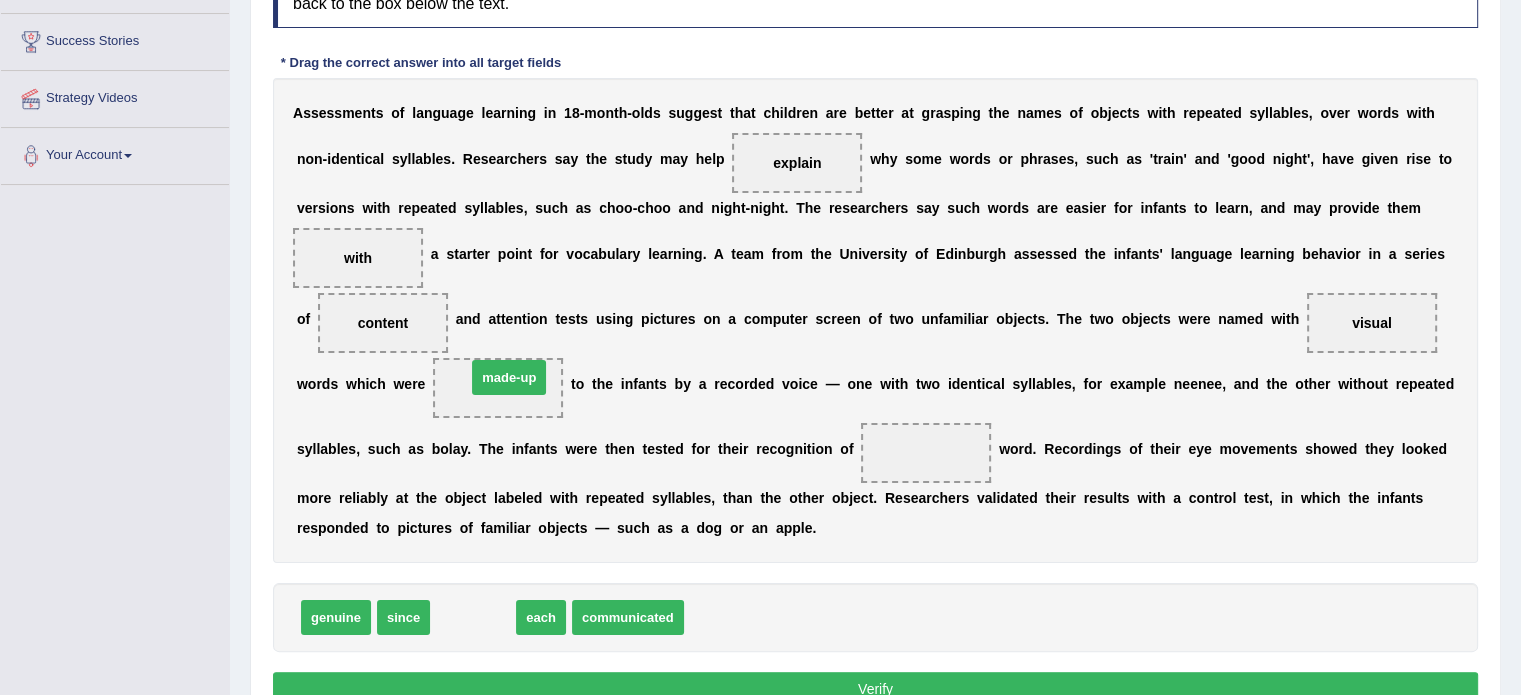drag, startPoint x: 480, startPoint y: 605, endPoint x: 512, endPoint y: 371, distance: 236.1779 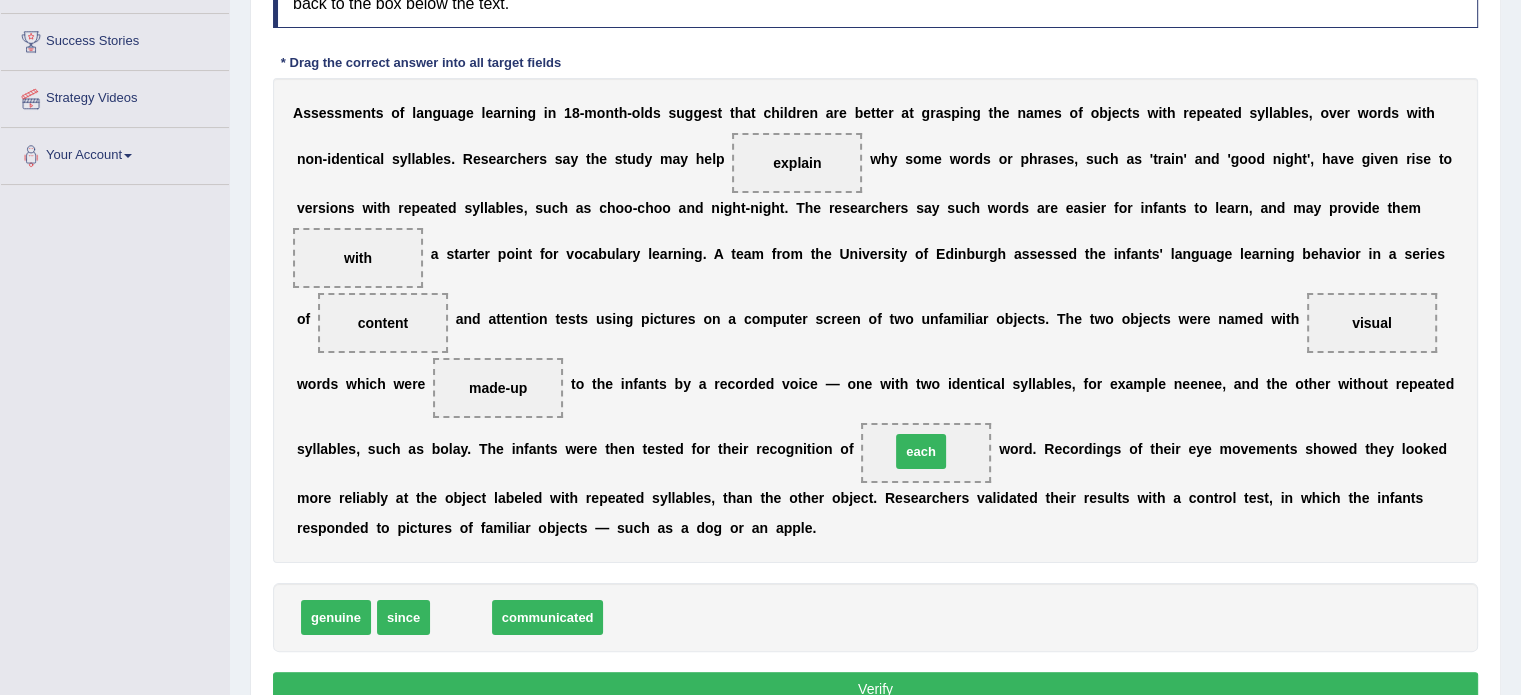 drag, startPoint x: 472, startPoint y: 608, endPoint x: 942, endPoint y: 433, distance: 501.52267 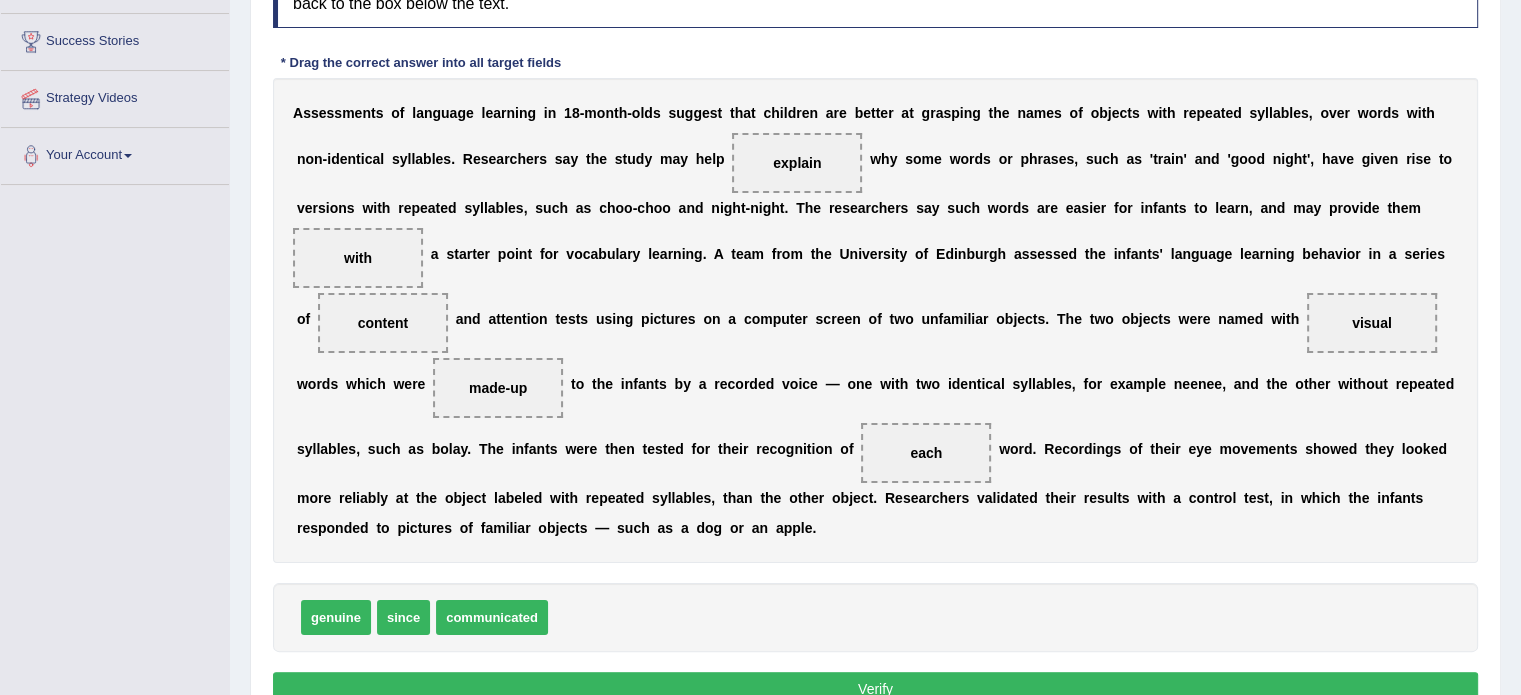 click on "Verify" at bounding box center (875, 689) 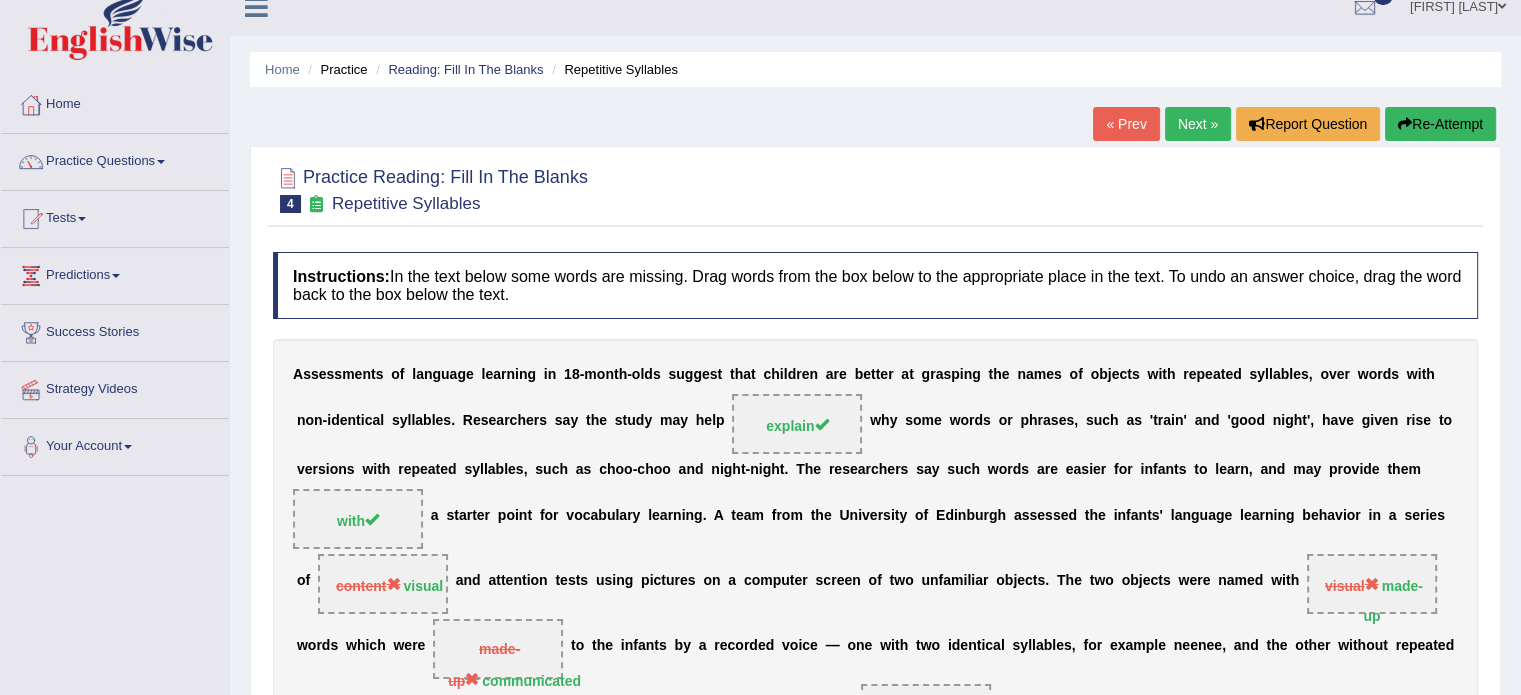 scroll, scrollTop: 0, scrollLeft: 0, axis: both 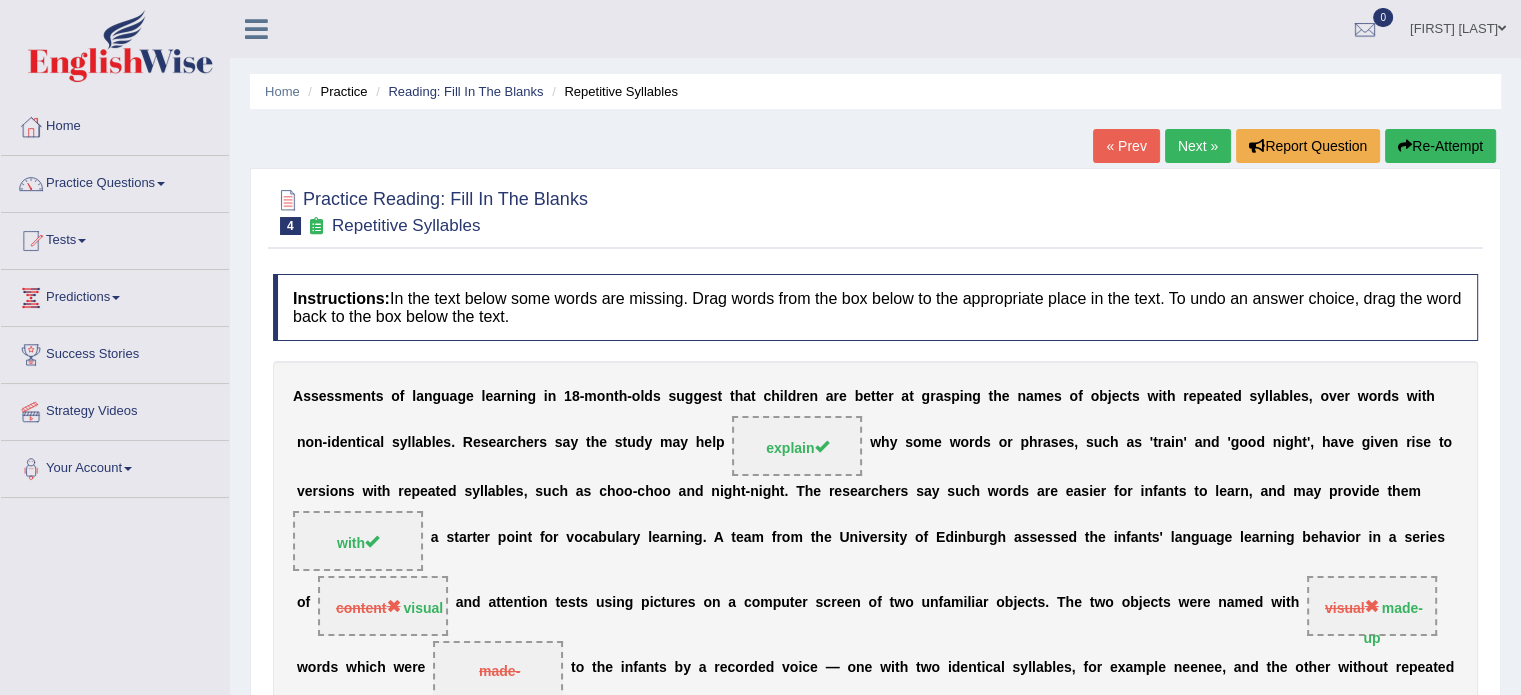 click on "Next »" at bounding box center (1198, 146) 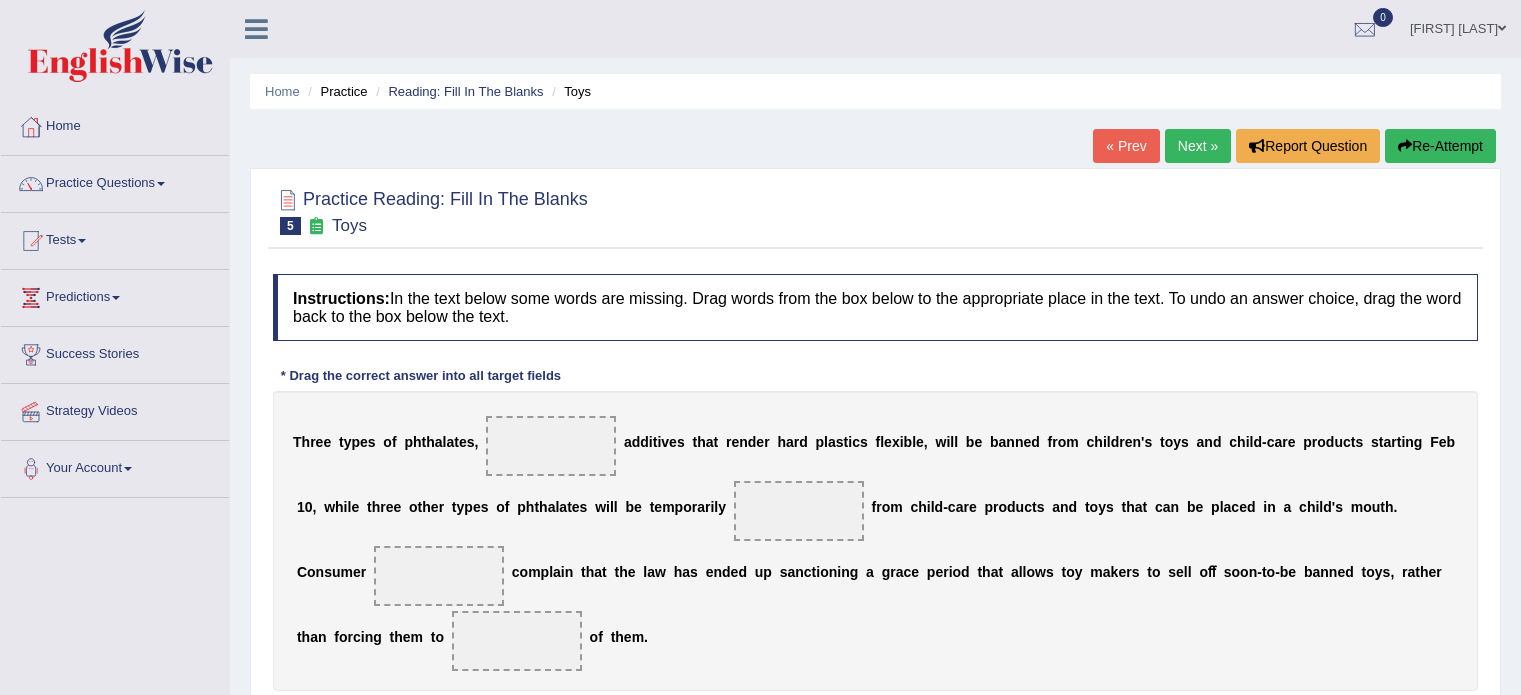 scroll, scrollTop: 0, scrollLeft: 0, axis: both 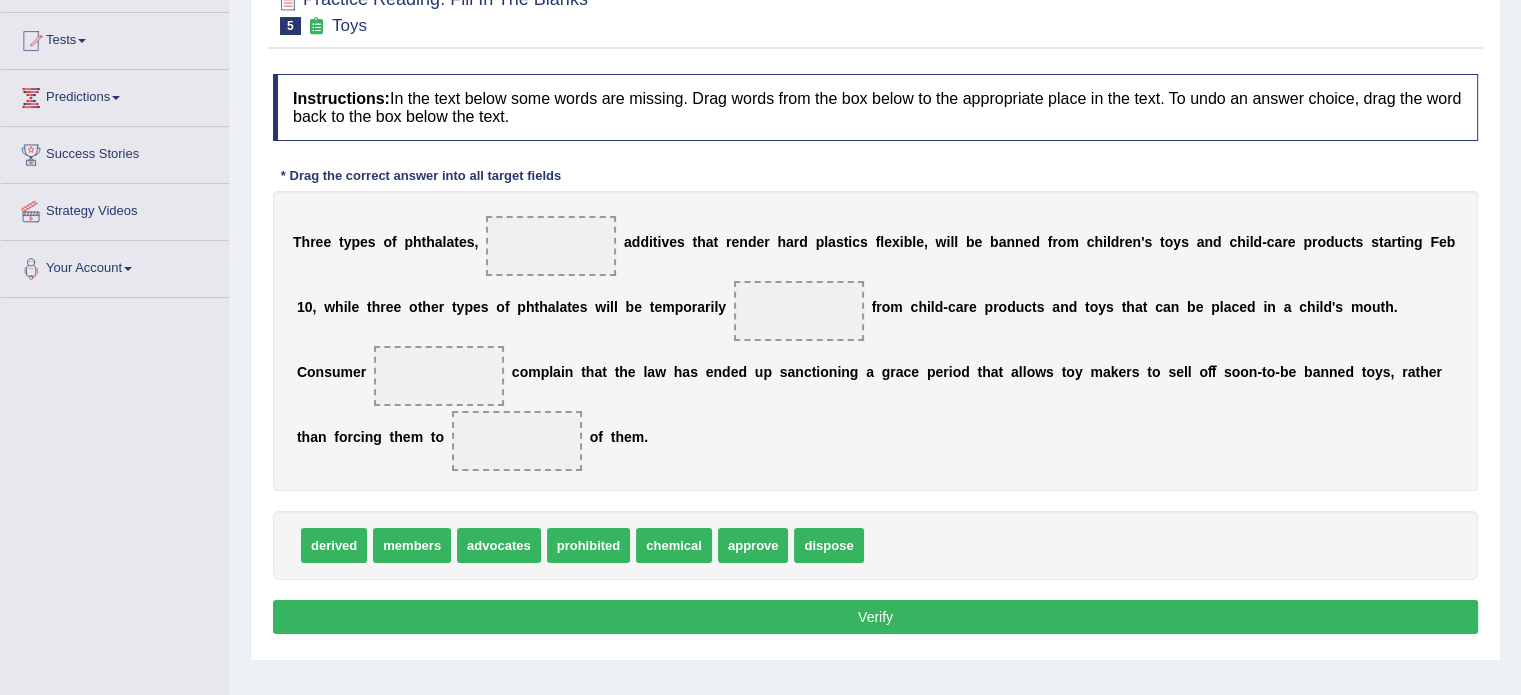 drag, startPoint x: 403, startPoint y: 243, endPoint x: 443, endPoint y: 240, distance: 40.112343 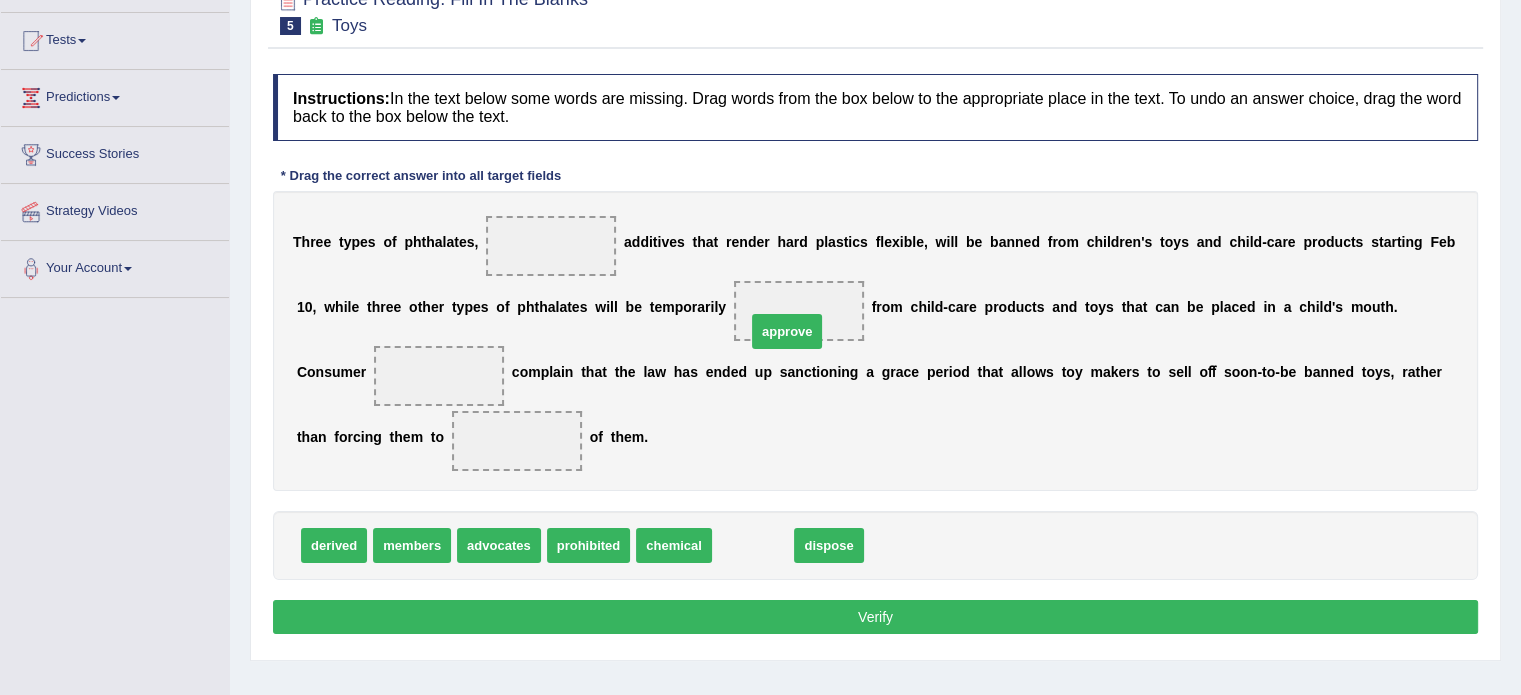 drag, startPoint x: 755, startPoint y: 549, endPoint x: 789, endPoint y: 335, distance: 216.6841 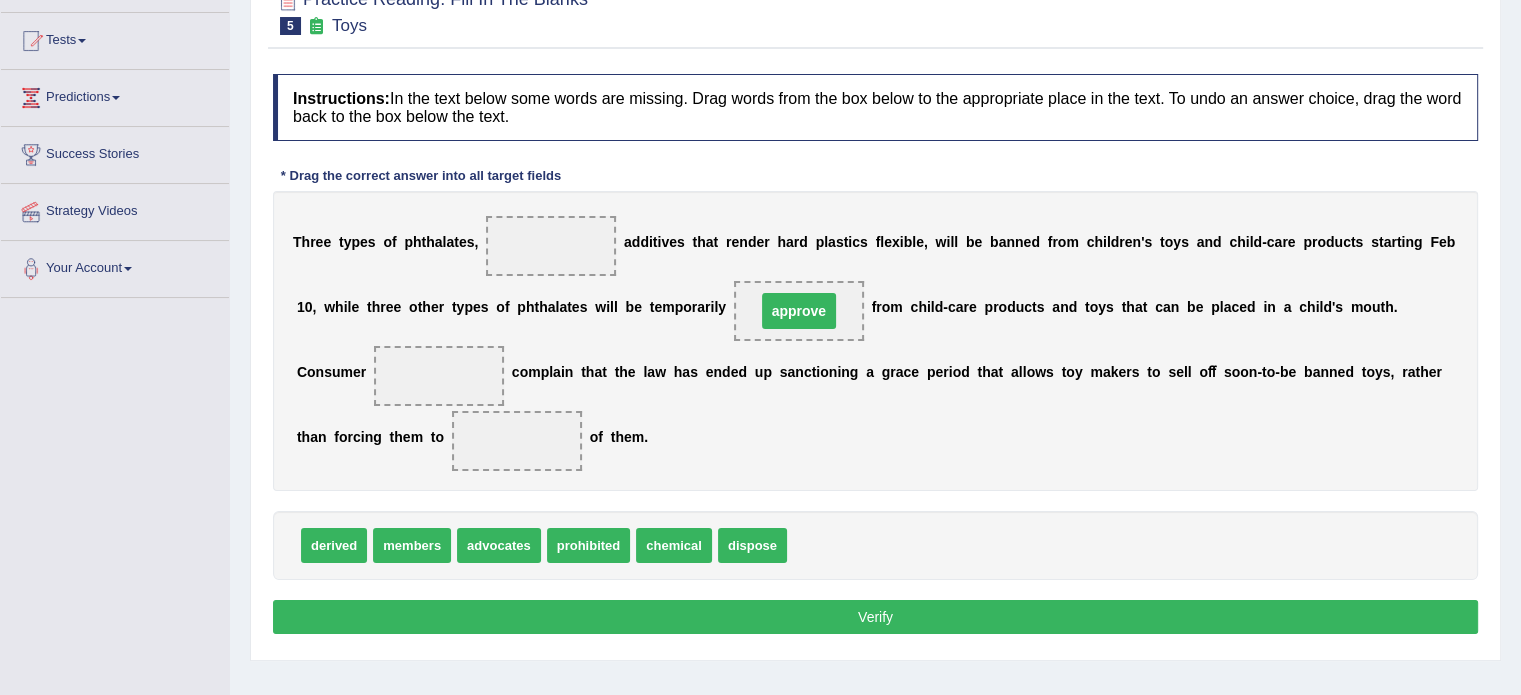 click on "approve" at bounding box center (799, 311) 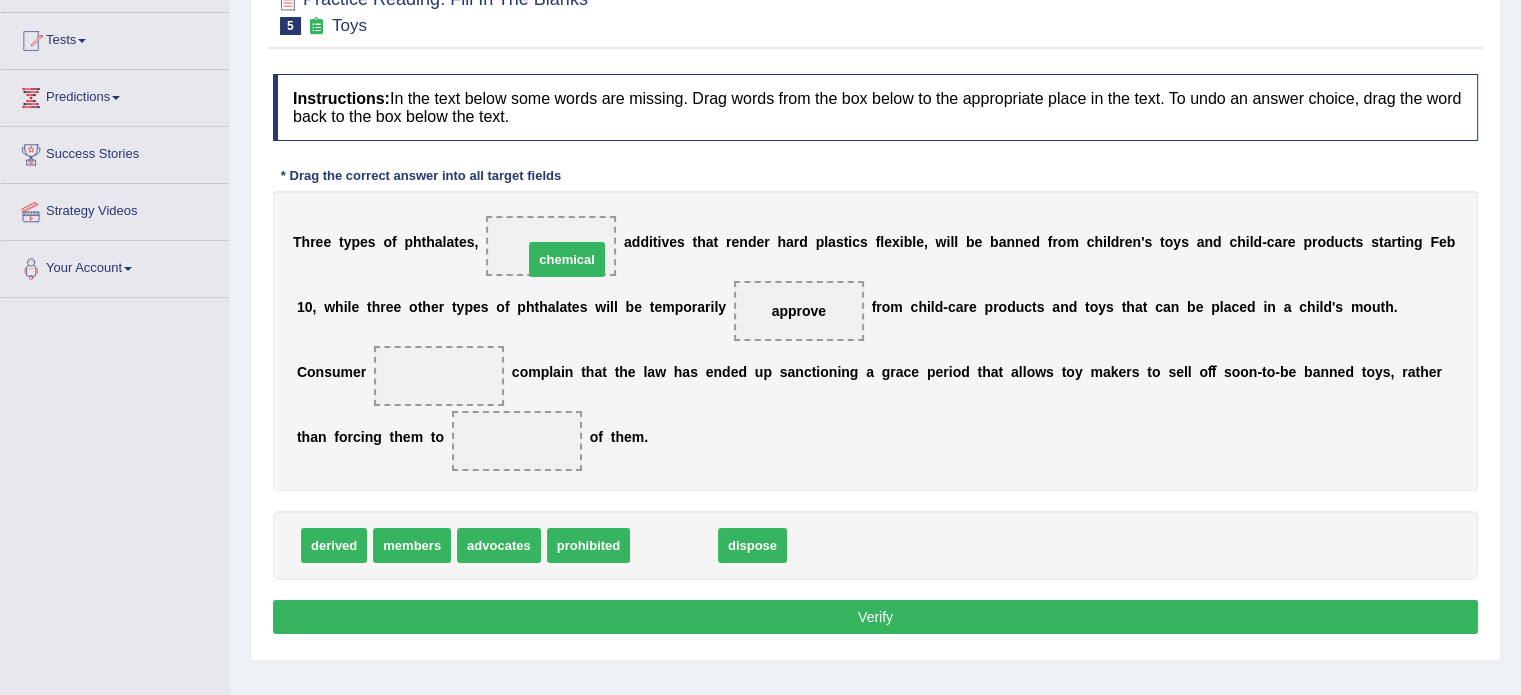 drag, startPoint x: 687, startPoint y: 546, endPoint x: 580, endPoint y: 260, distance: 305.36044 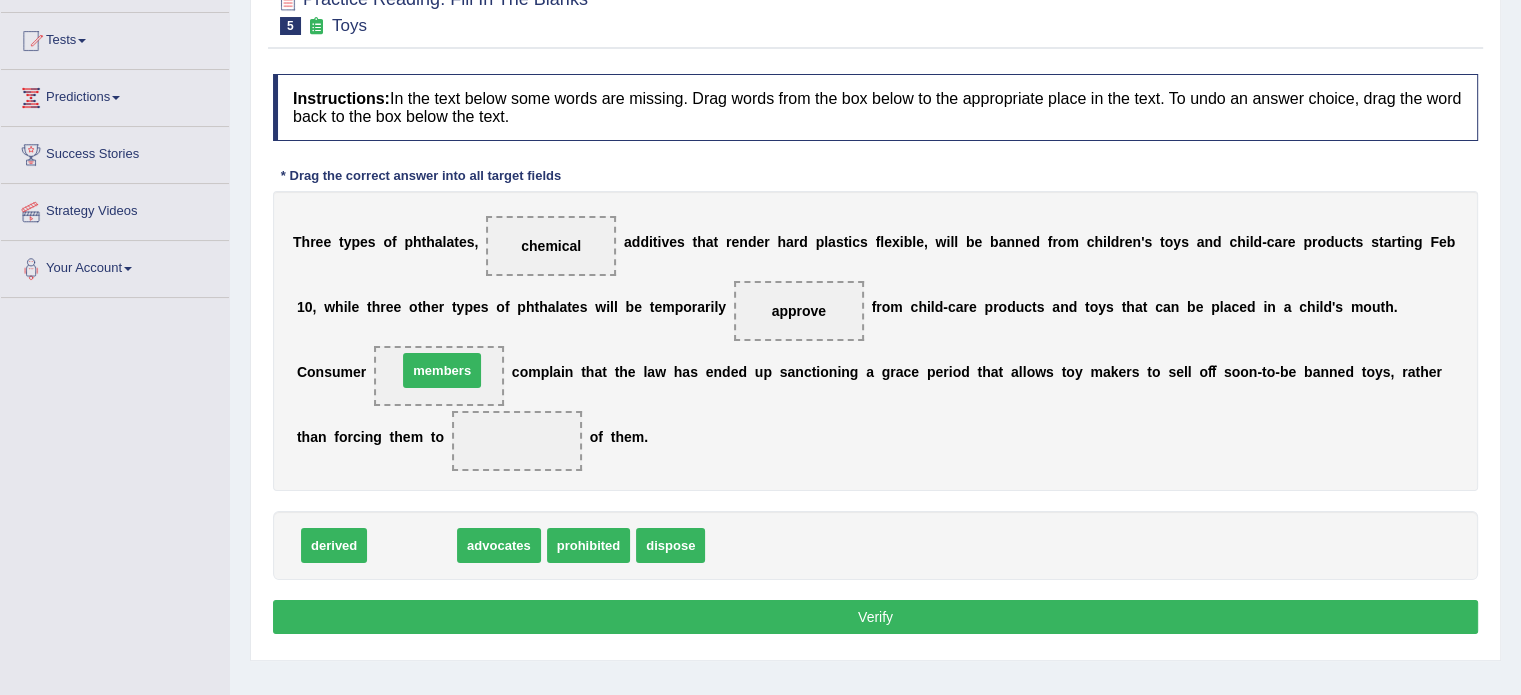 drag, startPoint x: 406, startPoint y: 541, endPoint x: 436, endPoint y: 366, distance: 177.55281 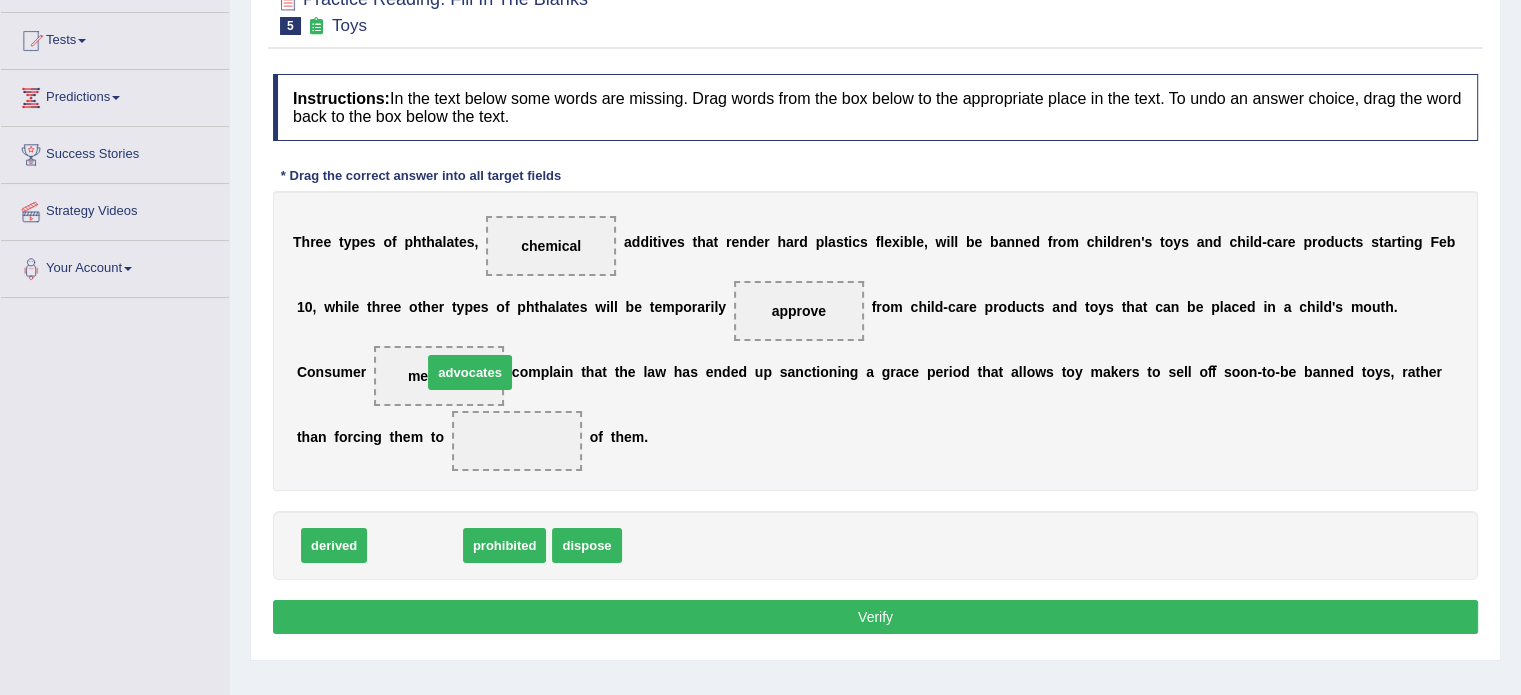 drag, startPoint x: 401, startPoint y: 555, endPoint x: 452, endPoint y: 382, distance: 180.36075 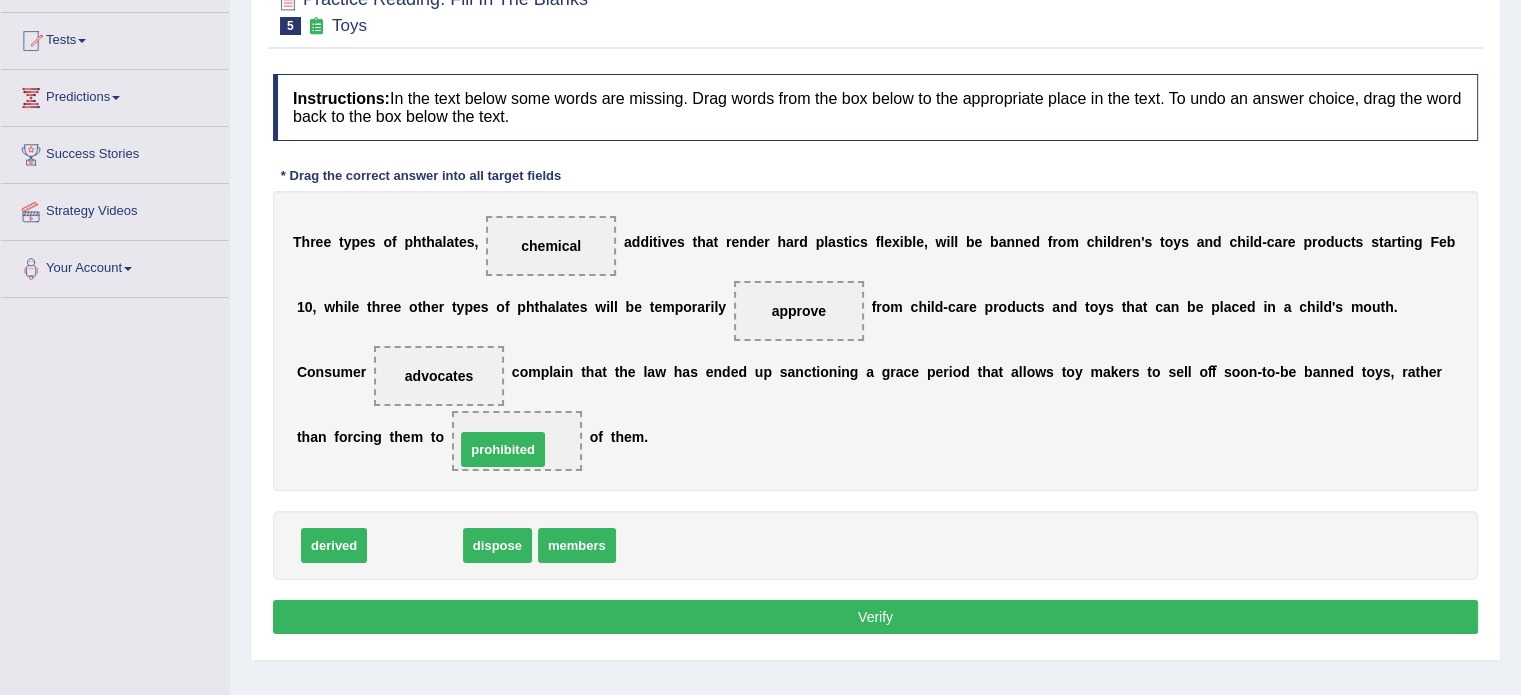 drag, startPoint x: 401, startPoint y: 547, endPoint x: 490, endPoint y: 451, distance: 130.90837 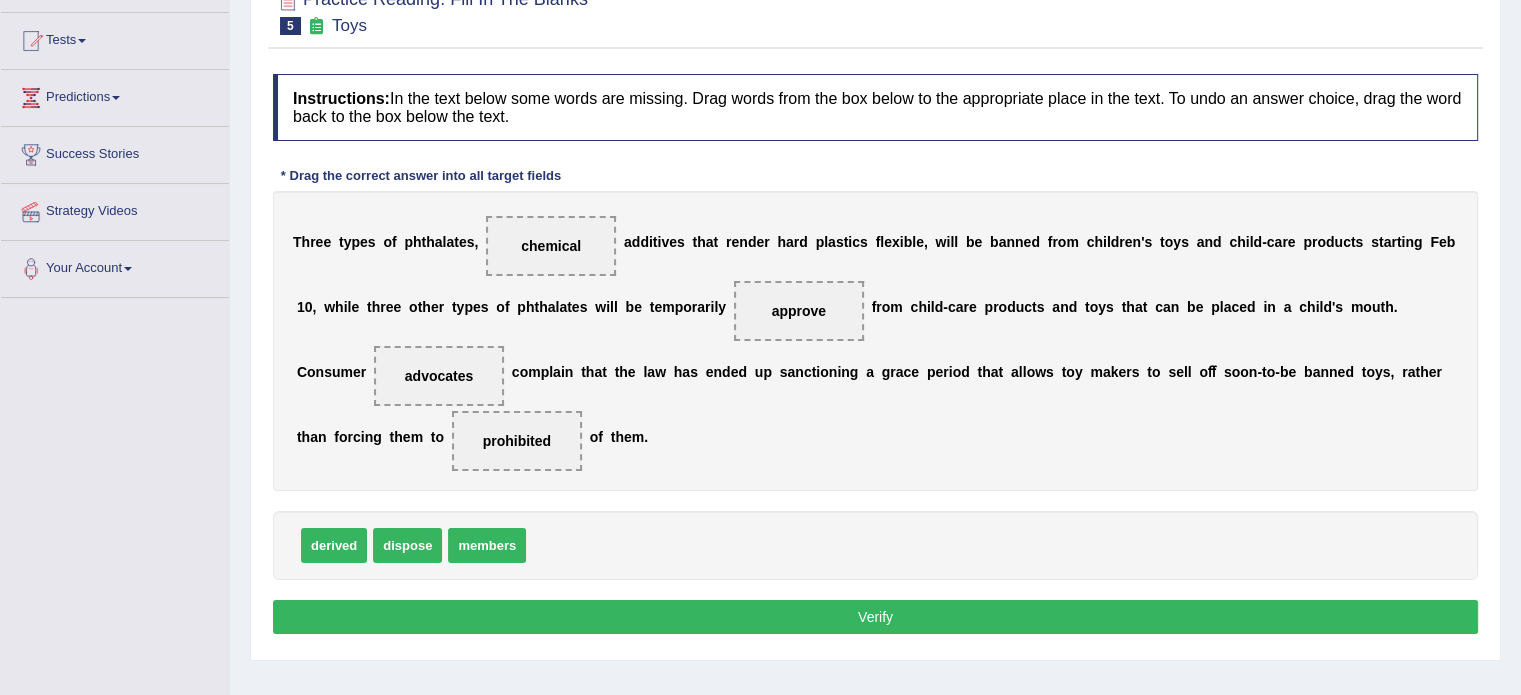 click on "Verify" at bounding box center [875, 617] 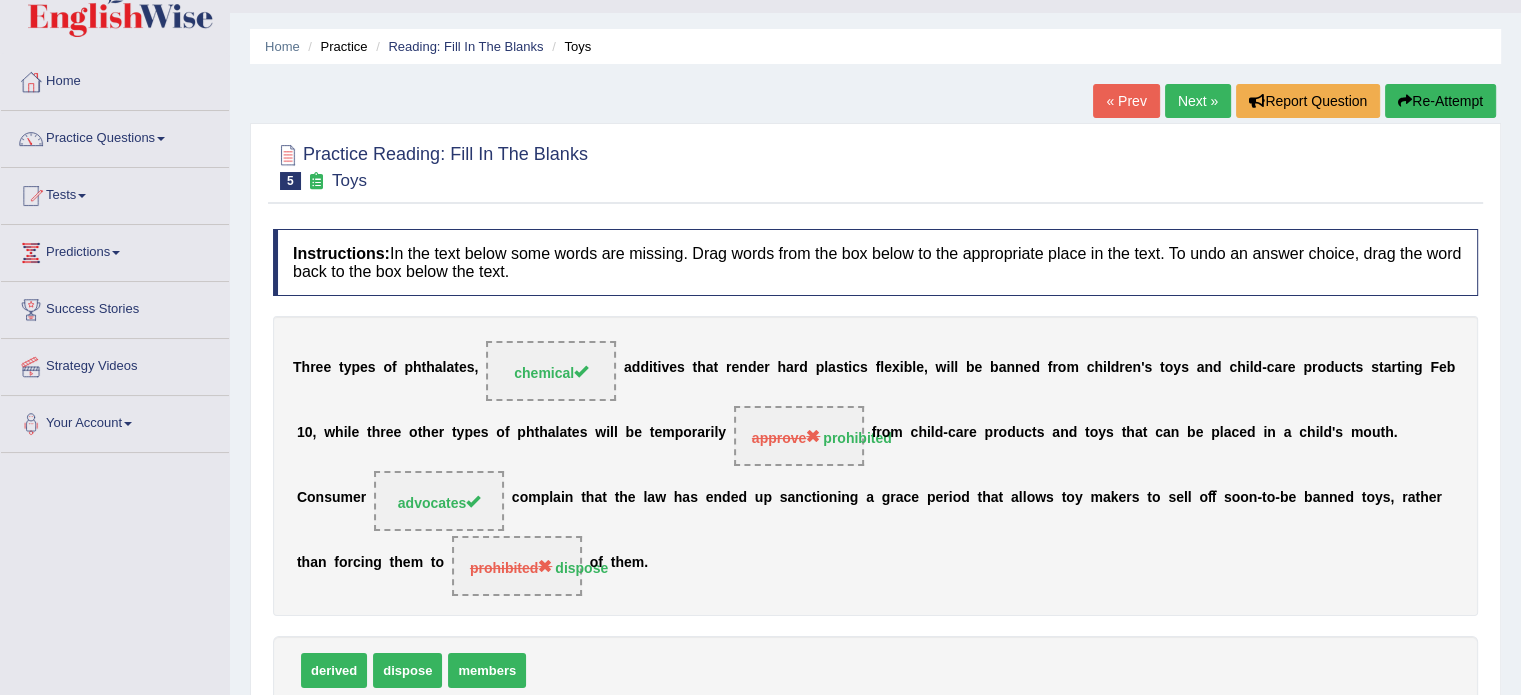 scroll, scrollTop: 0, scrollLeft: 0, axis: both 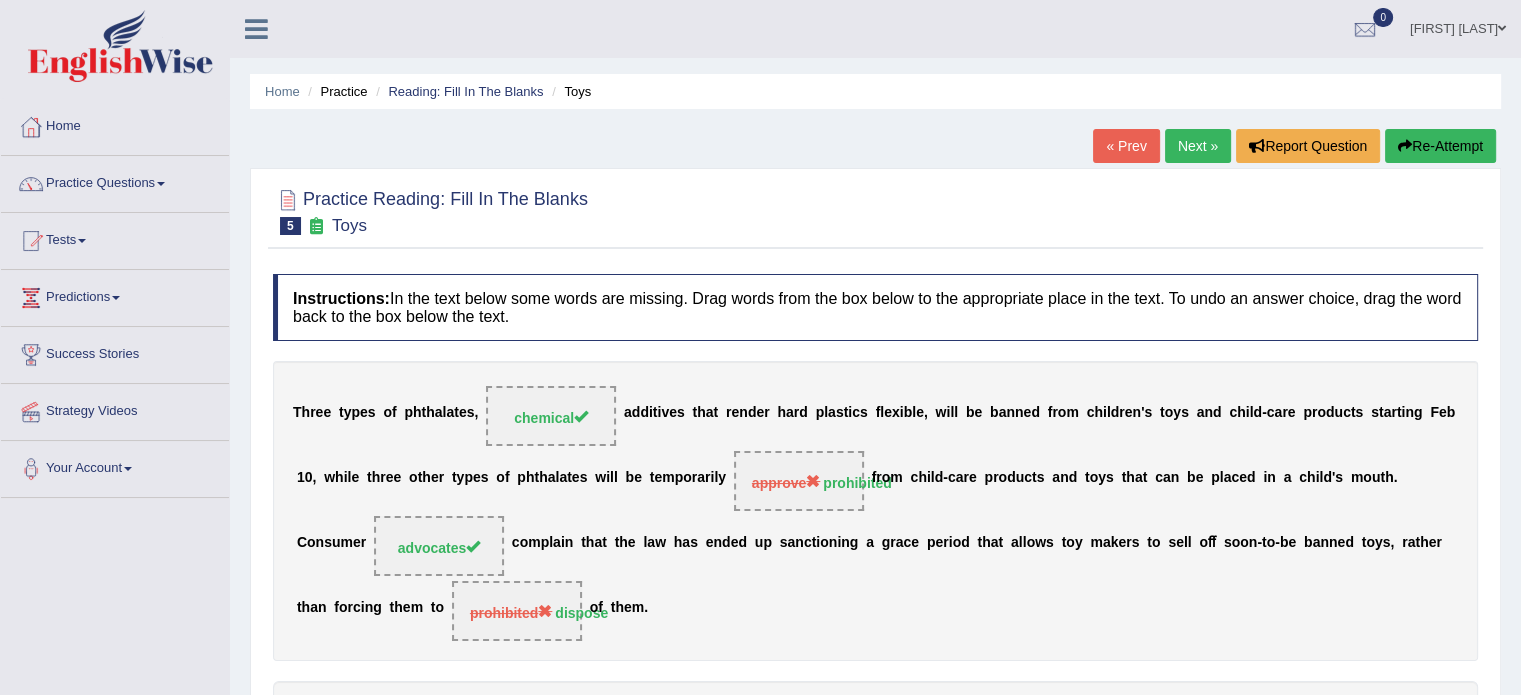click on "Next »" at bounding box center (1198, 146) 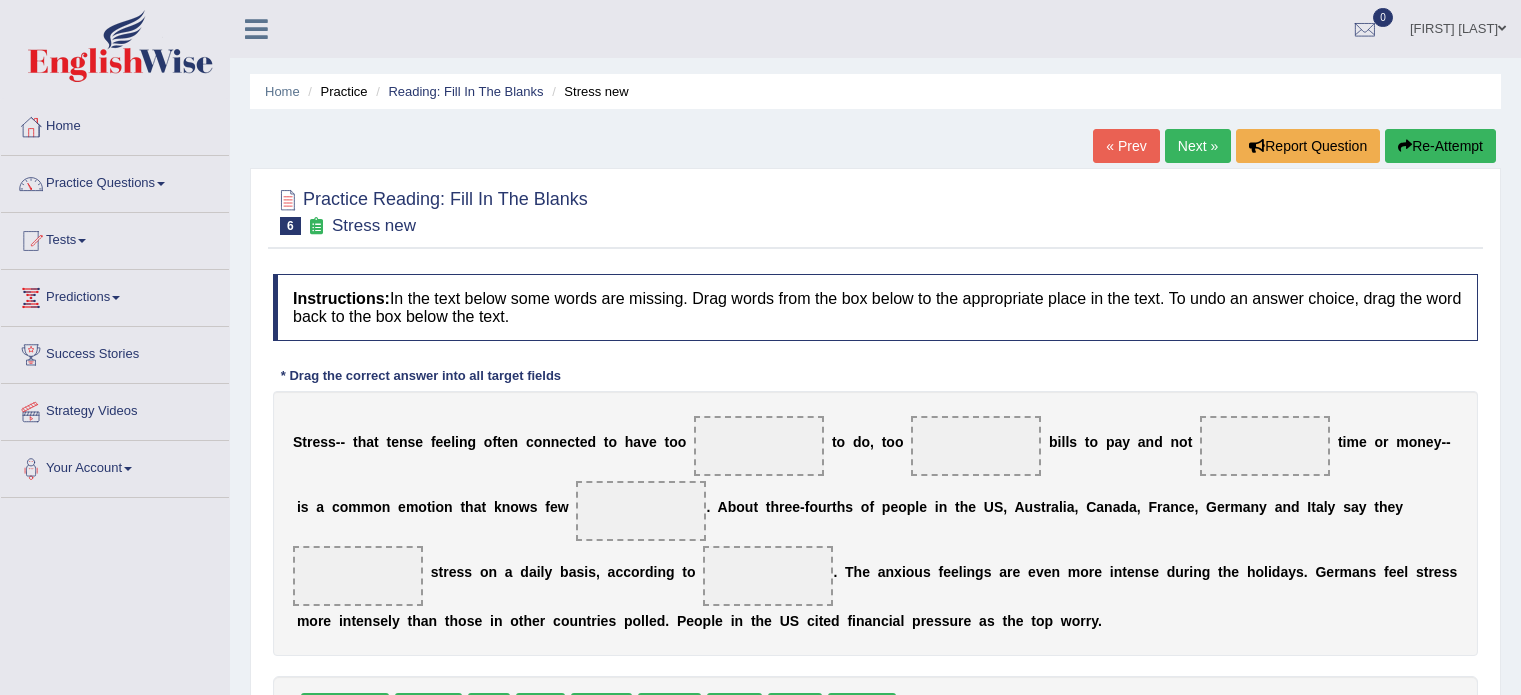 scroll, scrollTop: 0, scrollLeft: 0, axis: both 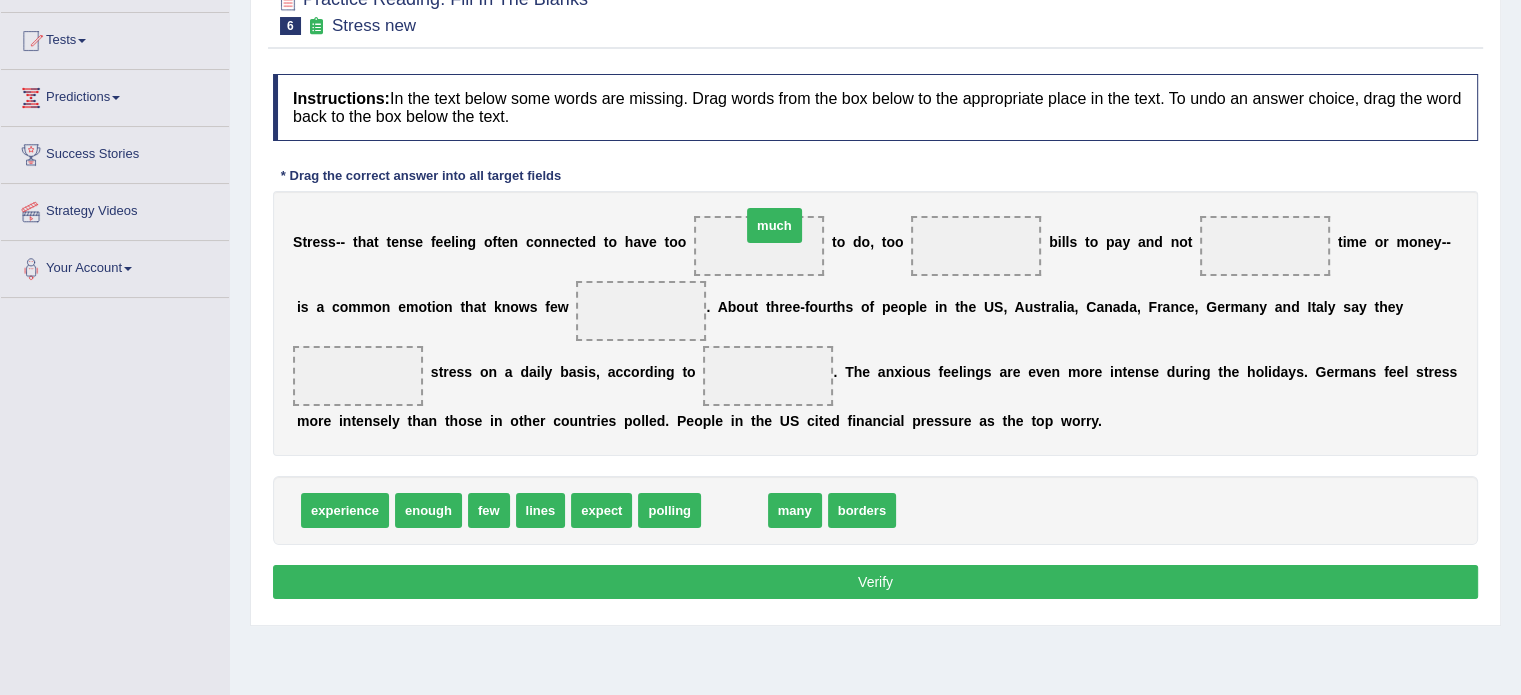 drag, startPoint x: 734, startPoint y: 508, endPoint x: 774, endPoint y: 223, distance: 287.79333 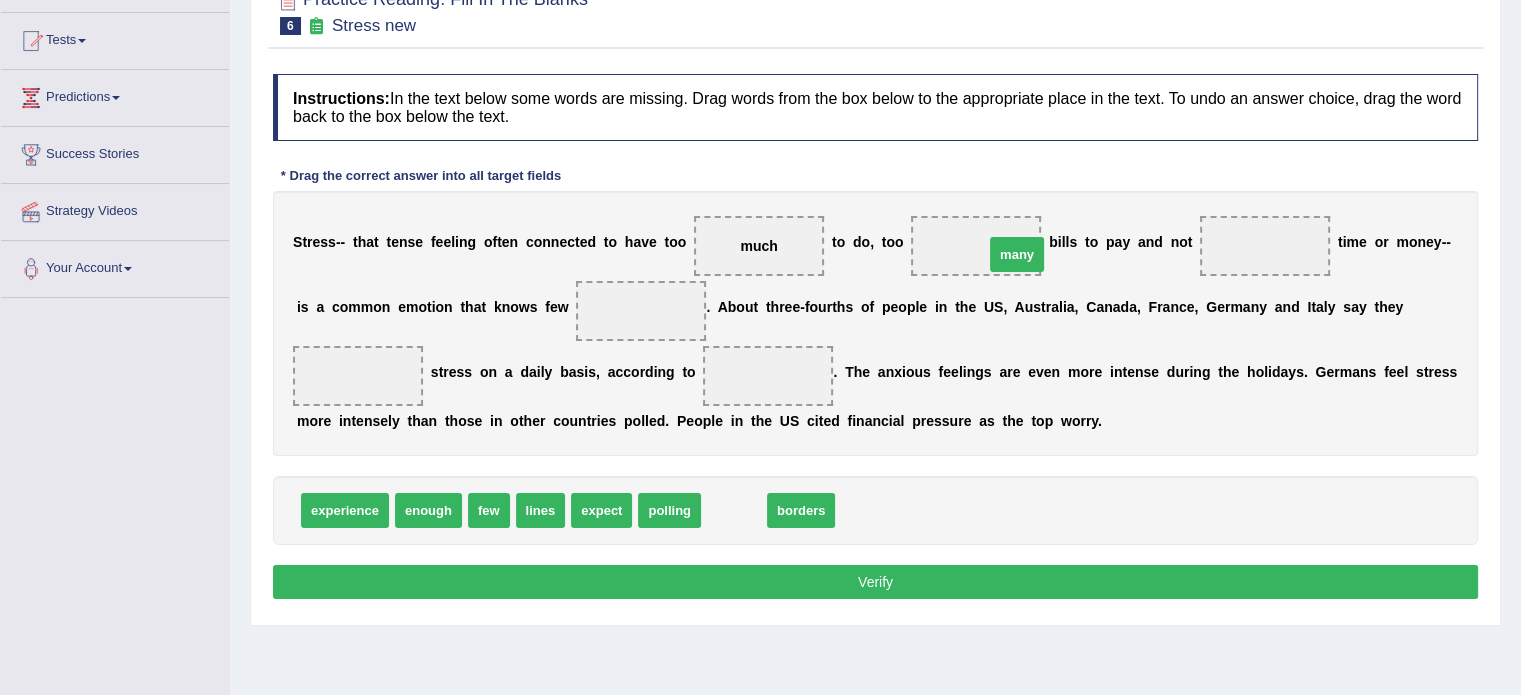 drag, startPoint x: 729, startPoint y: 511, endPoint x: 1012, endPoint y: 255, distance: 381.60843 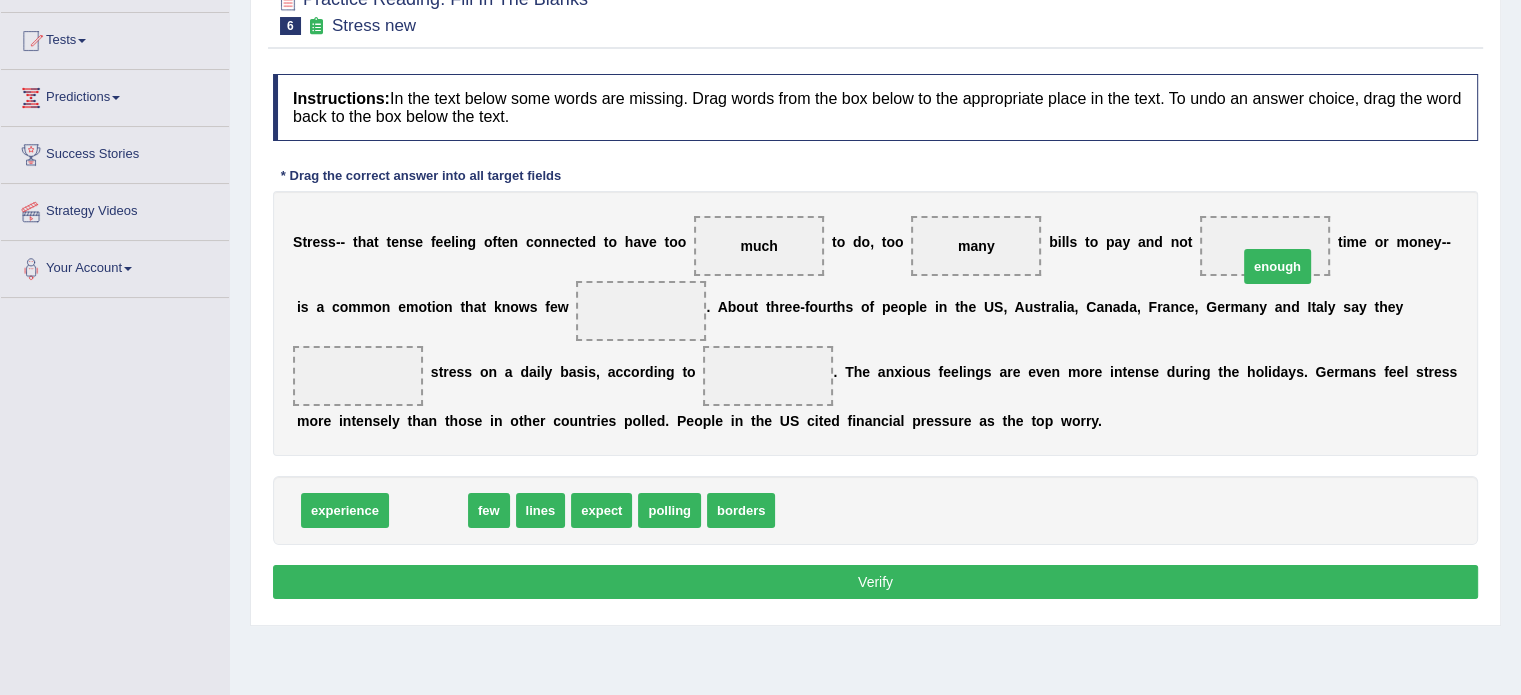drag, startPoint x: 433, startPoint y: 504, endPoint x: 1283, endPoint y: 251, distance: 886.85345 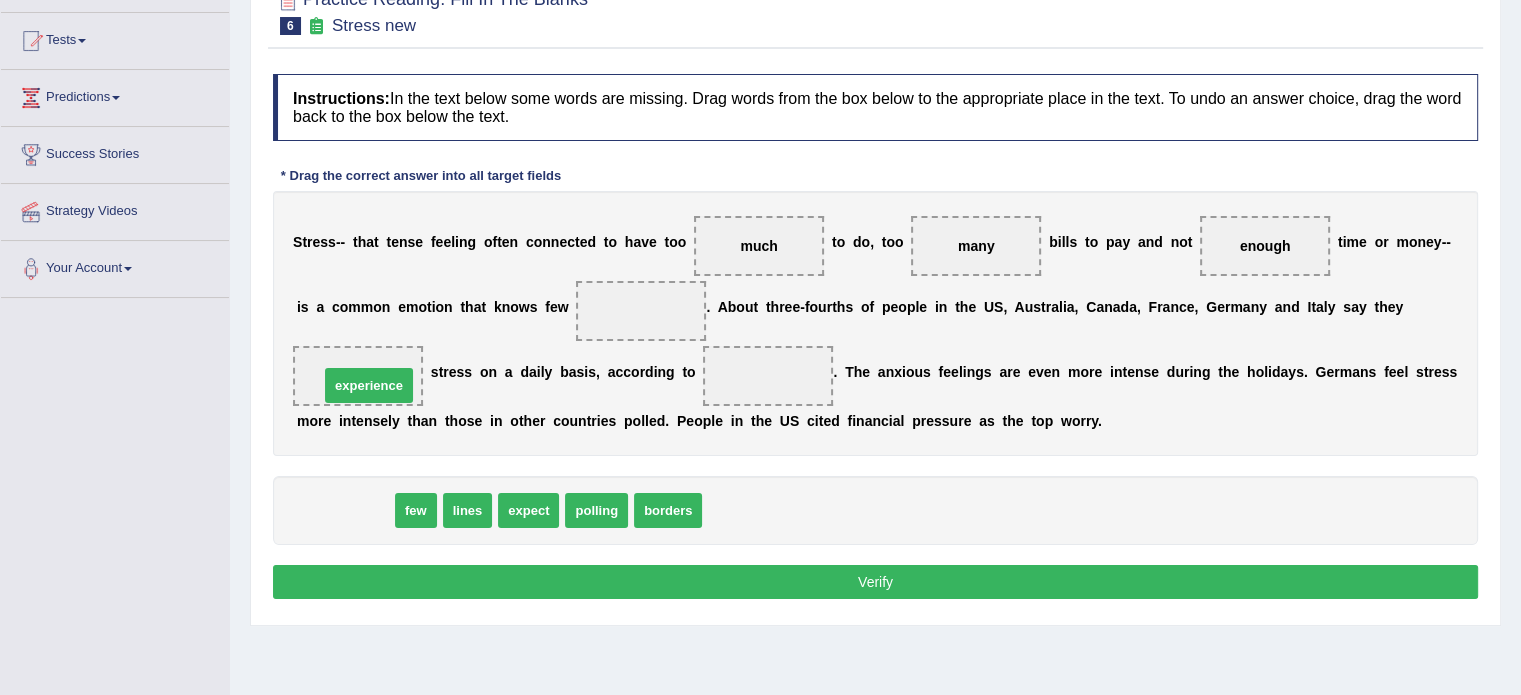 drag, startPoint x: 344, startPoint y: 510, endPoint x: 368, endPoint y: 384, distance: 128.26535 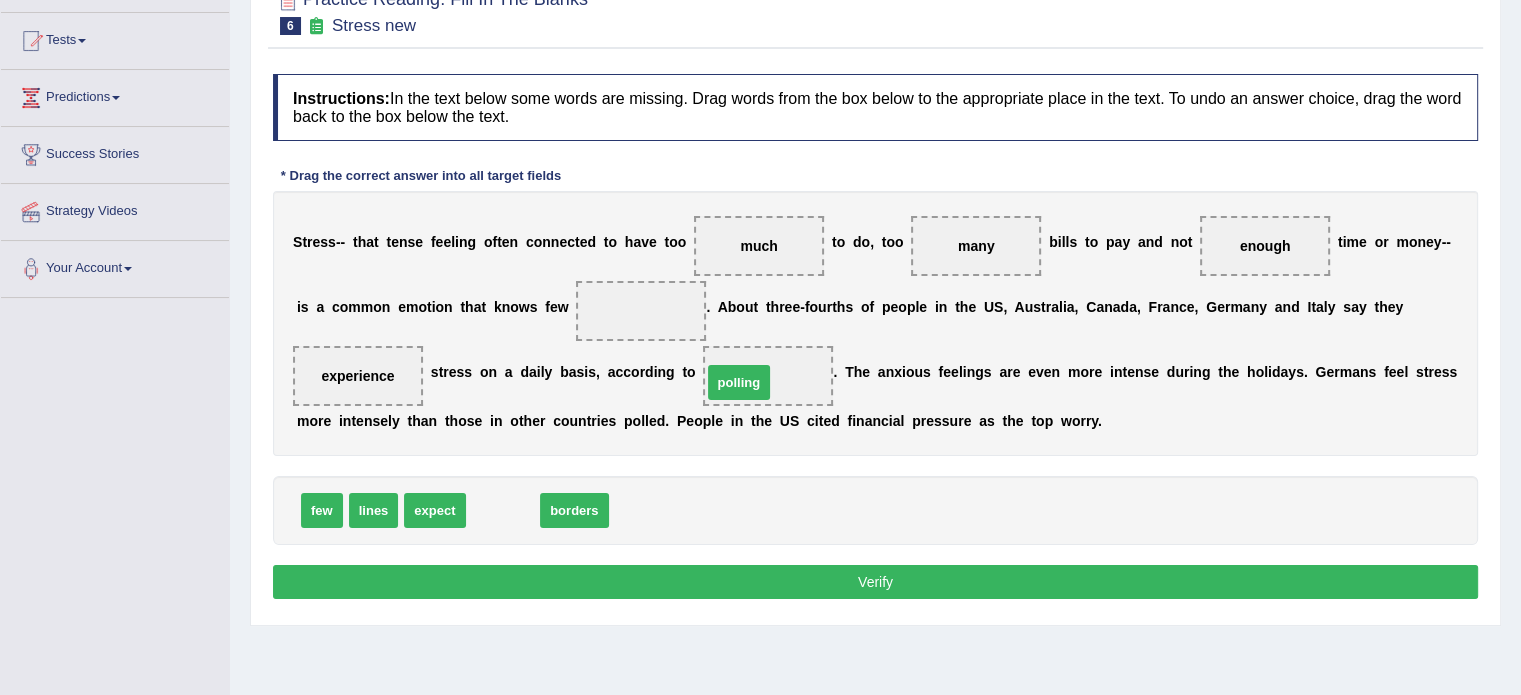 drag, startPoint x: 496, startPoint y: 503, endPoint x: 740, endPoint y: 383, distance: 271.91174 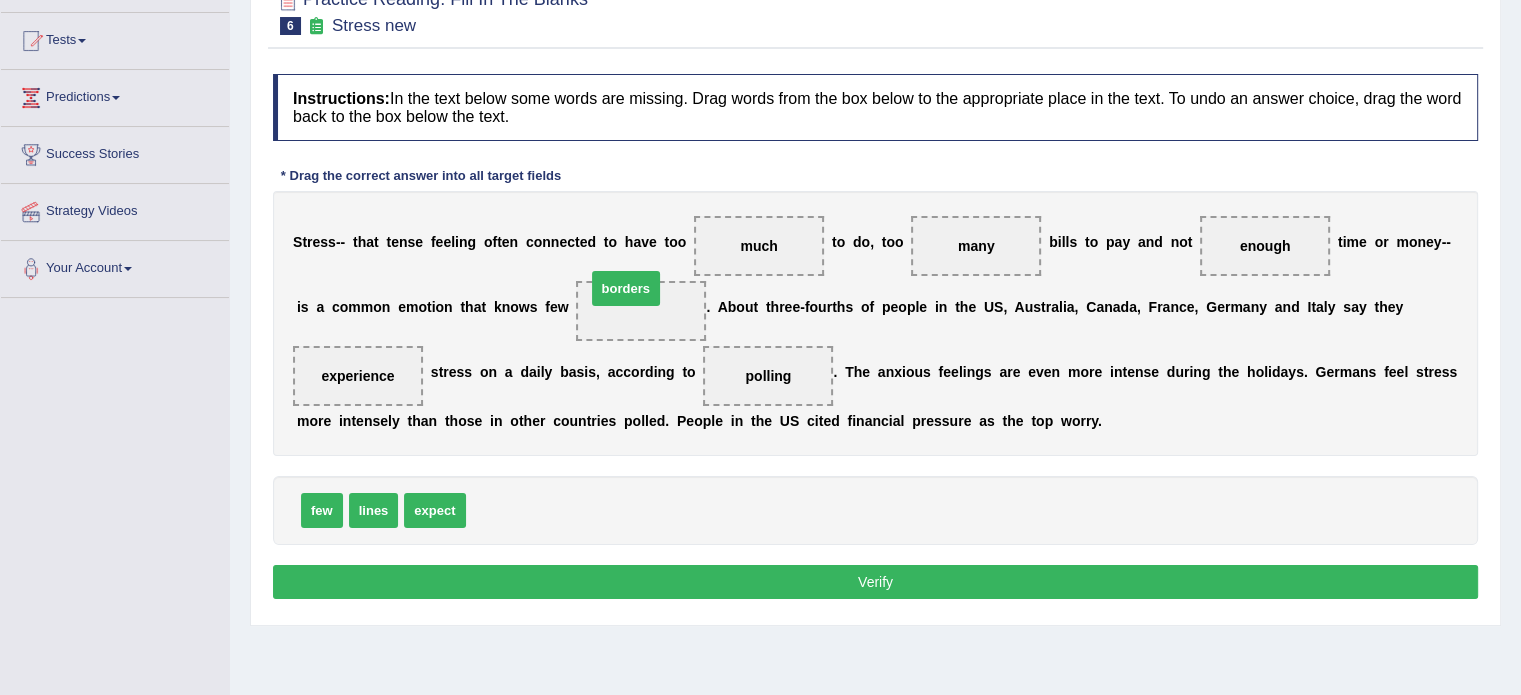 drag, startPoint x: 532, startPoint y: 509, endPoint x: 652, endPoint y: 294, distance: 246.22145 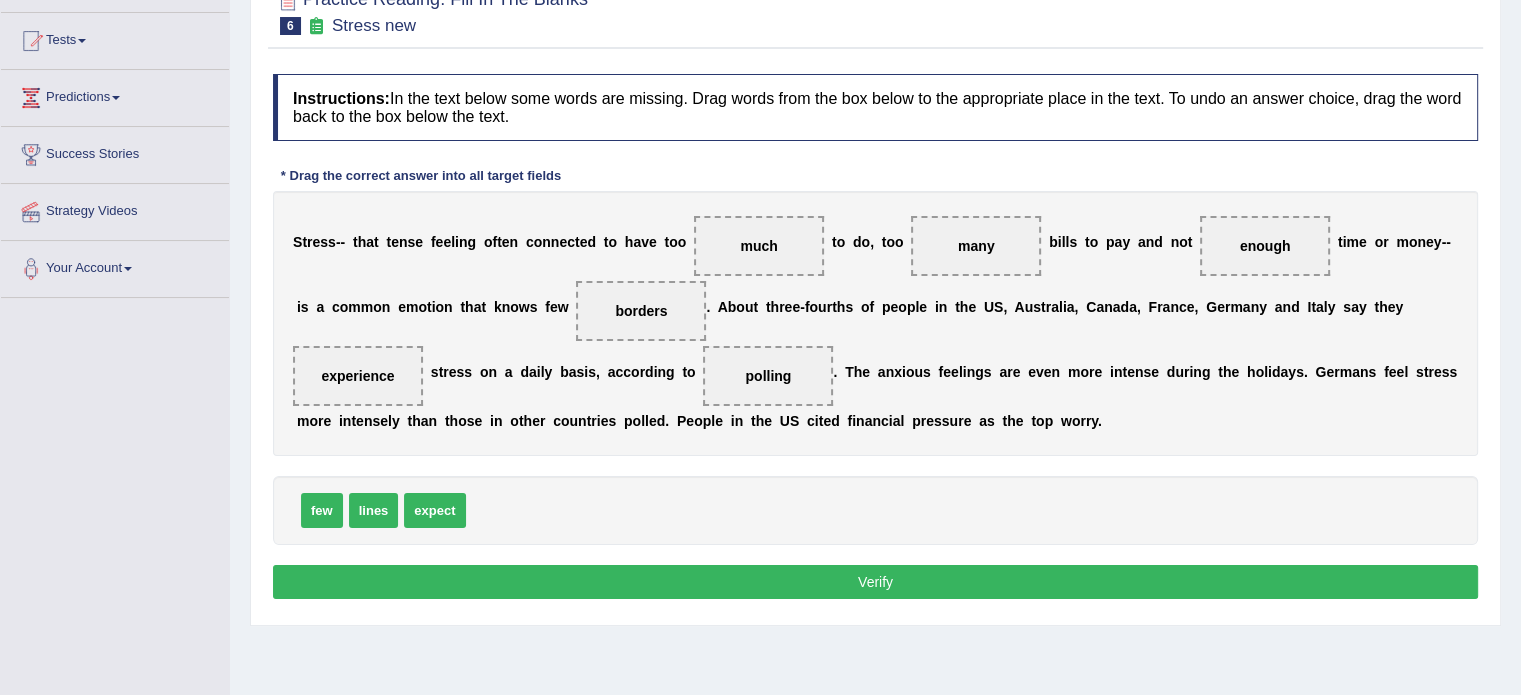 click on "Verify" at bounding box center (875, 582) 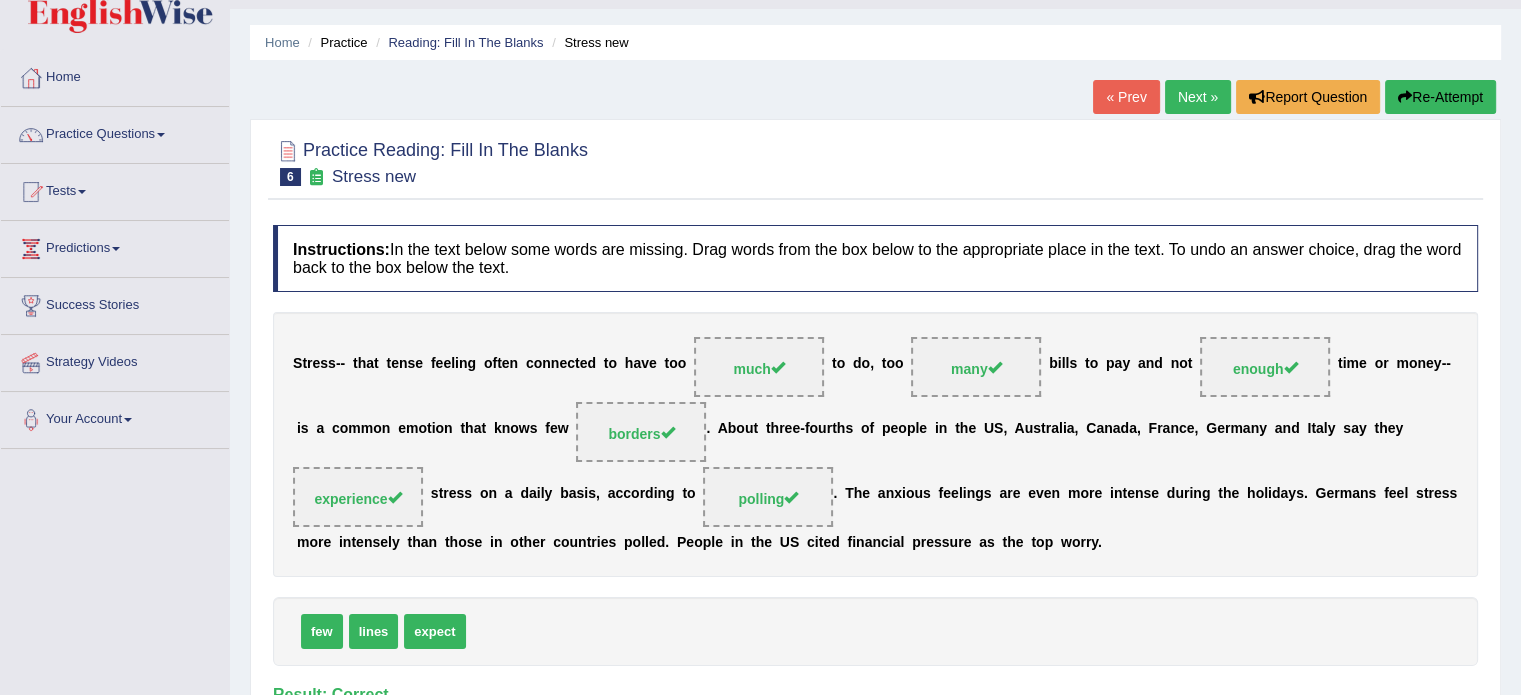 scroll, scrollTop: 0, scrollLeft: 0, axis: both 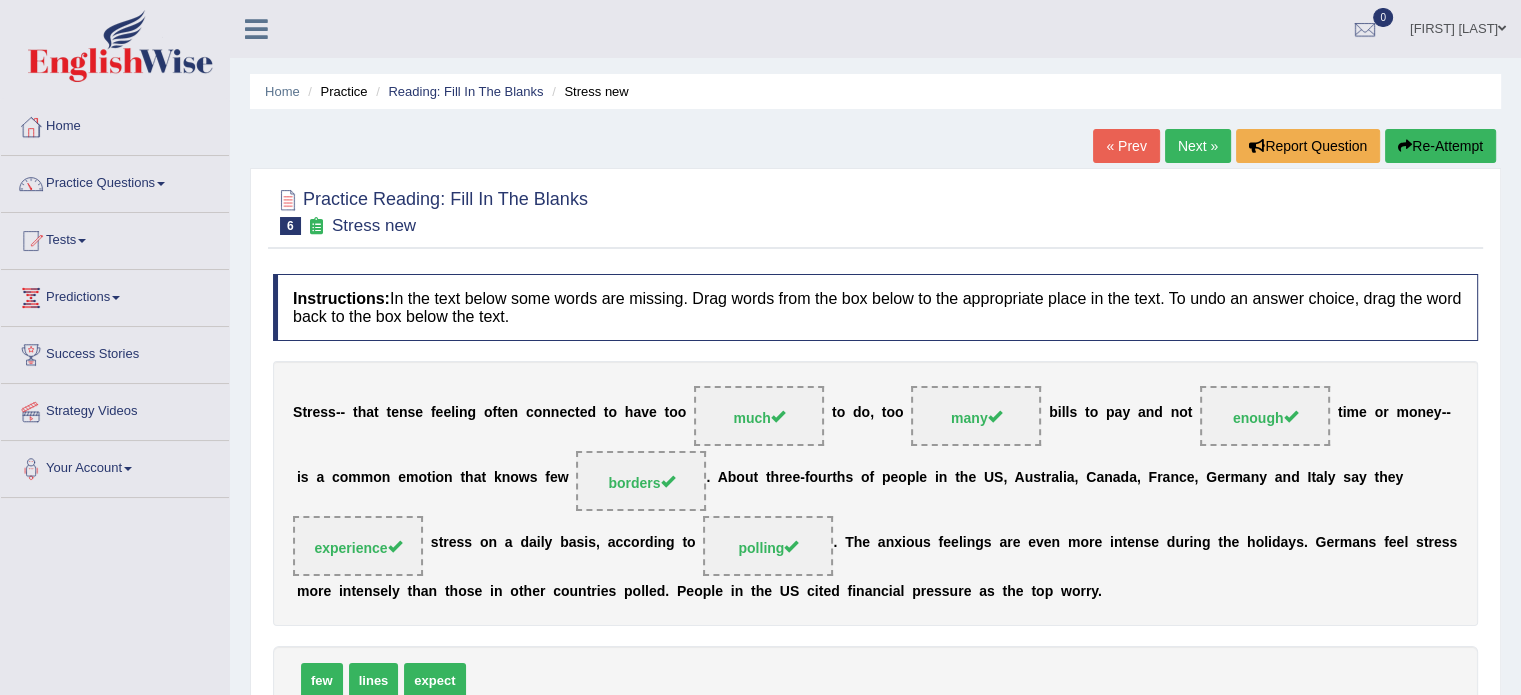 click on "Next »" at bounding box center [1198, 146] 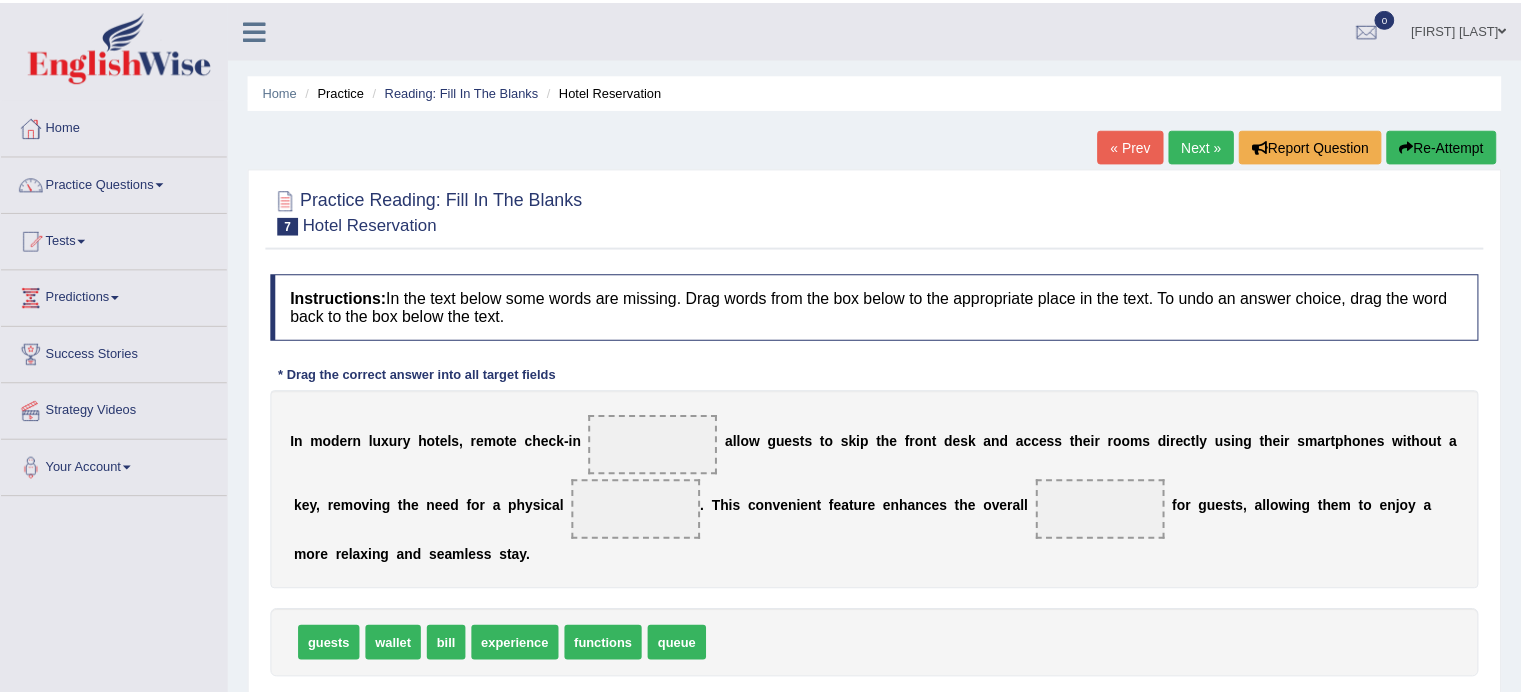 scroll, scrollTop: 0, scrollLeft: 0, axis: both 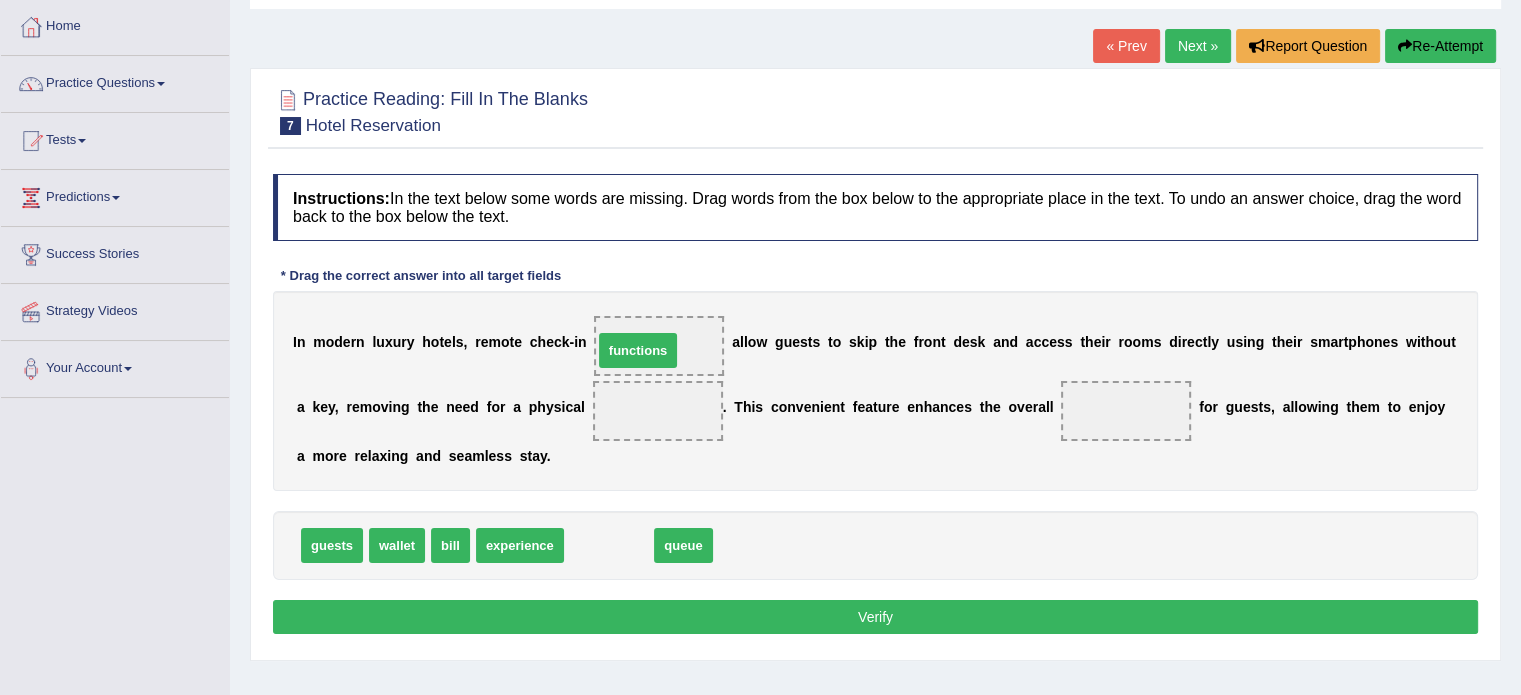 drag, startPoint x: 623, startPoint y: 546, endPoint x: 656, endPoint y: 341, distance: 207.63911 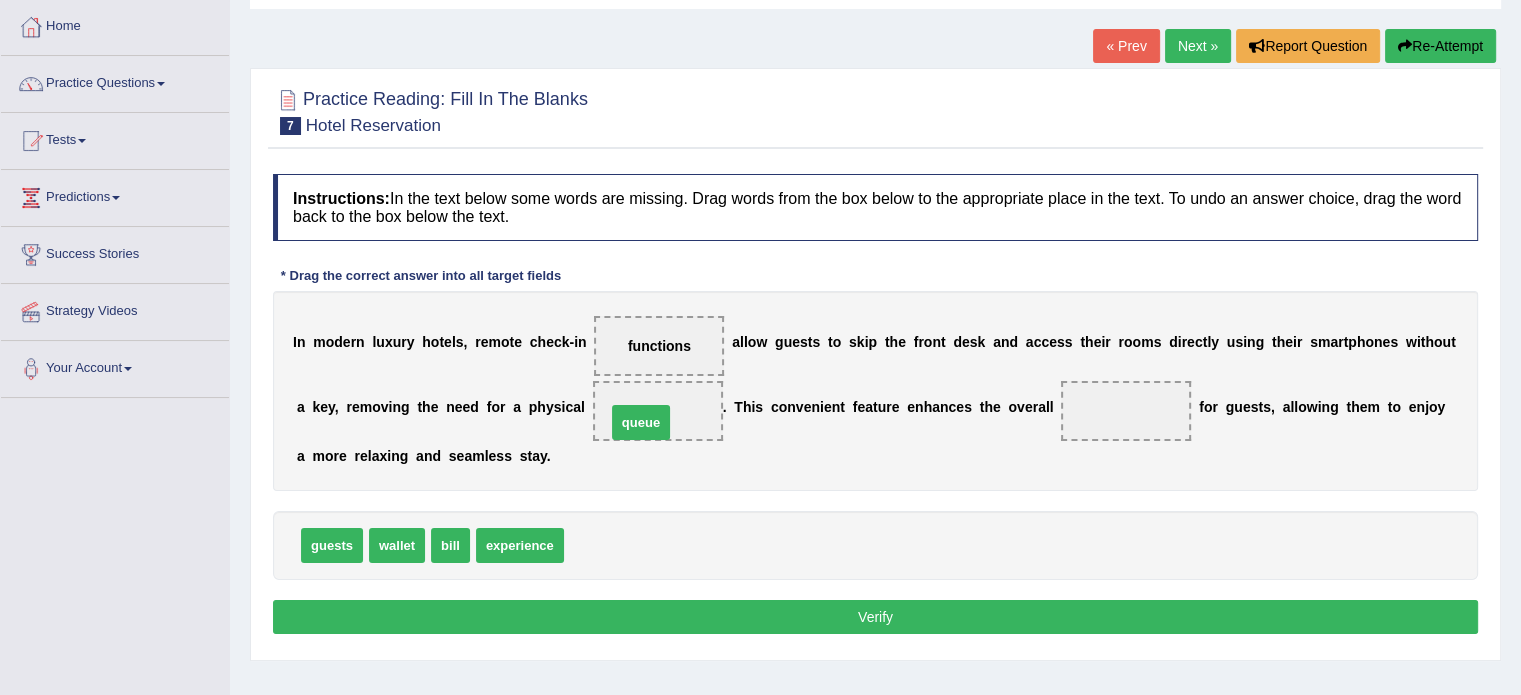 drag, startPoint x: 603, startPoint y: 540, endPoint x: 656, endPoint y: 415, distance: 135.77187 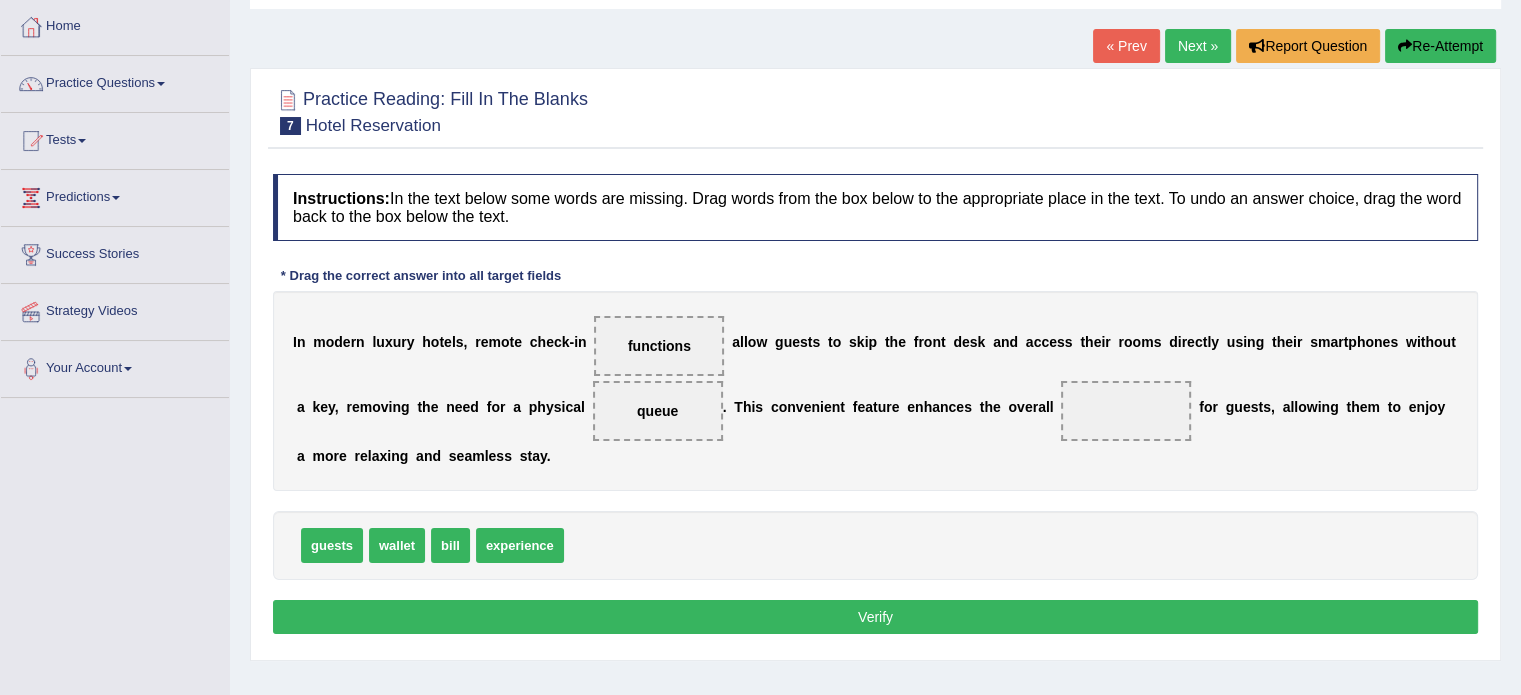 click on "queue" at bounding box center [657, 411] 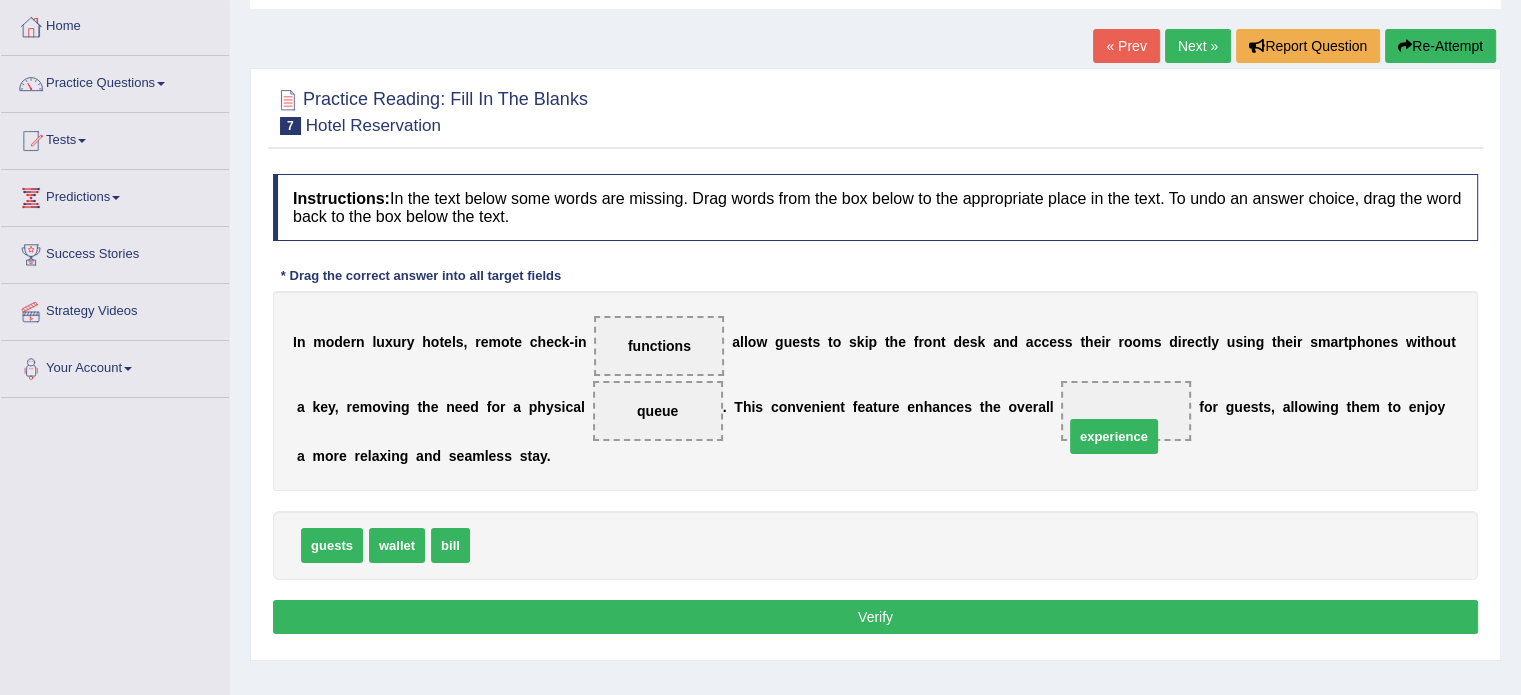 drag, startPoint x: 518, startPoint y: 532, endPoint x: 1135, endPoint y: 401, distance: 630.75354 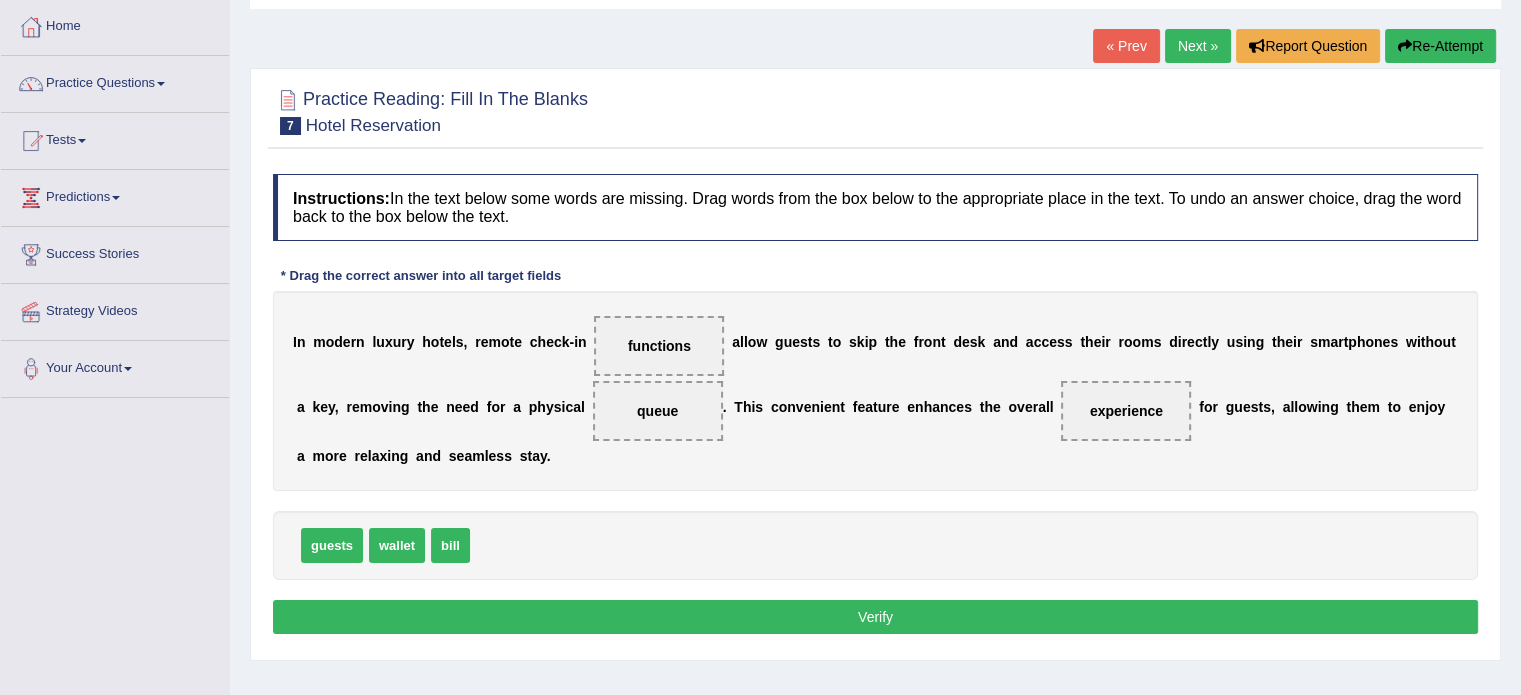 click on "Verify" at bounding box center [875, 617] 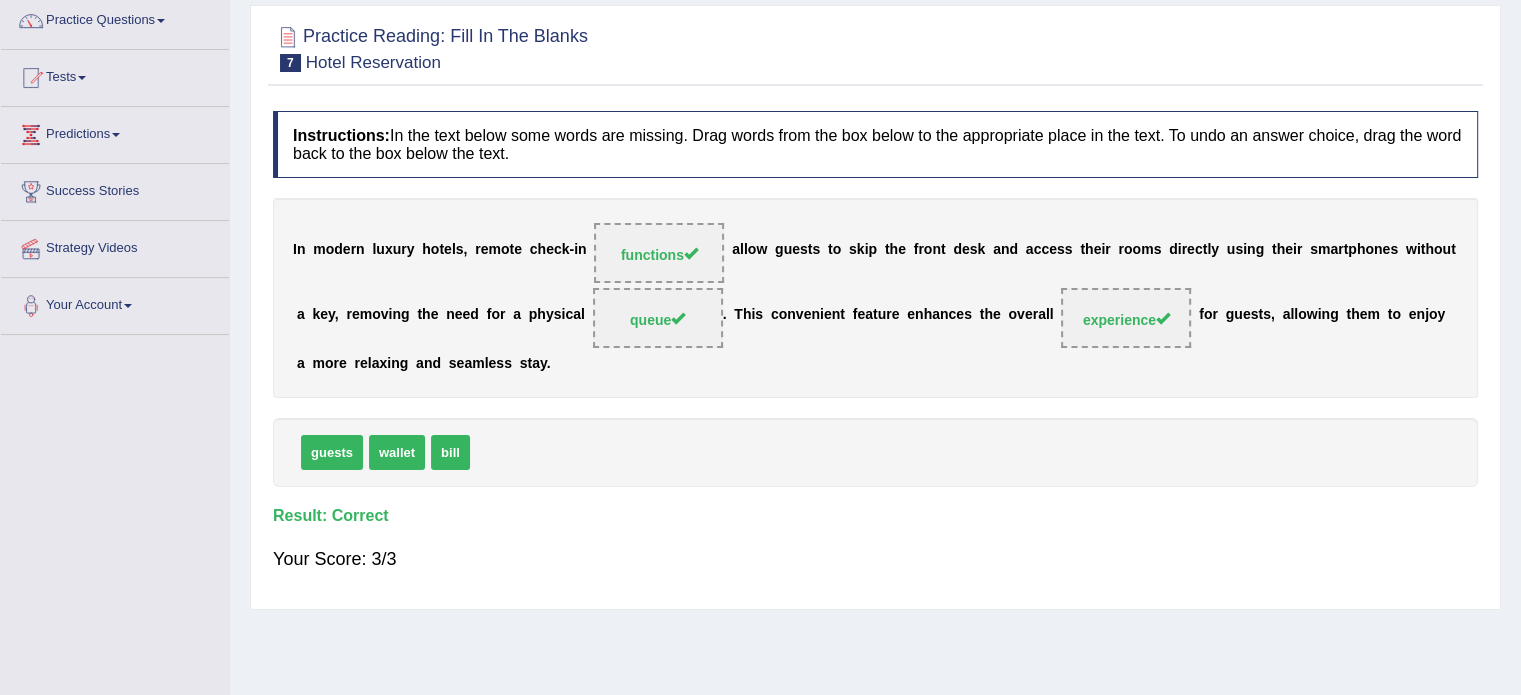 scroll, scrollTop: 55, scrollLeft: 0, axis: vertical 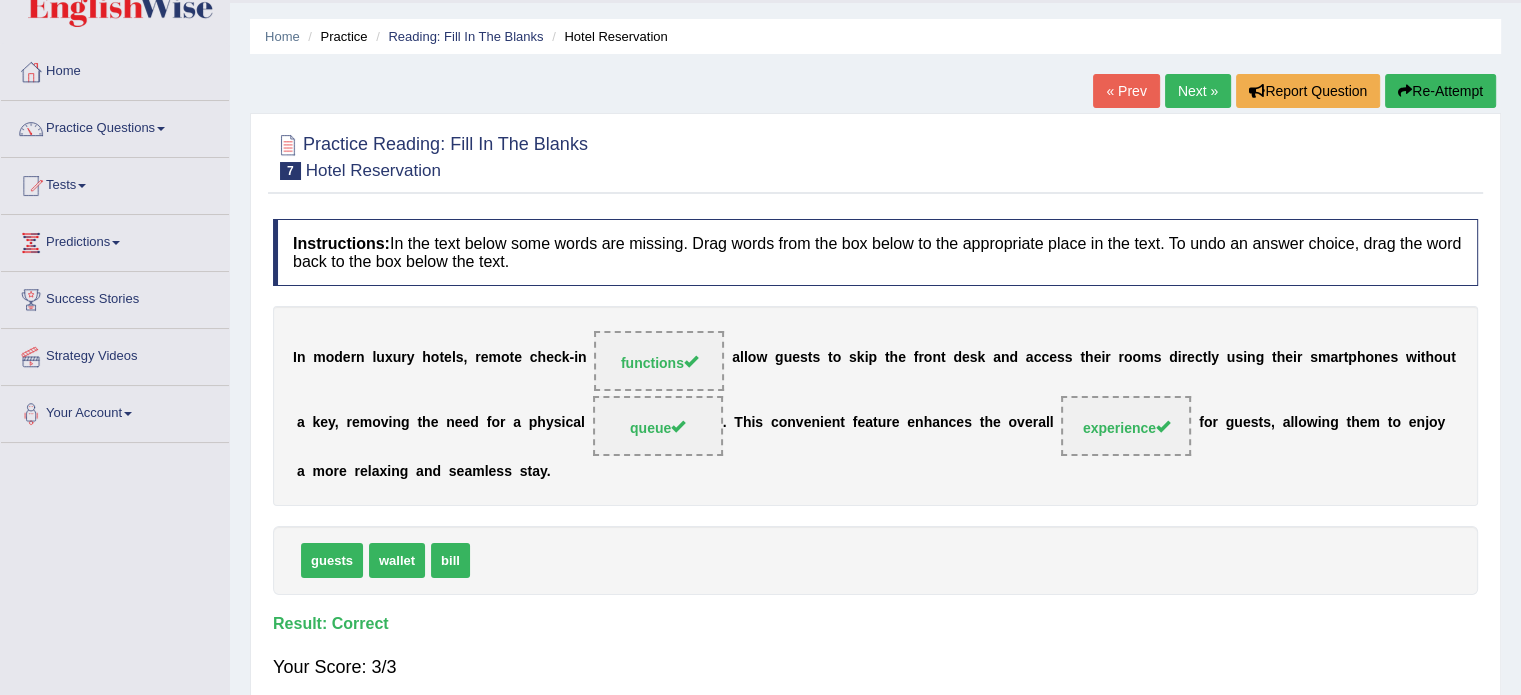 click on "Next »" at bounding box center [1198, 91] 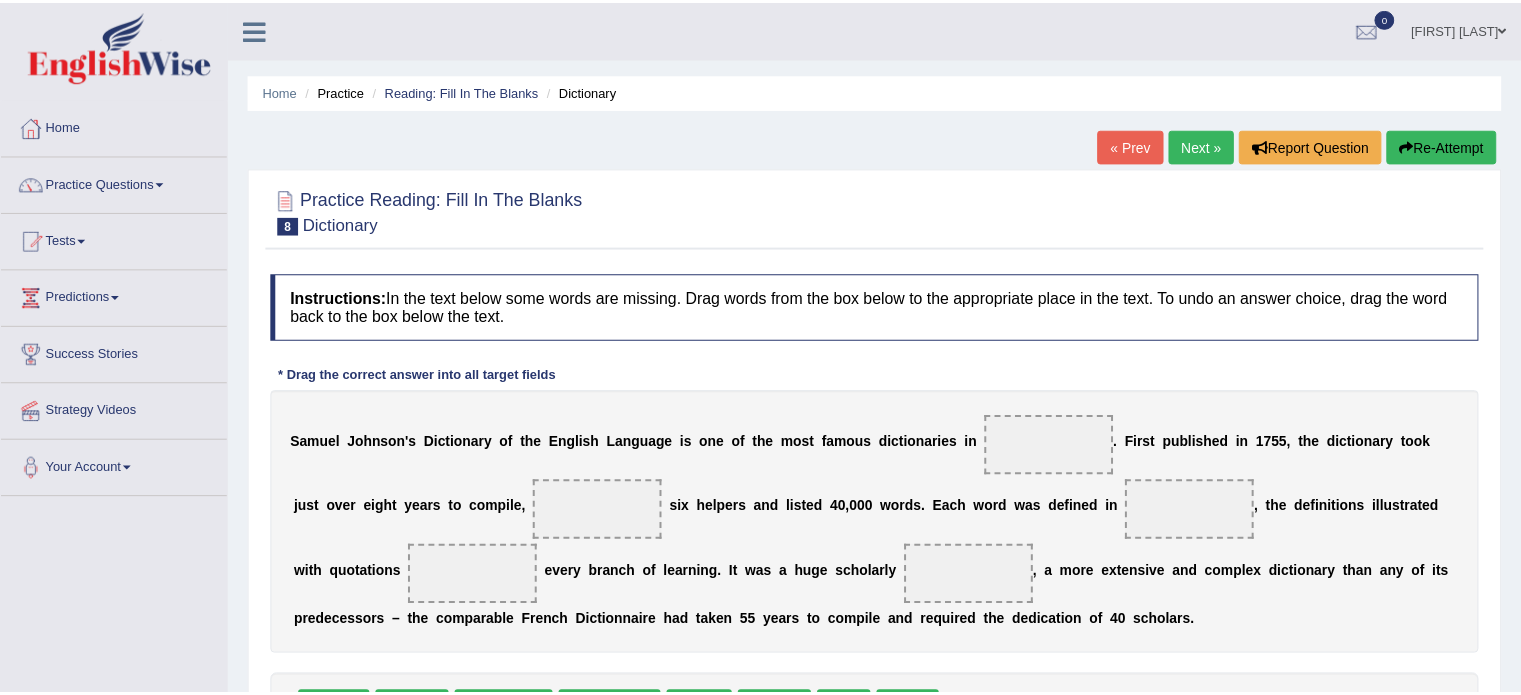 scroll, scrollTop: 0, scrollLeft: 0, axis: both 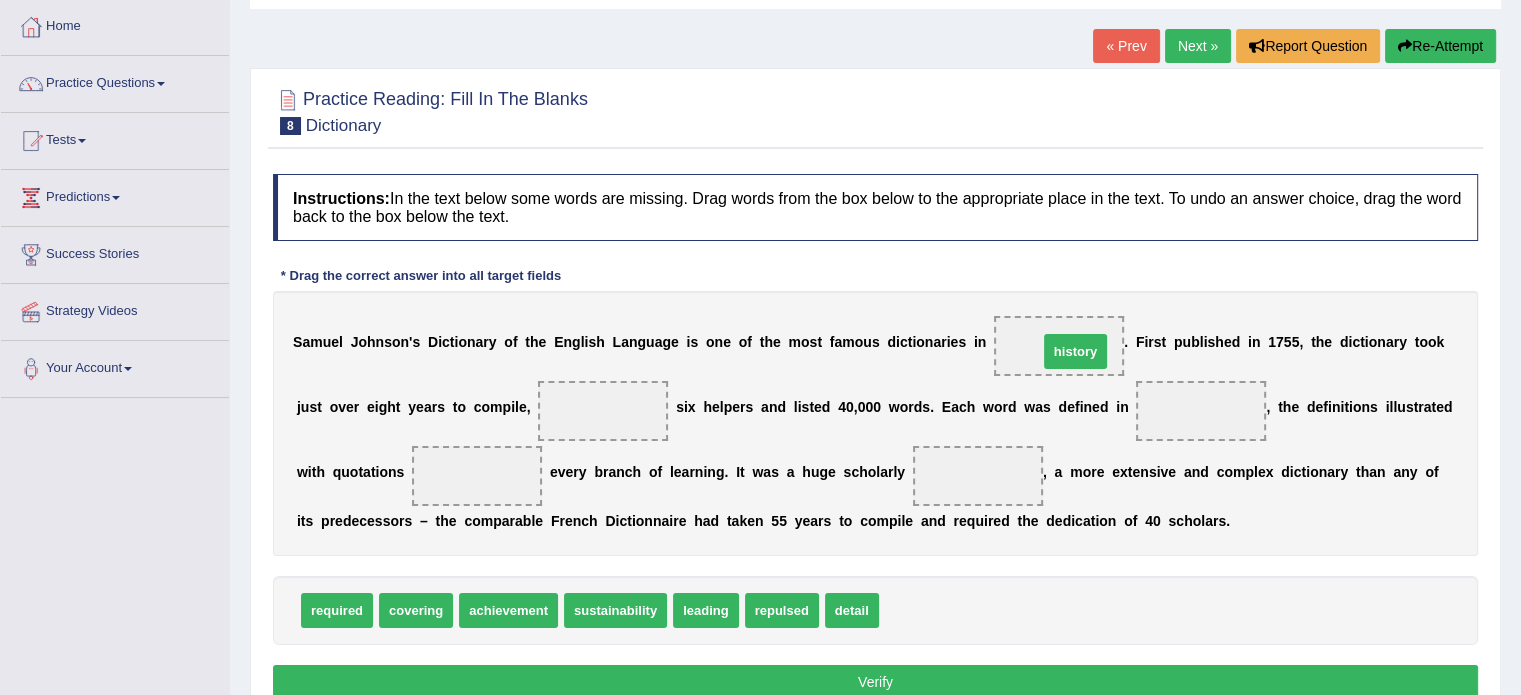 drag, startPoint x: 917, startPoint y: 612, endPoint x: 1076, endPoint y: 353, distance: 303.91116 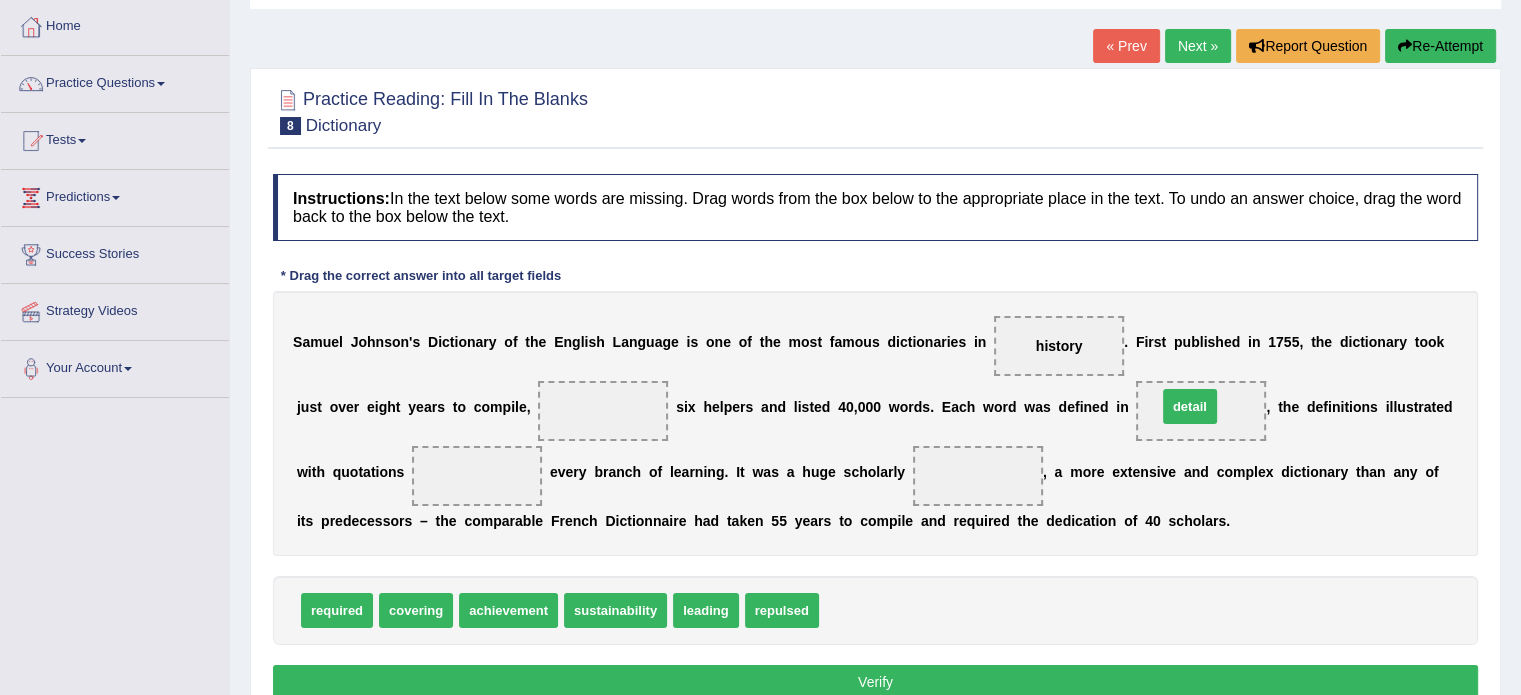 drag, startPoint x: 868, startPoint y: 615, endPoint x: 1206, endPoint y: 411, distance: 394.79108 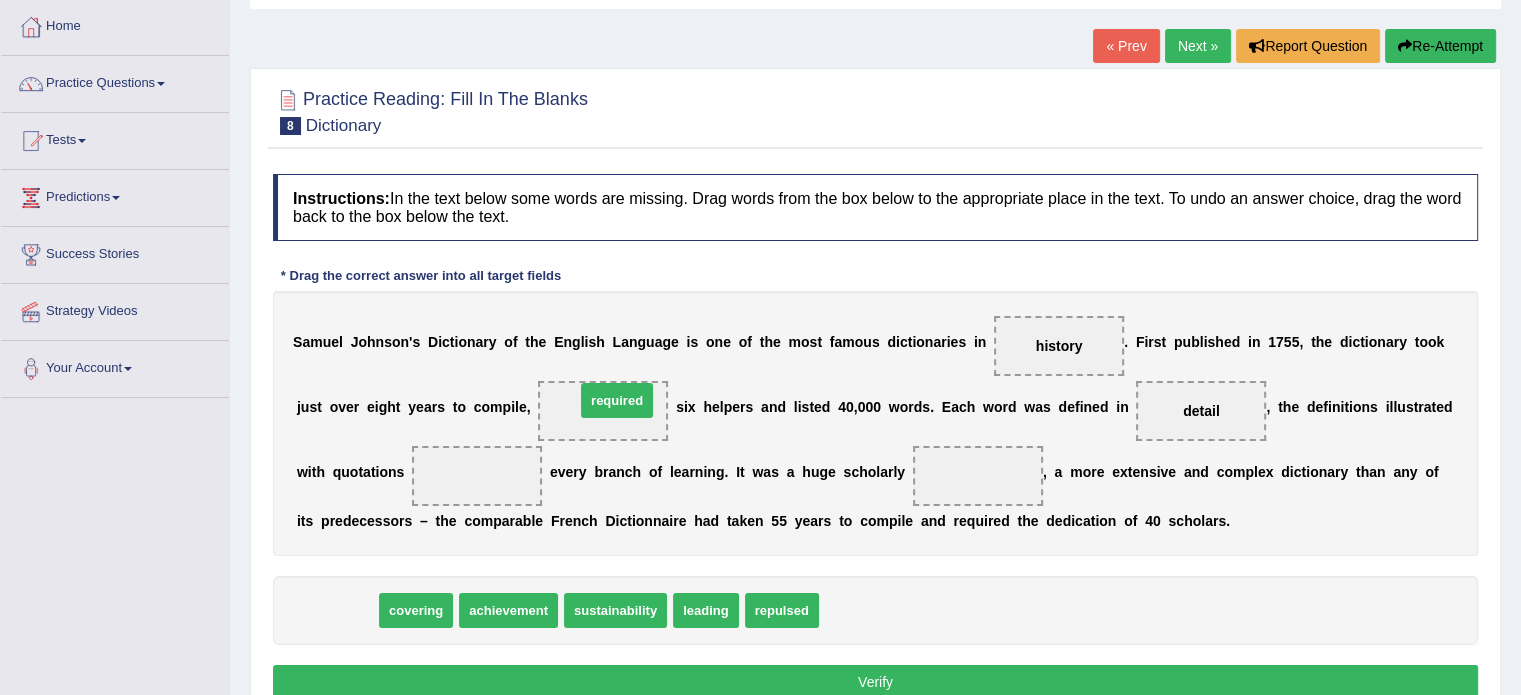 drag, startPoint x: 336, startPoint y: 609, endPoint x: 616, endPoint y: 399, distance: 350 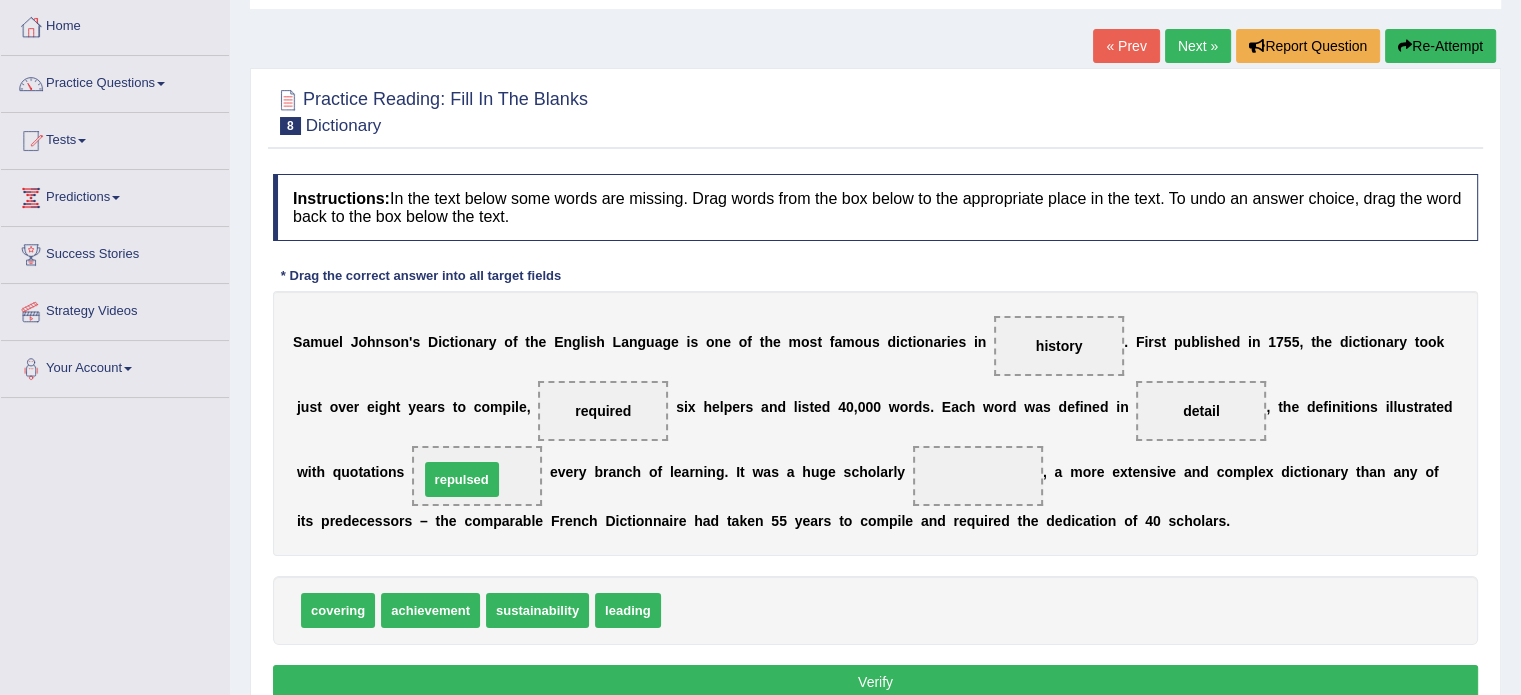 drag, startPoint x: 698, startPoint y: 611, endPoint x: 459, endPoint y: 477, distance: 274.00183 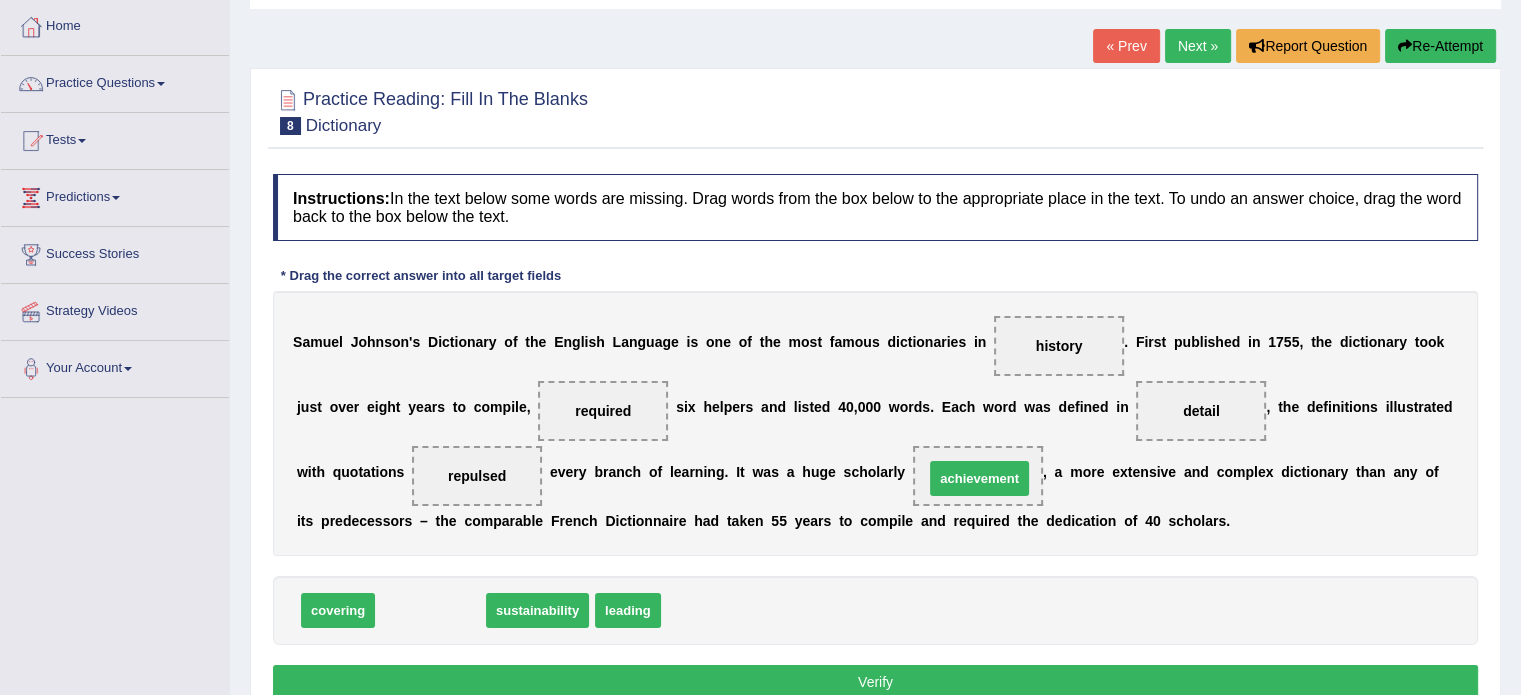 drag, startPoint x: 447, startPoint y: 606, endPoint x: 996, endPoint y: 474, distance: 564.64594 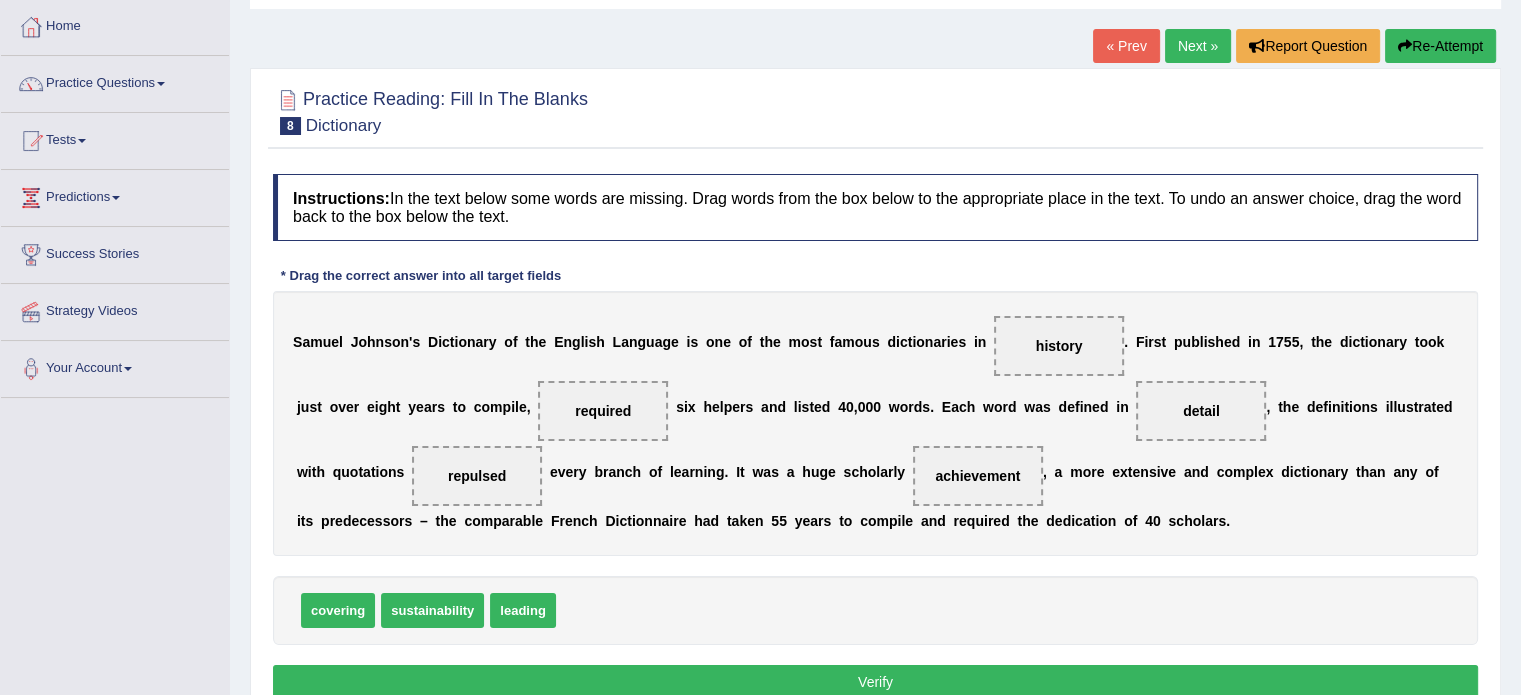 click on "Verify" at bounding box center [875, 682] 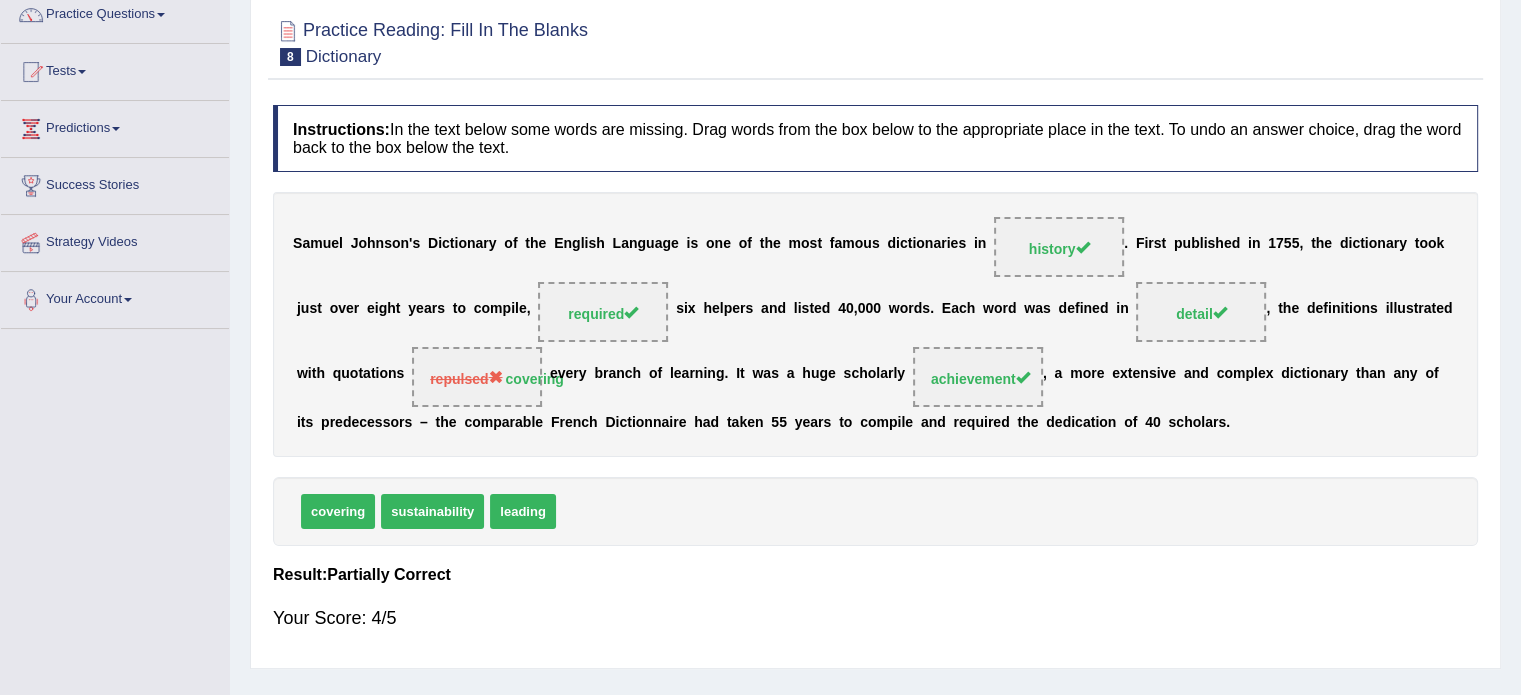 scroll, scrollTop: 0, scrollLeft: 0, axis: both 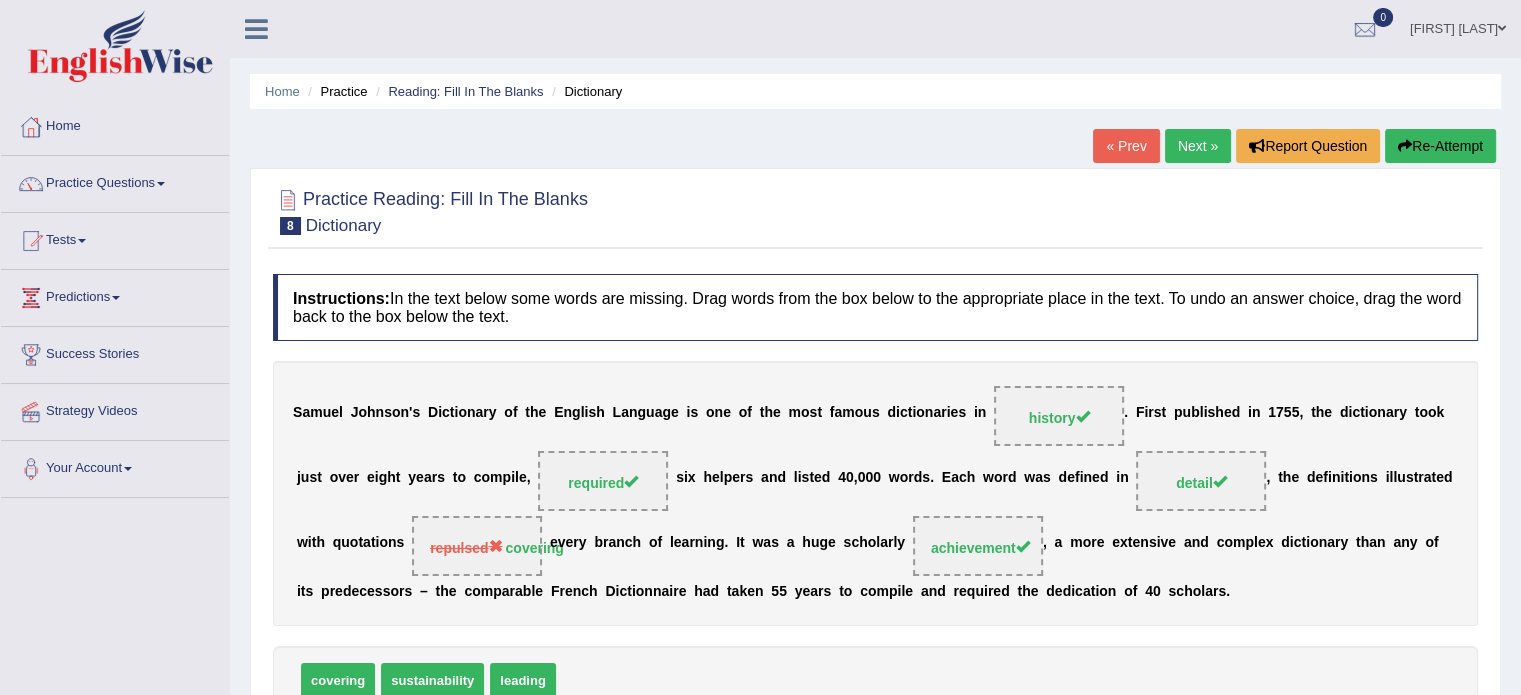 click on "Next »" at bounding box center (1198, 146) 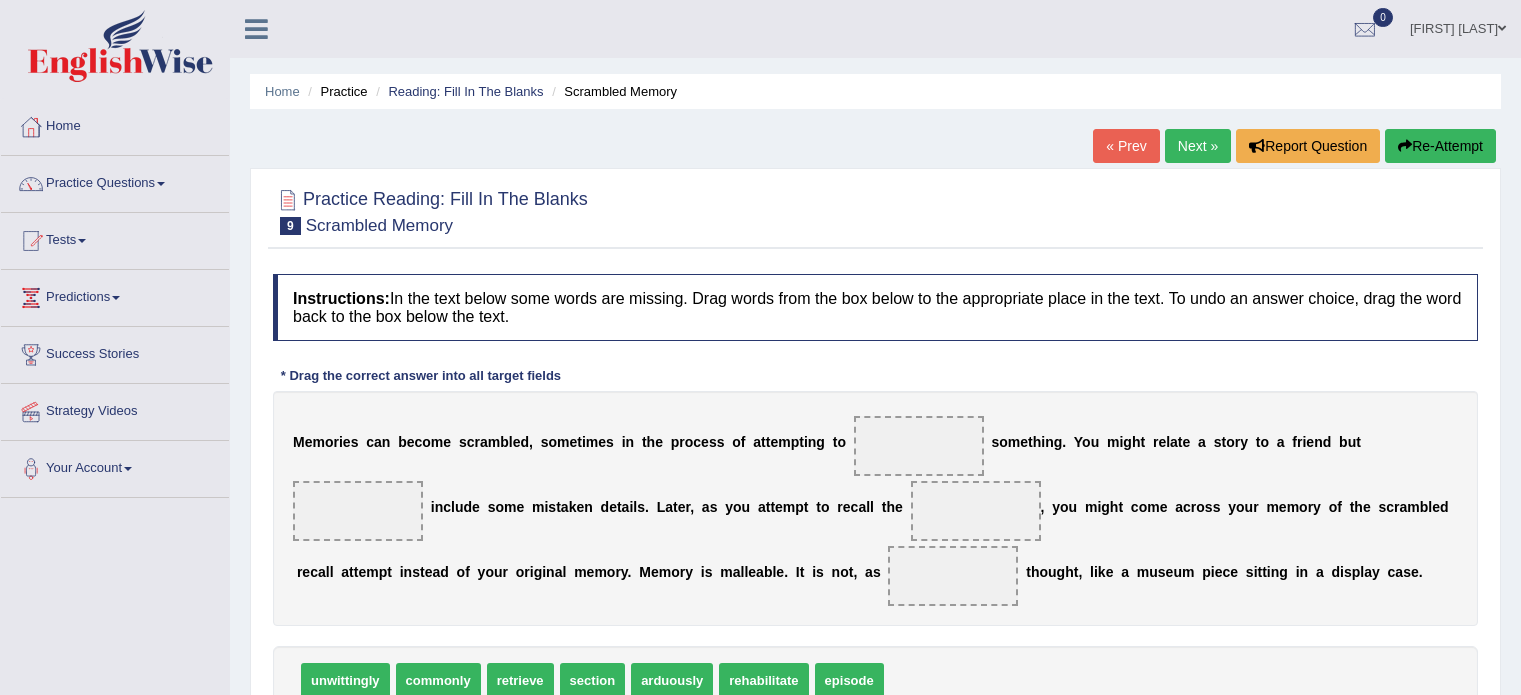 scroll, scrollTop: 100, scrollLeft: 0, axis: vertical 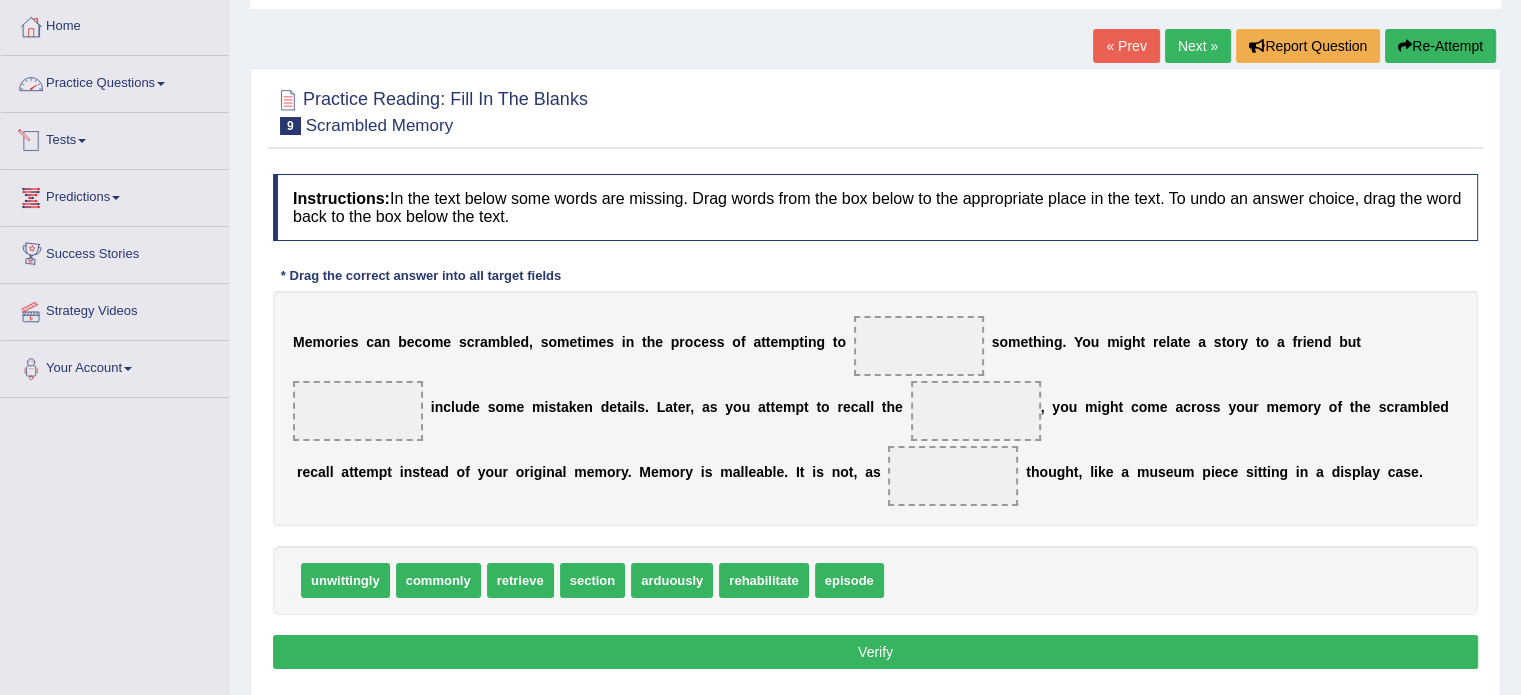 click on "Practice Questions" at bounding box center [115, 81] 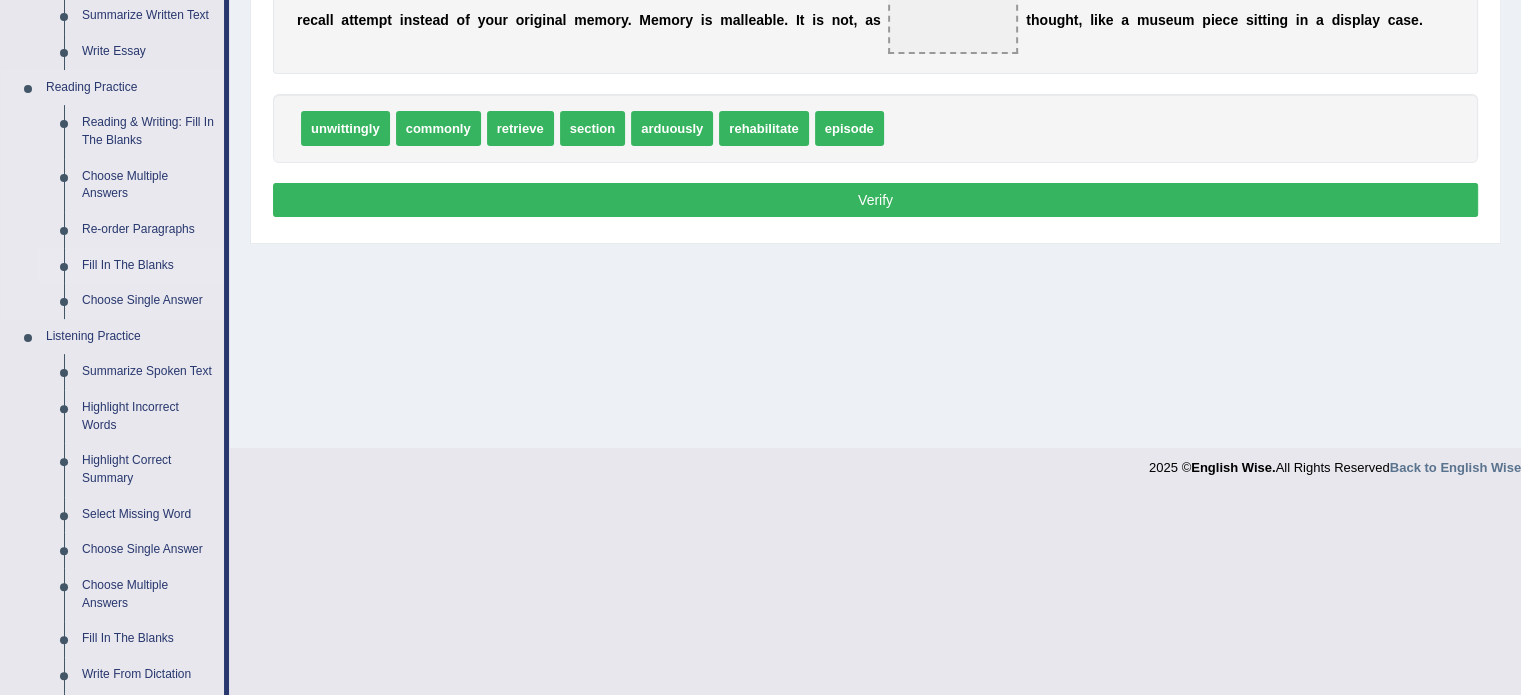 scroll, scrollTop: 500, scrollLeft: 0, axis: vertical 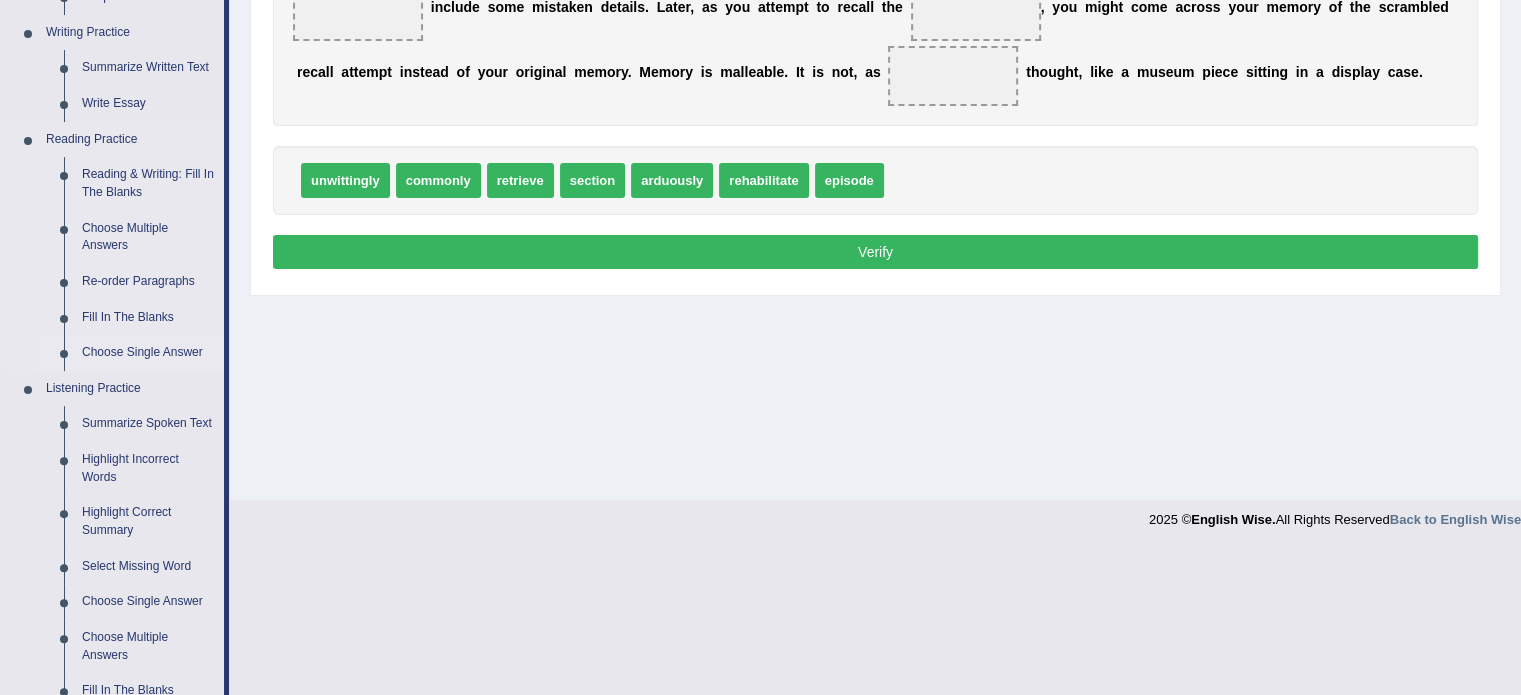 click on "Choose Single Answer" at bounding box center (148, 353) 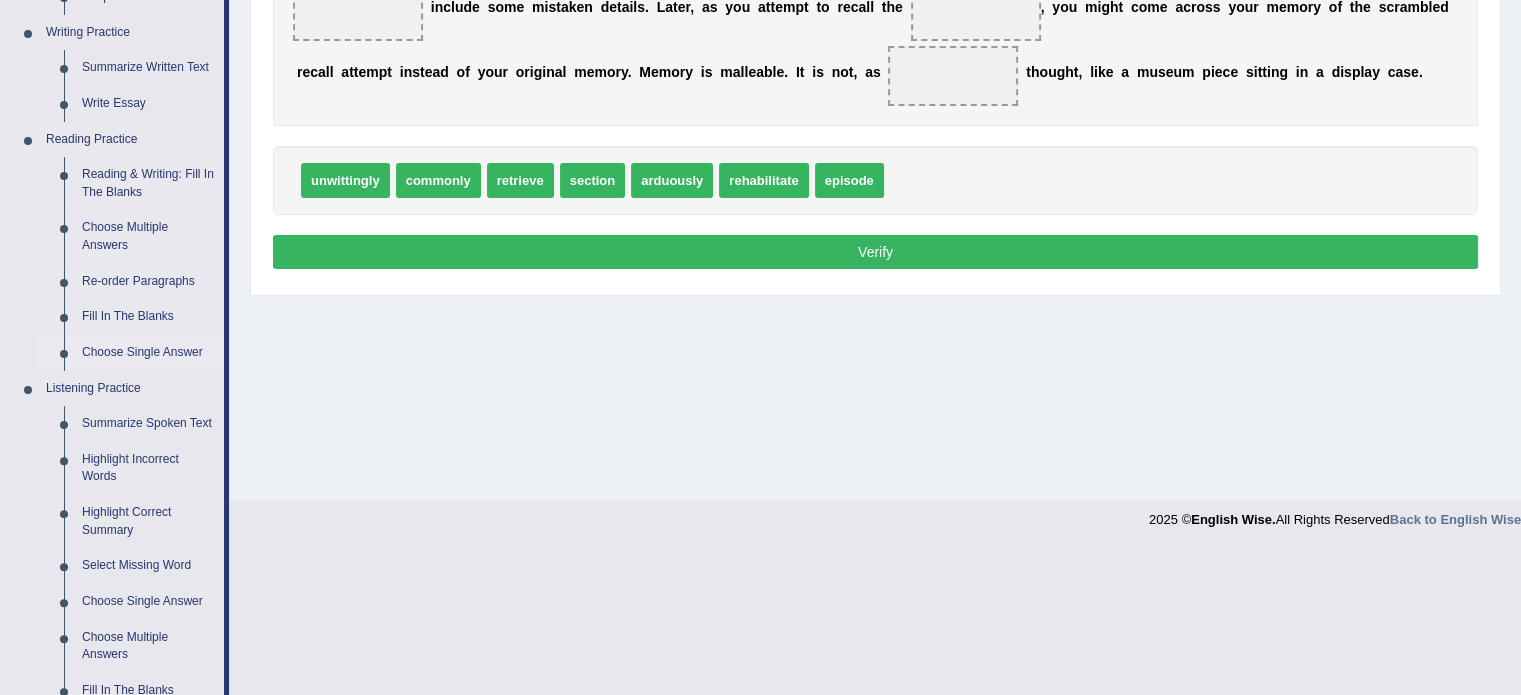 scroll, scrollTop: 355, scrollLeft: 0, axis: vertical 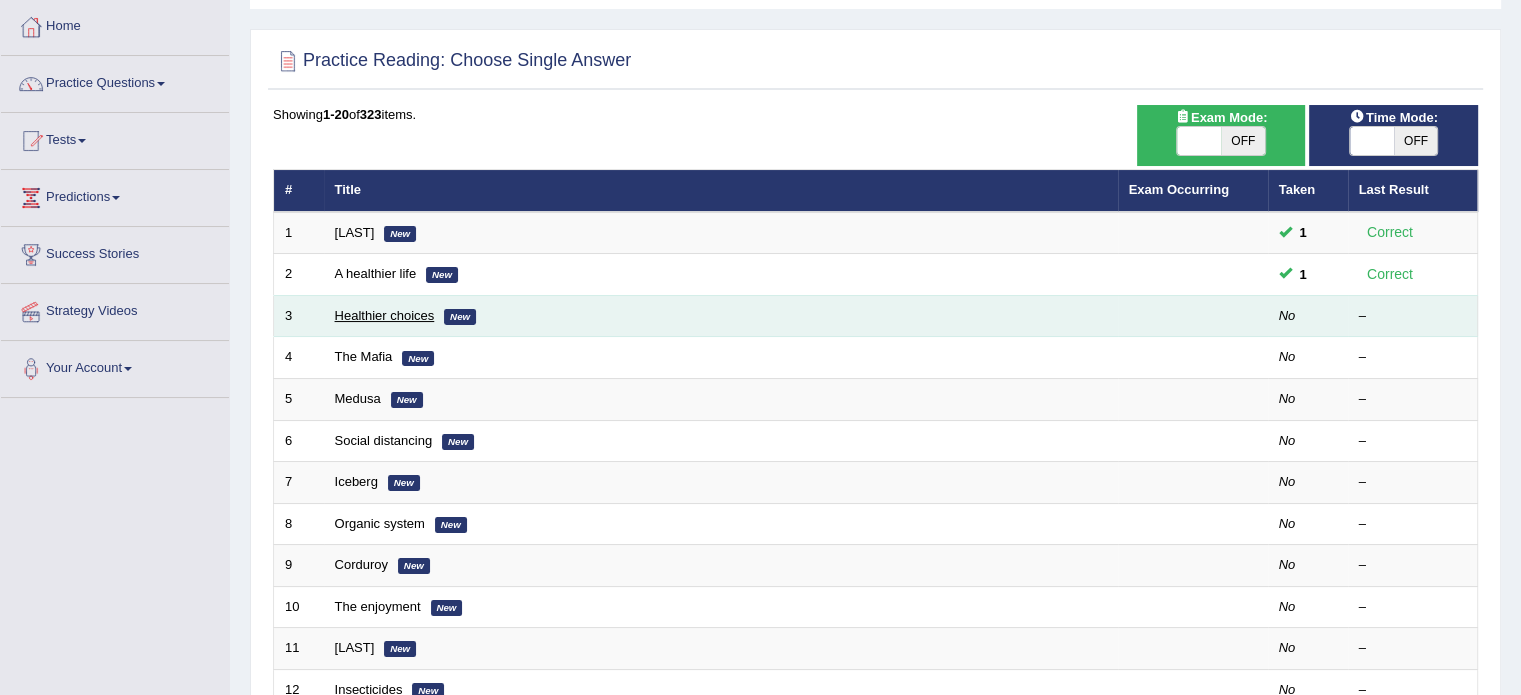 click on "Healthier choices" at bounding box center (385, 315) 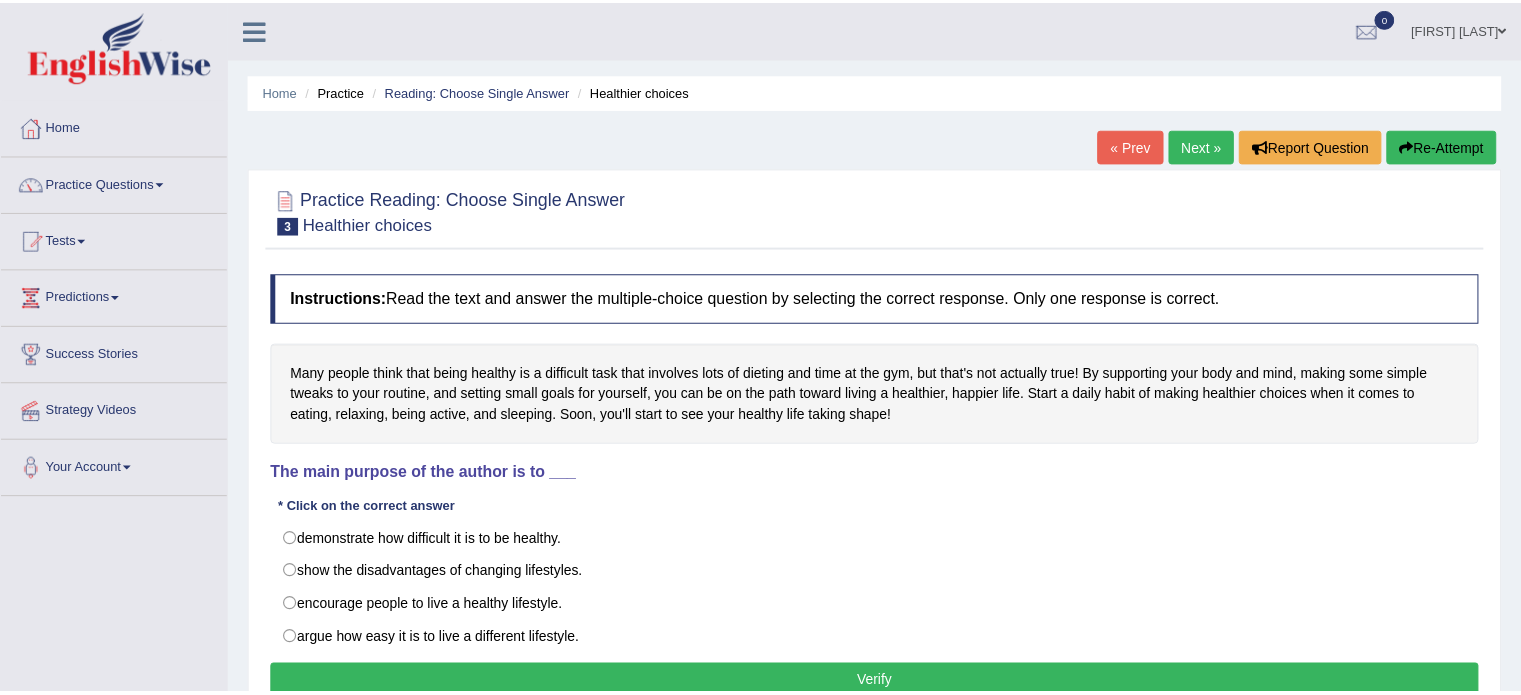 scroll, scrollTop: 0, scrollLeft: 0, axis: both 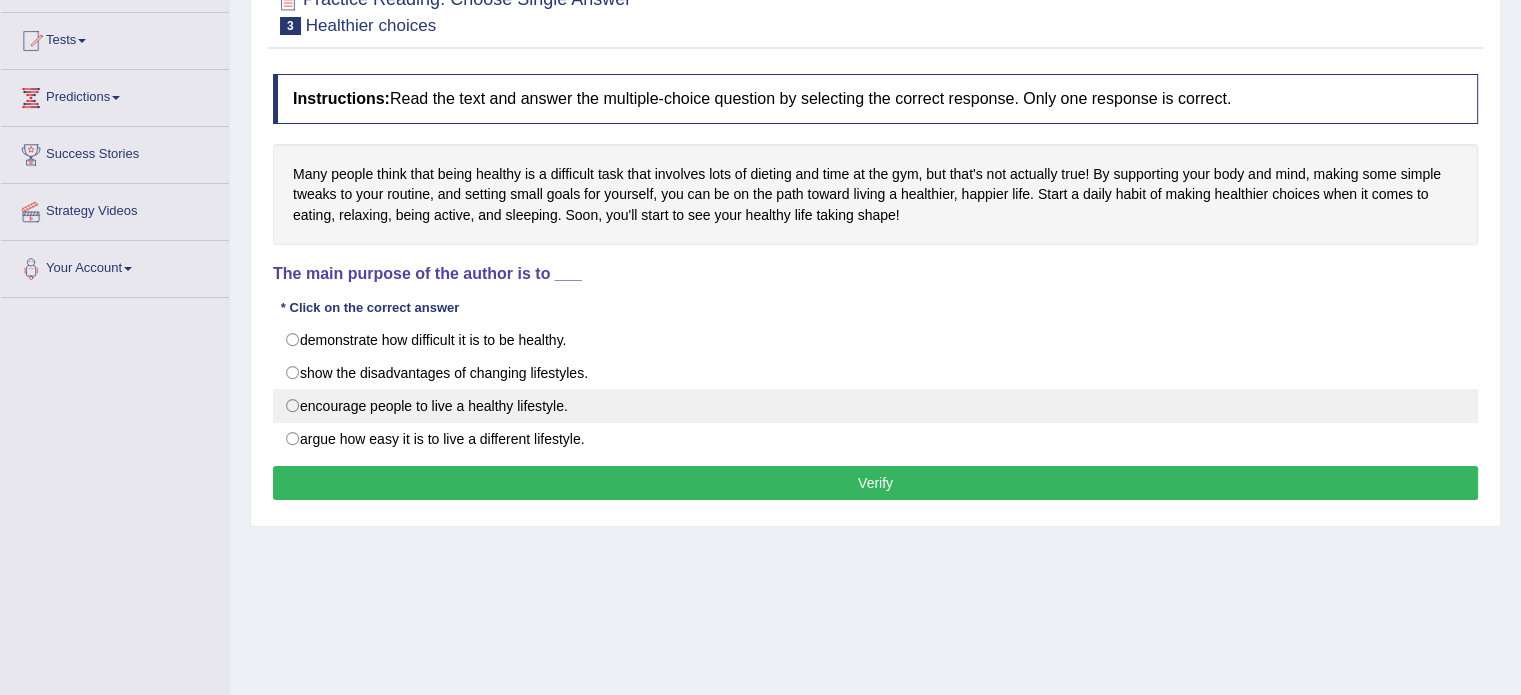 click on "encourage people to live a healthy lifestyle." at bounding box center [875, 406] 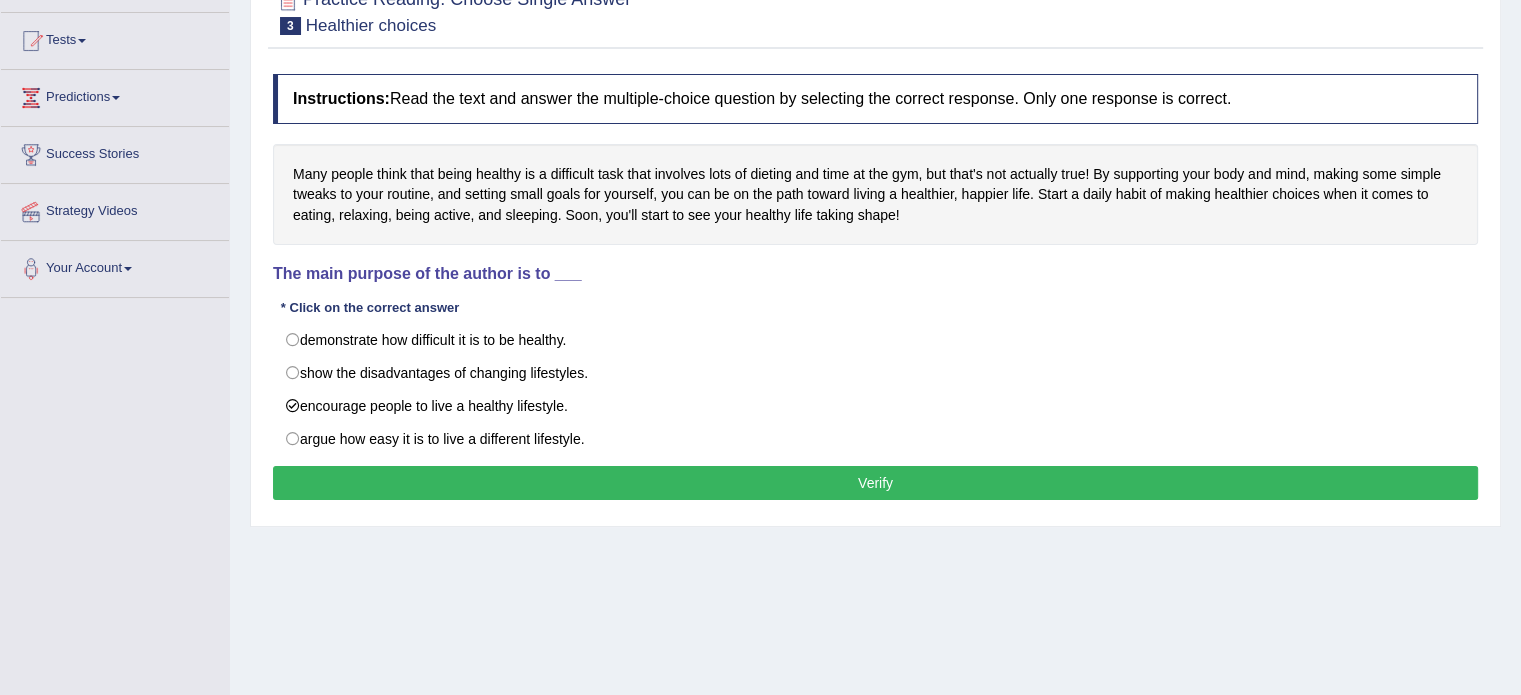 click on "Verify" at bounding box center [875, 483] 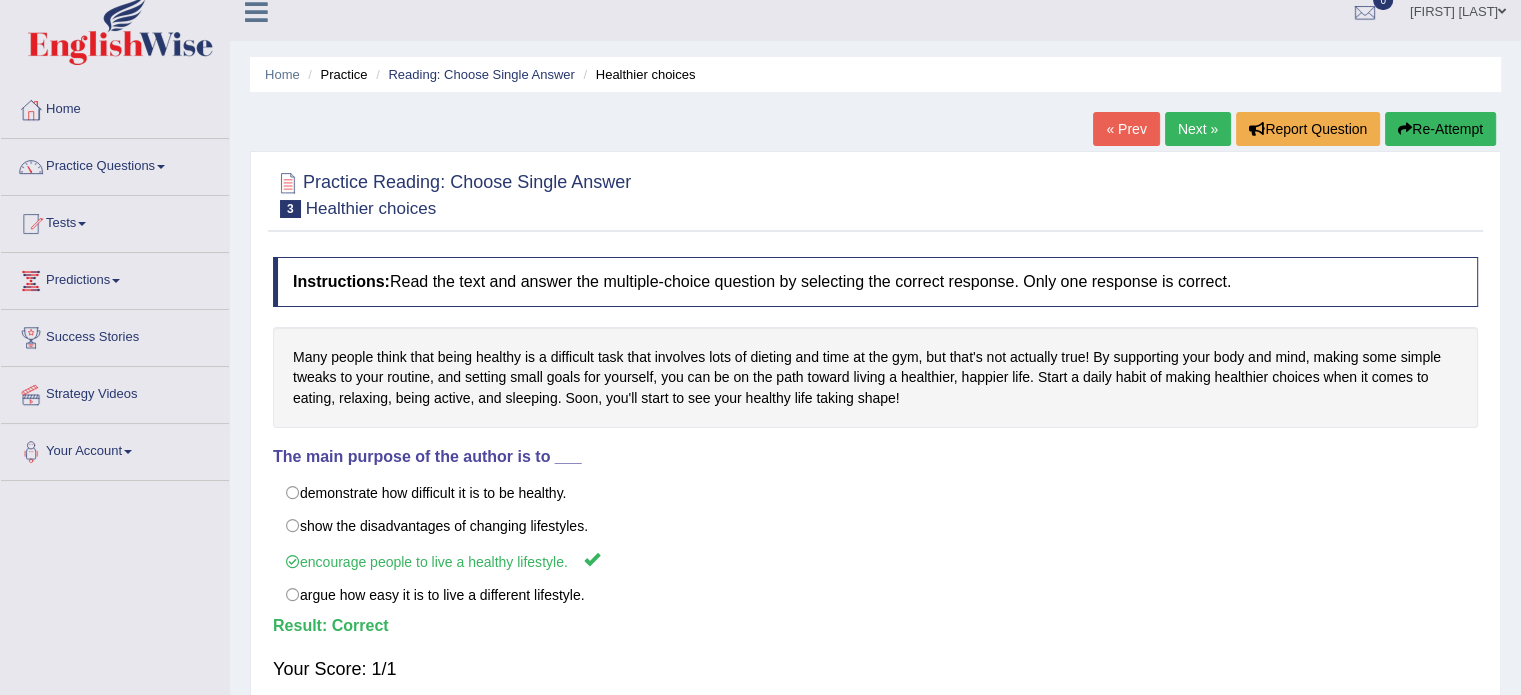 scroll, scrollTop: 0, scrollLeft: 0, axis: both 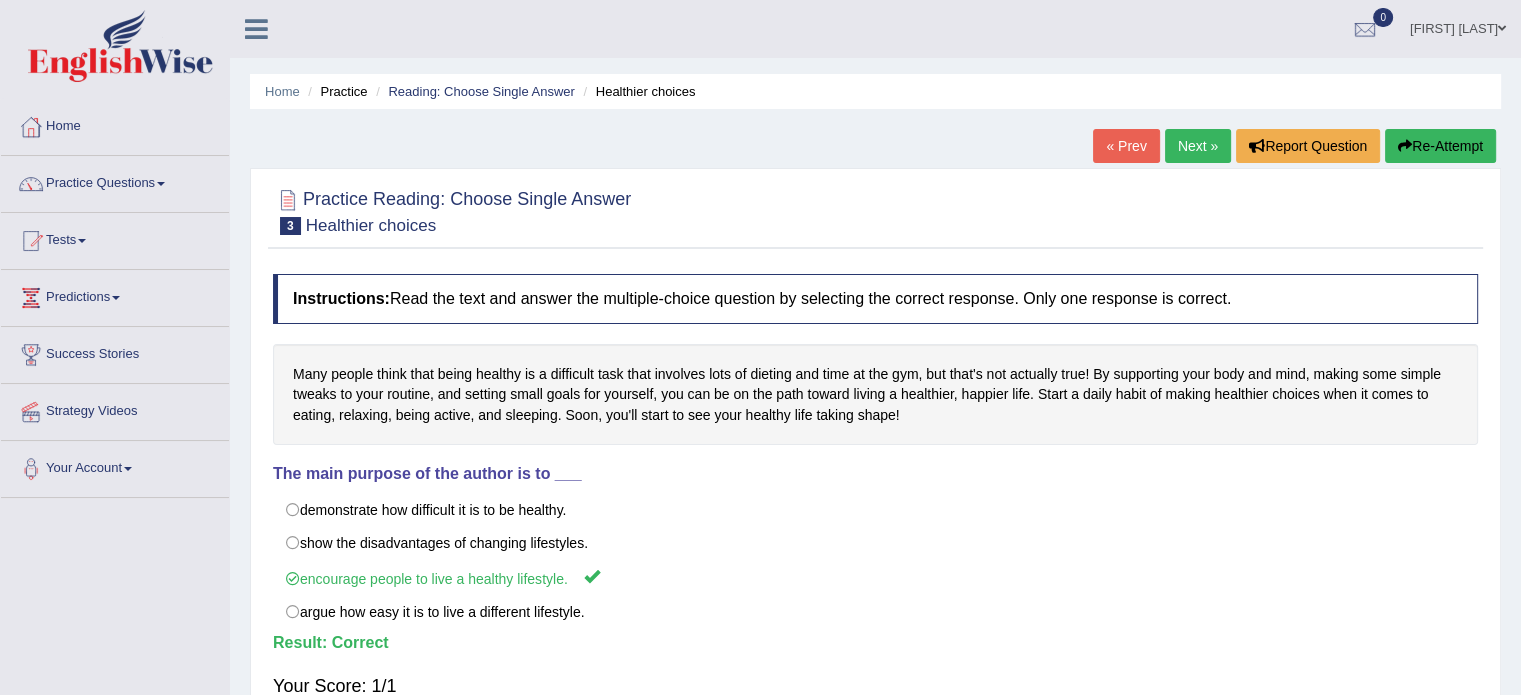 click on "Next »" at bounding box center (1198, 146) 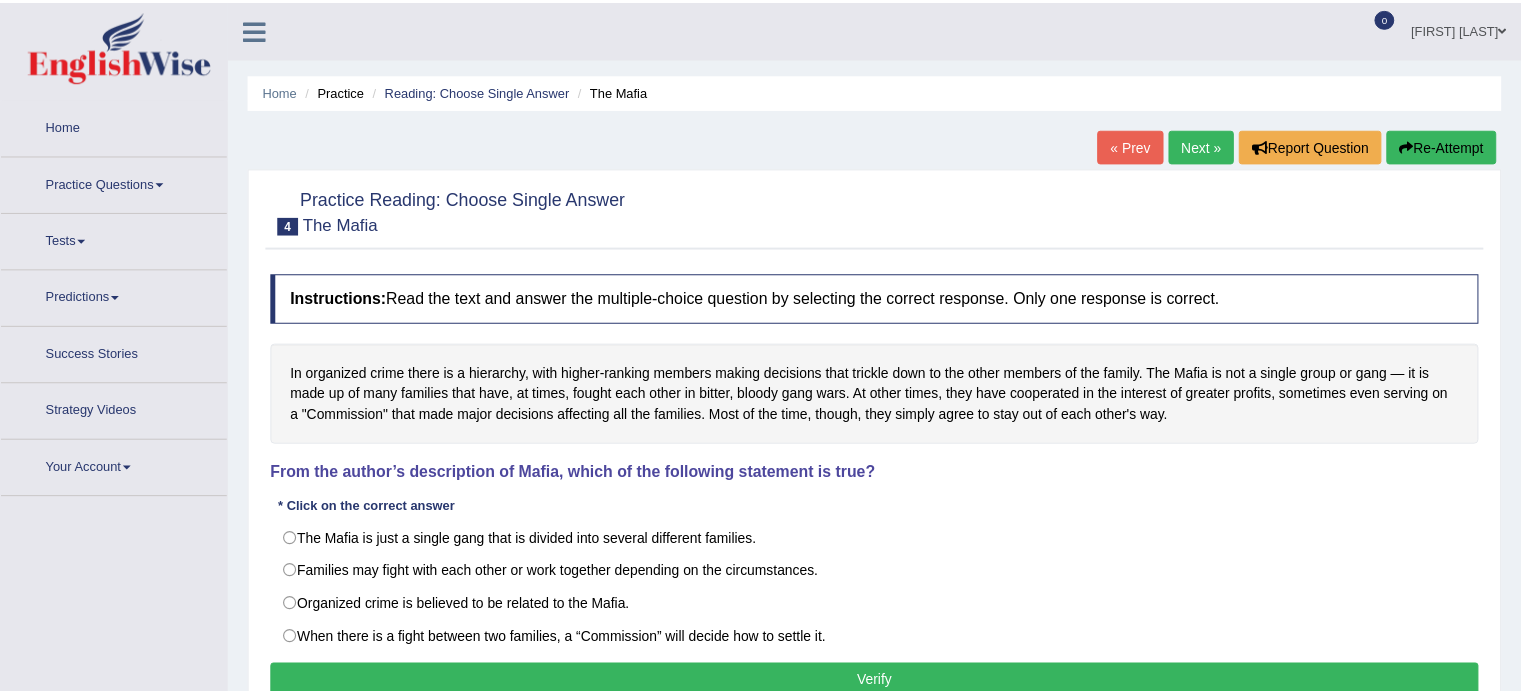 scroll, scrollTop: 0, scrollLeft: 0, axis: both 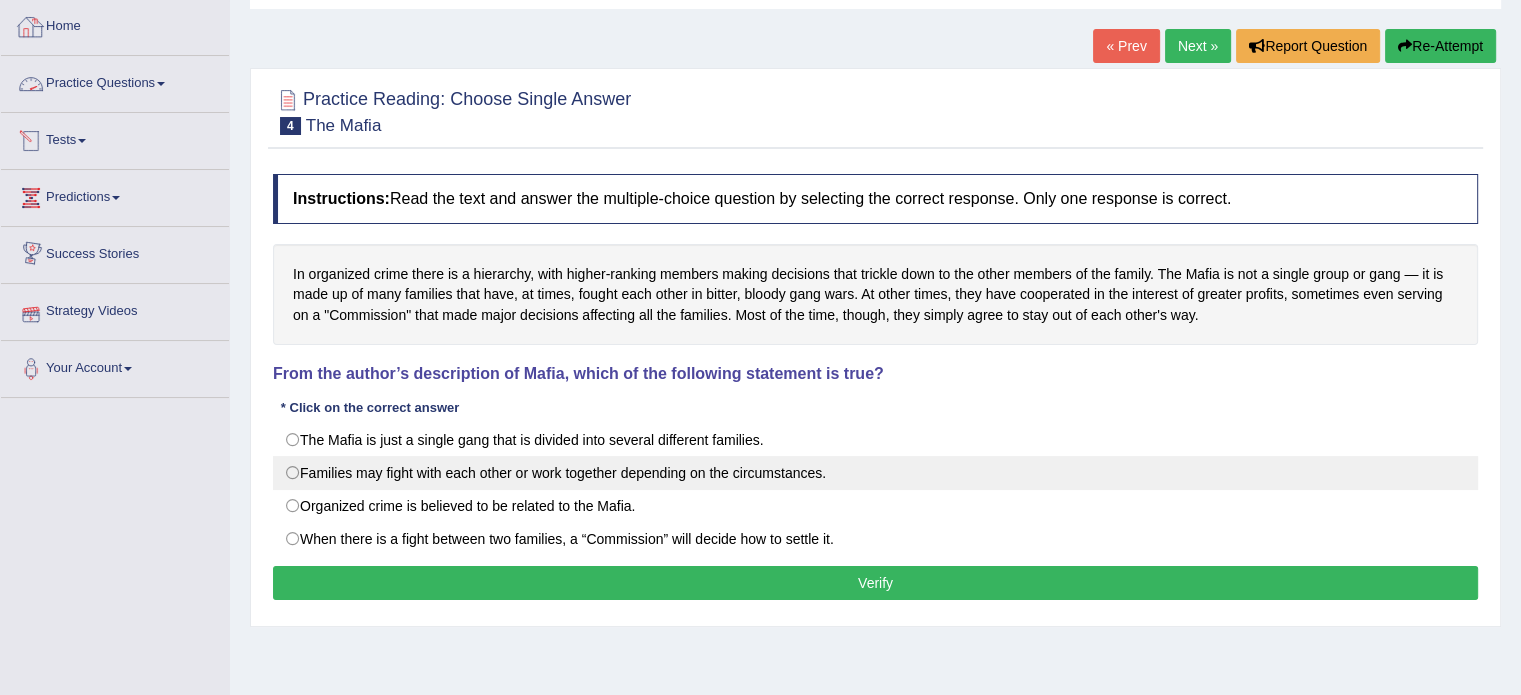 click on "Families may fight with each other or work together depending on the circumstances." at bounding box center [875, 473] 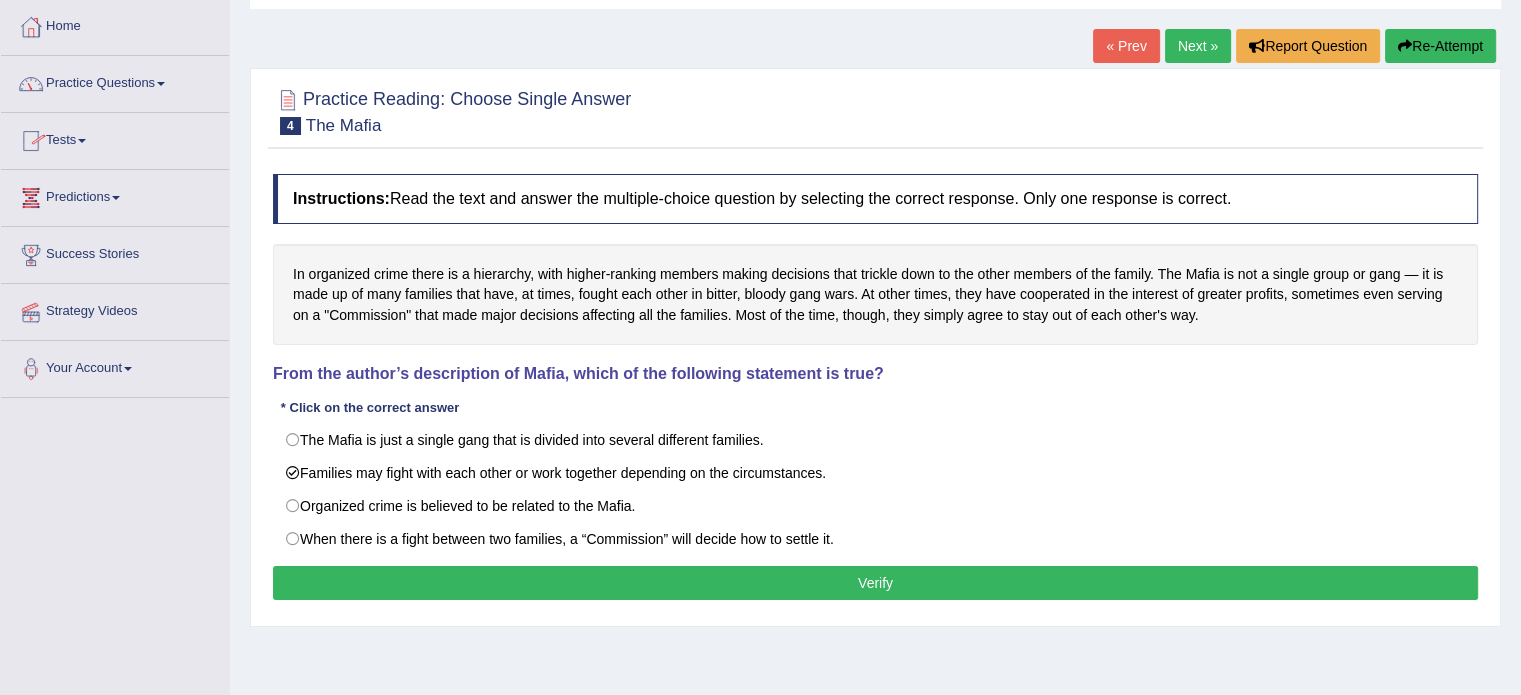 click on "Verify" at bounding box center (875, 583) 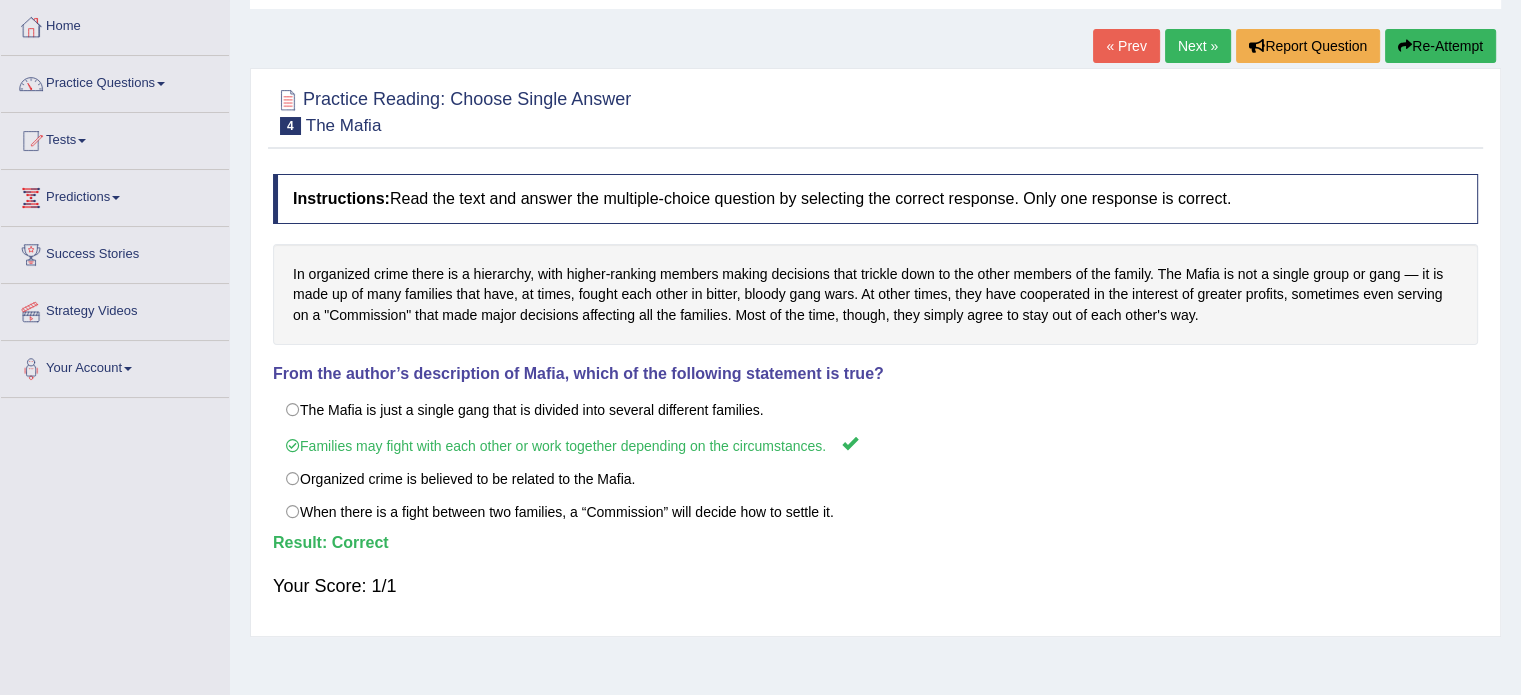 click on "Next »" at bounding box center (1198, 46) 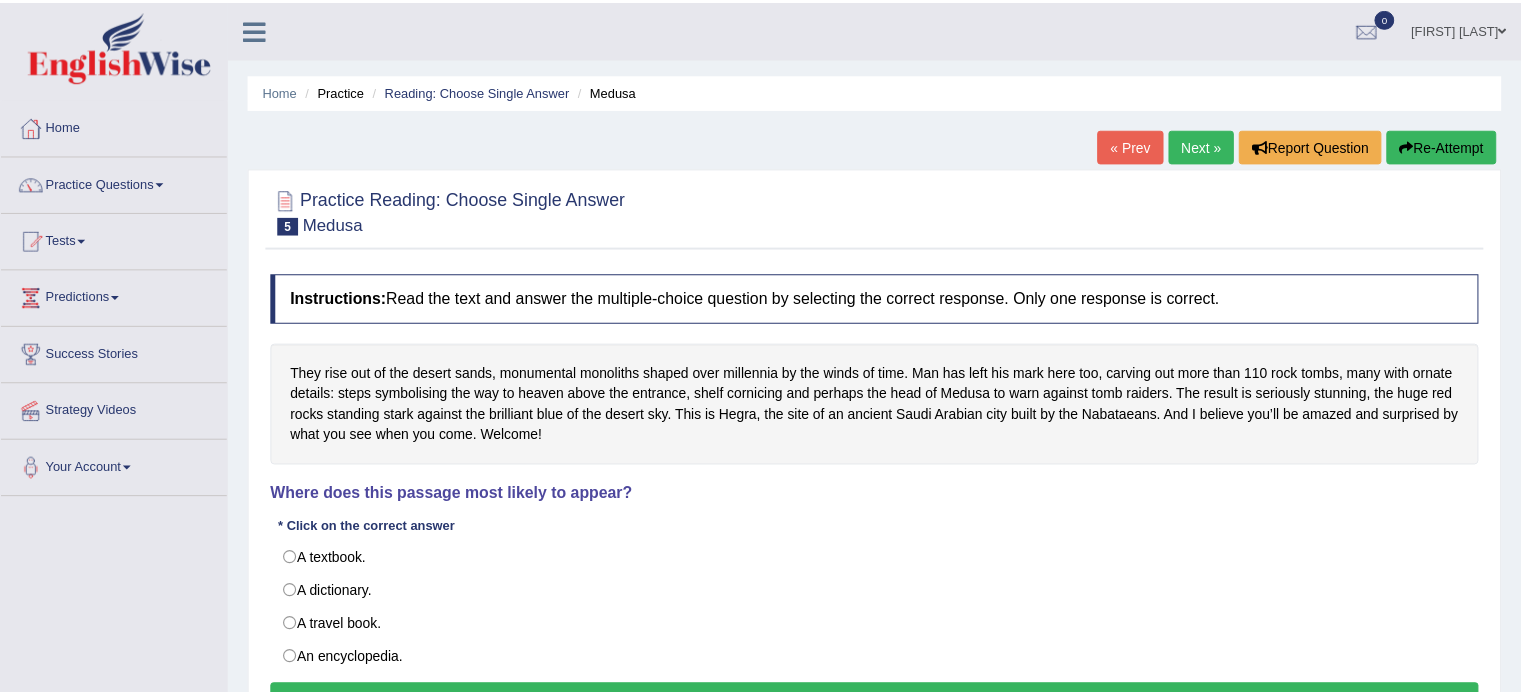 scroll, scrollTop: 0, scrollLeft: 0, axis: both 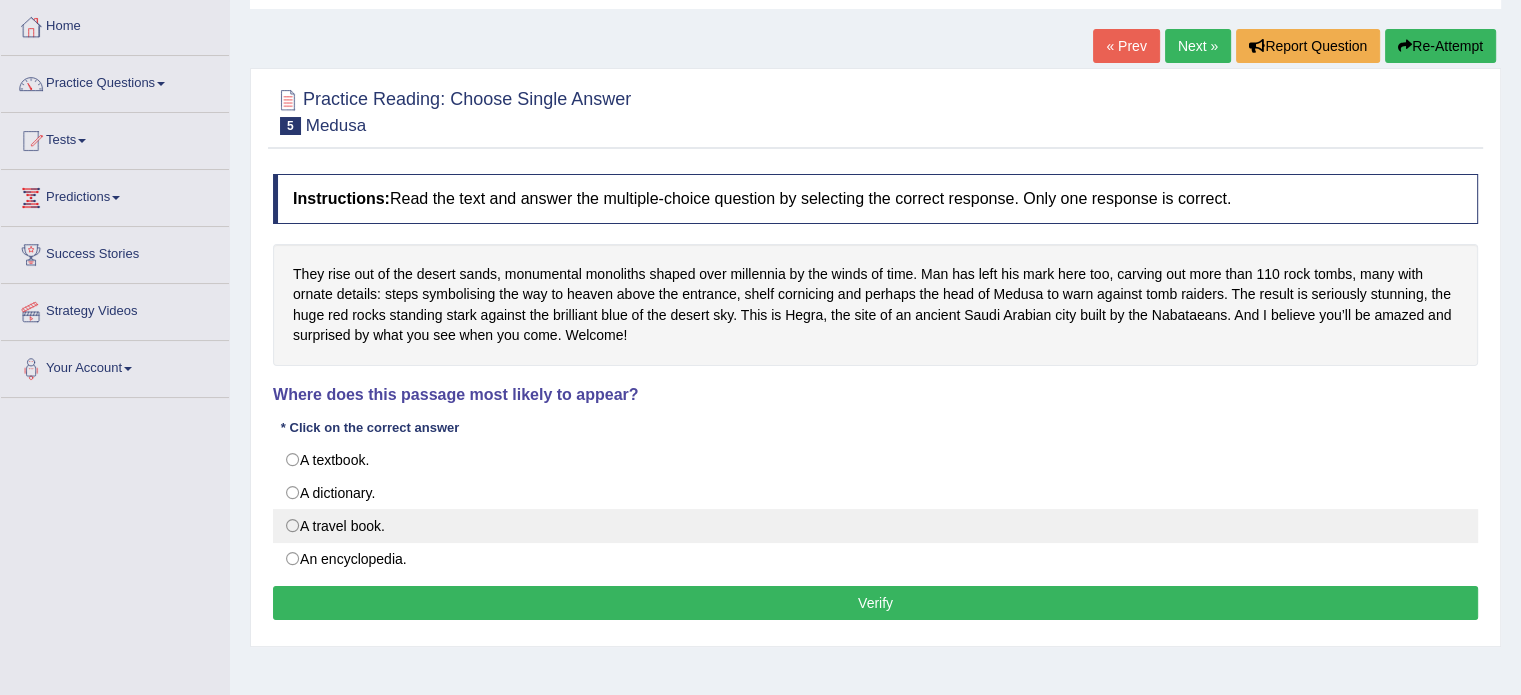 click on "A travel book." at bounding box center (875, 526) 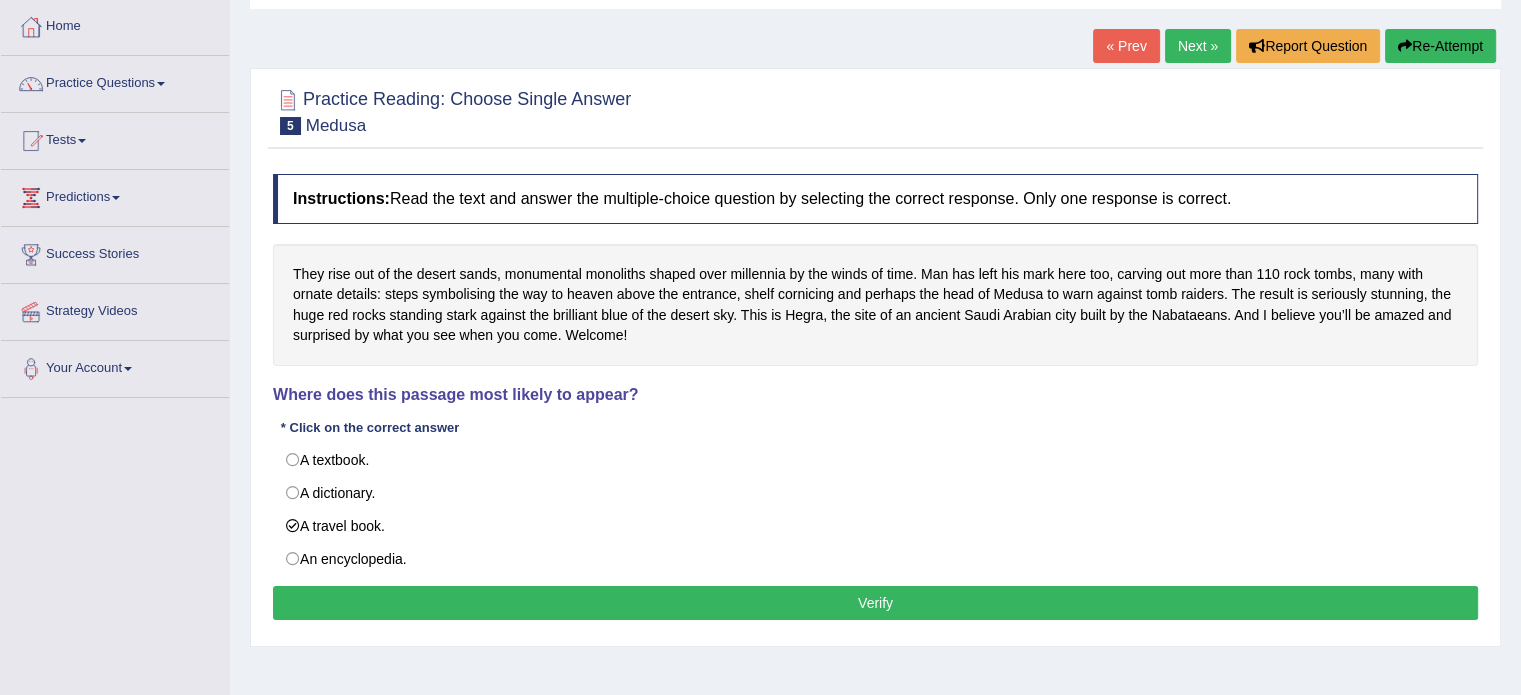 click on "Verify" at bounding box center [875, 603] 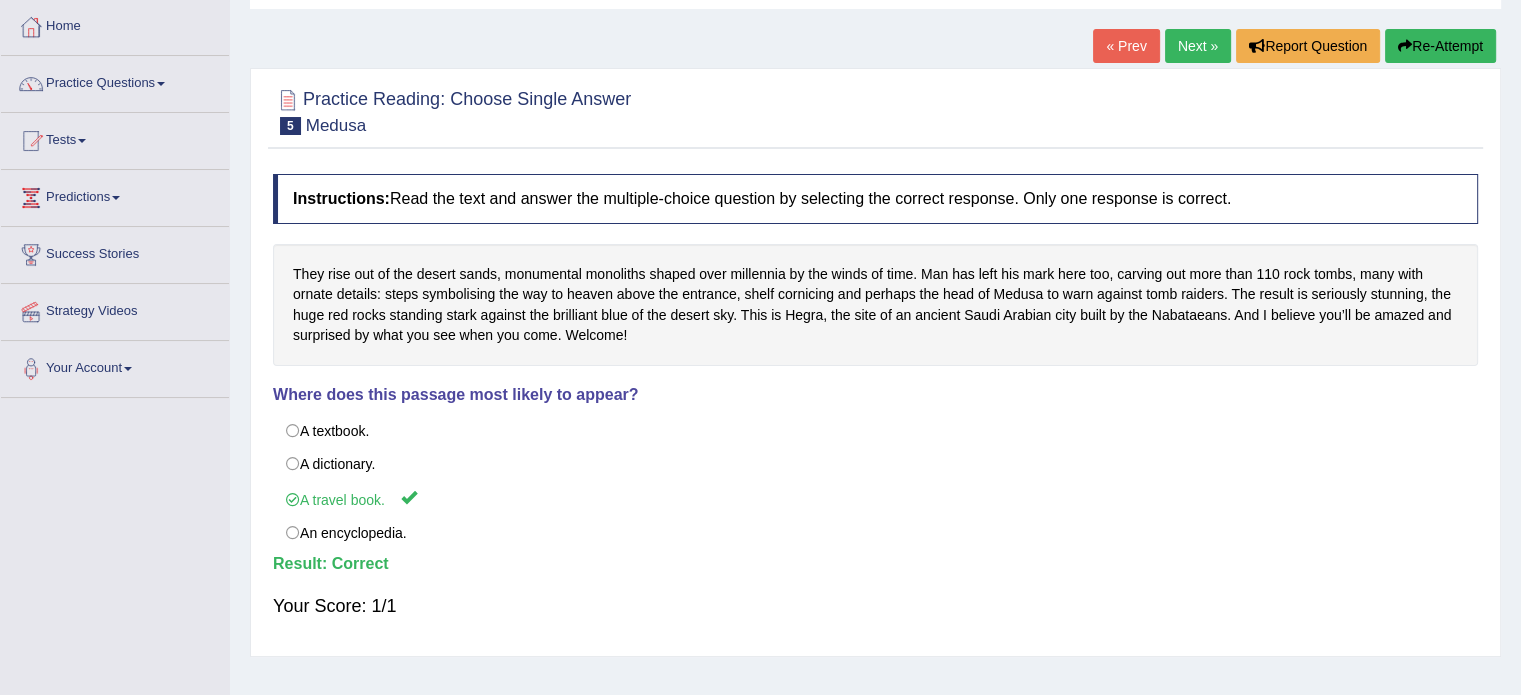 click on "Next »" at bounding box center [1198, 46] 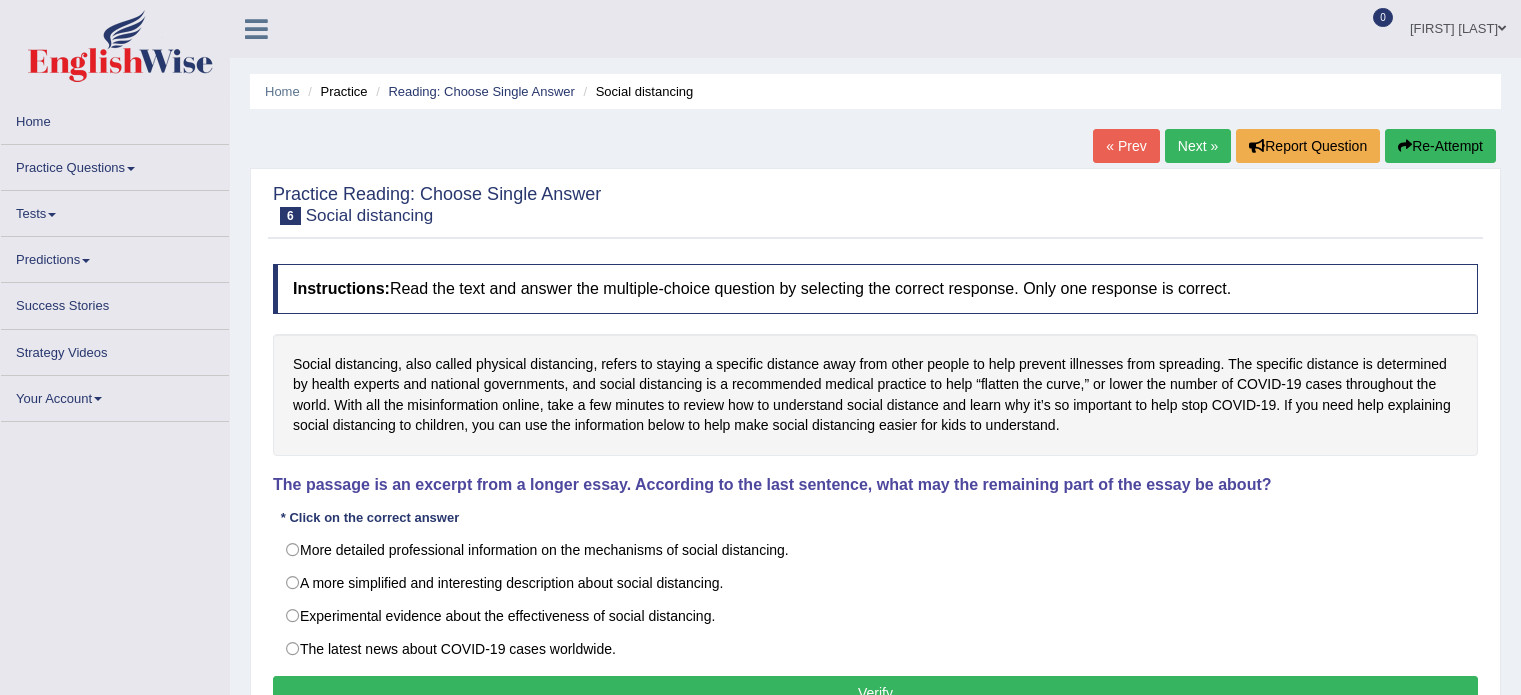 scroll, scrollTop: 0, scrollLeft: 0, axis: both 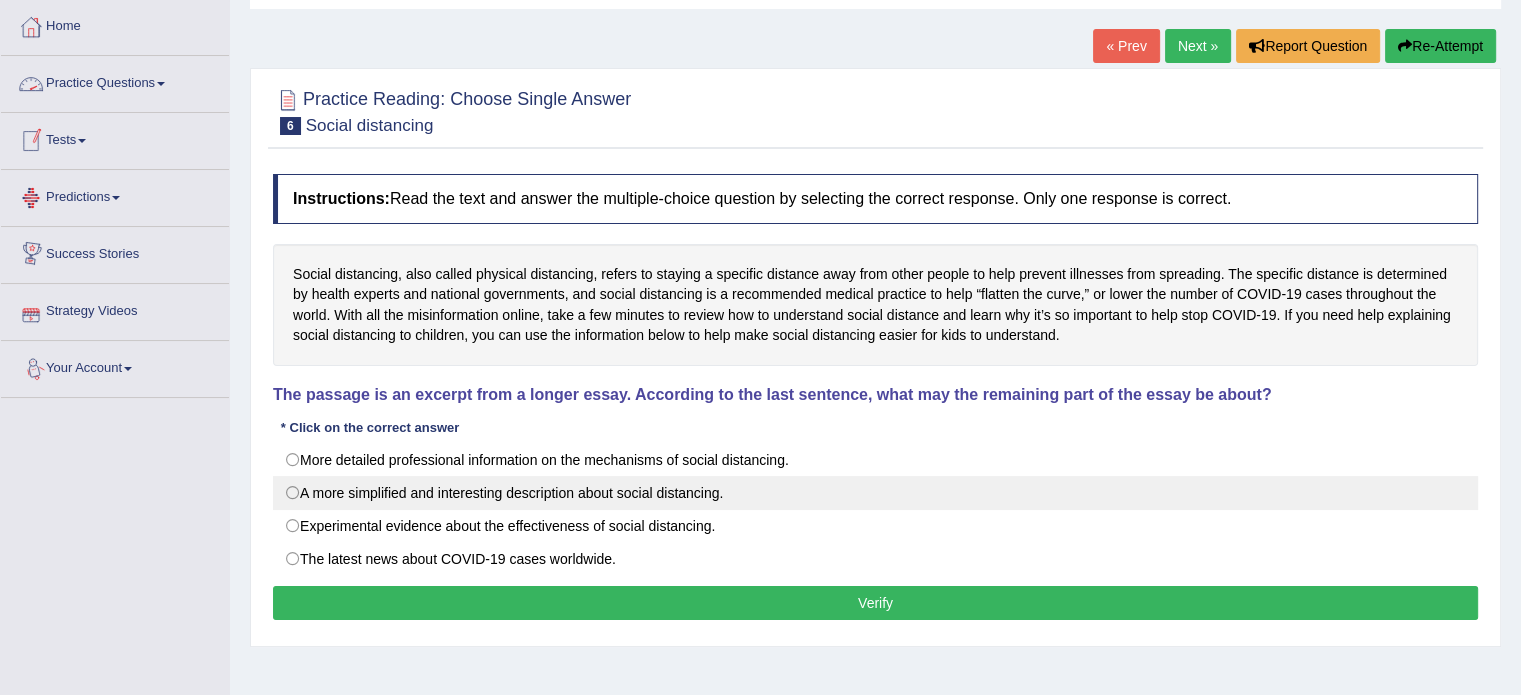 click on "A more simplified and interesting description about social distancing." at bounding box center [875, 493] 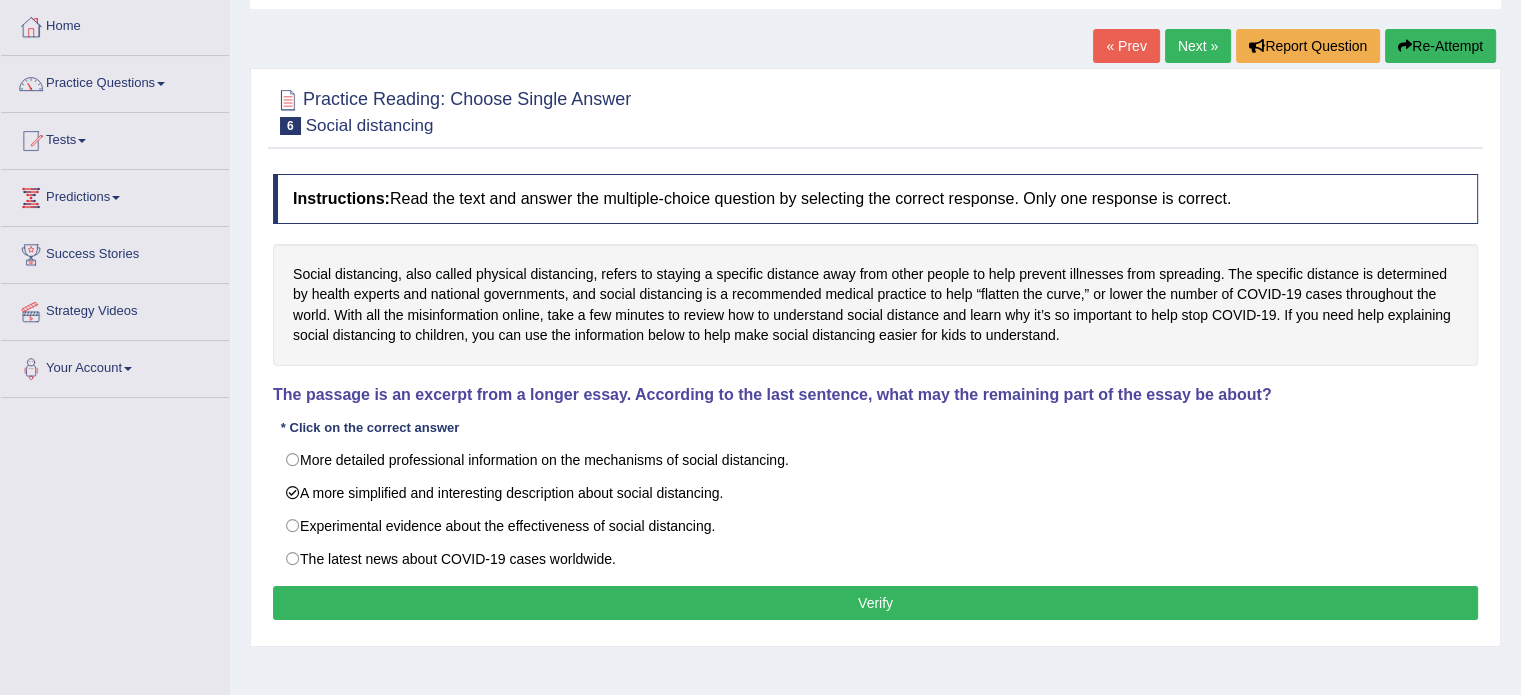 click on "Verify" at bounding box center [875, 603] 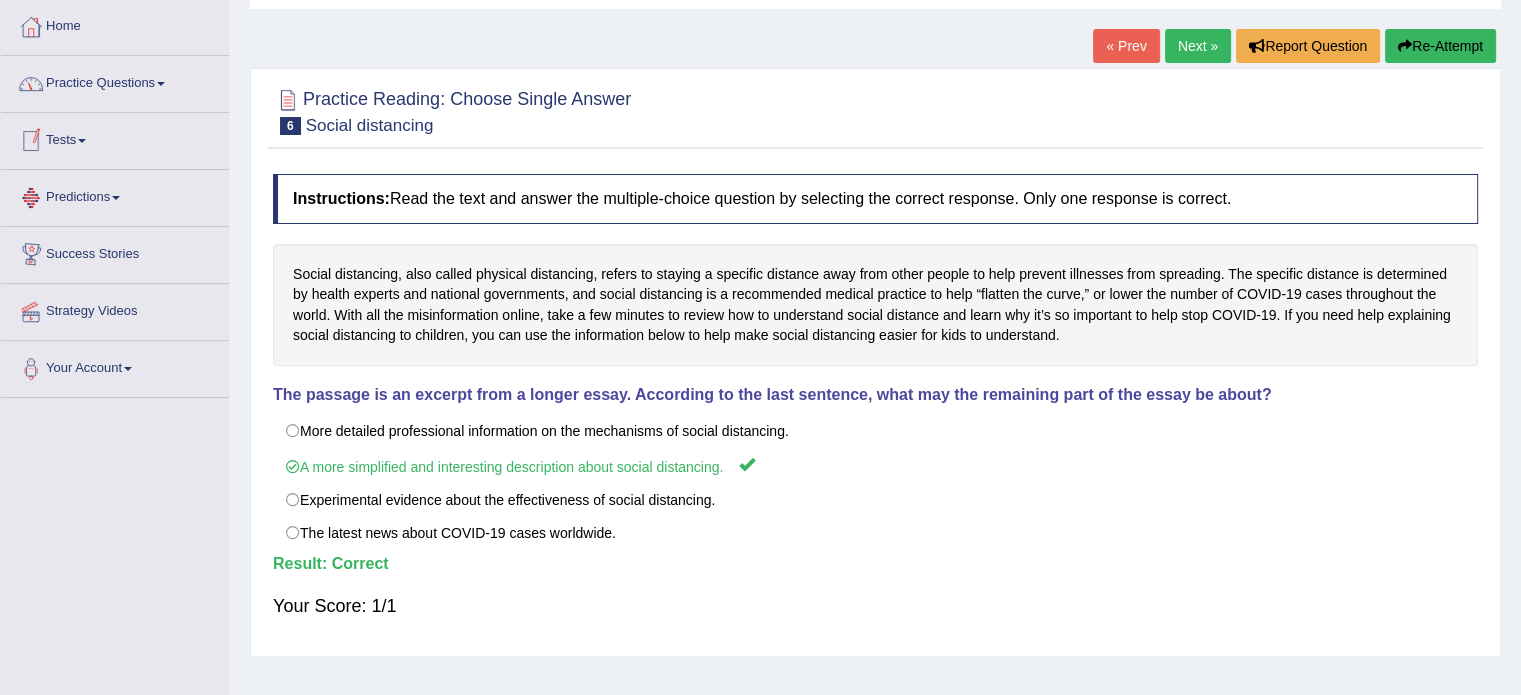 click on "Practice Questions" at bounding box center (115, 81) 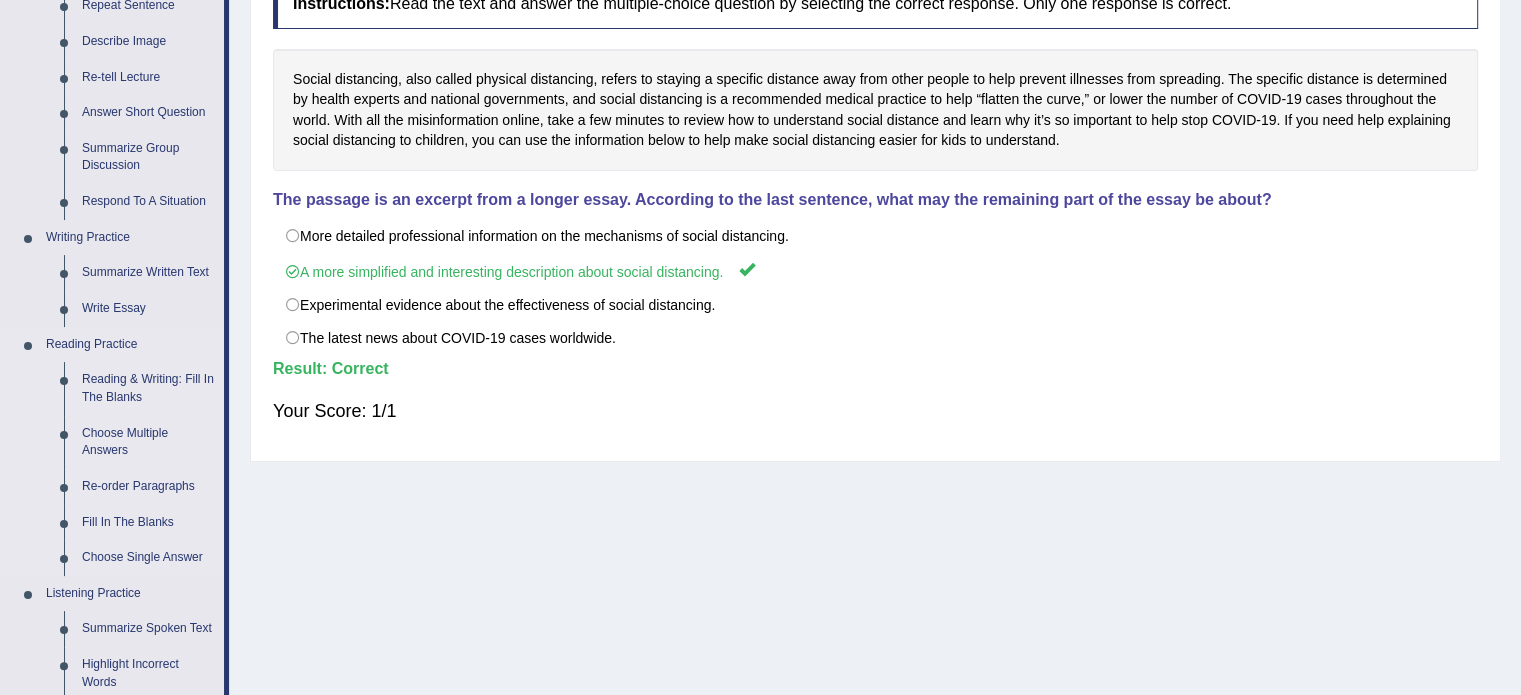 scroll, scrollTop: 300, scrollLeft: 0, axis: vertical 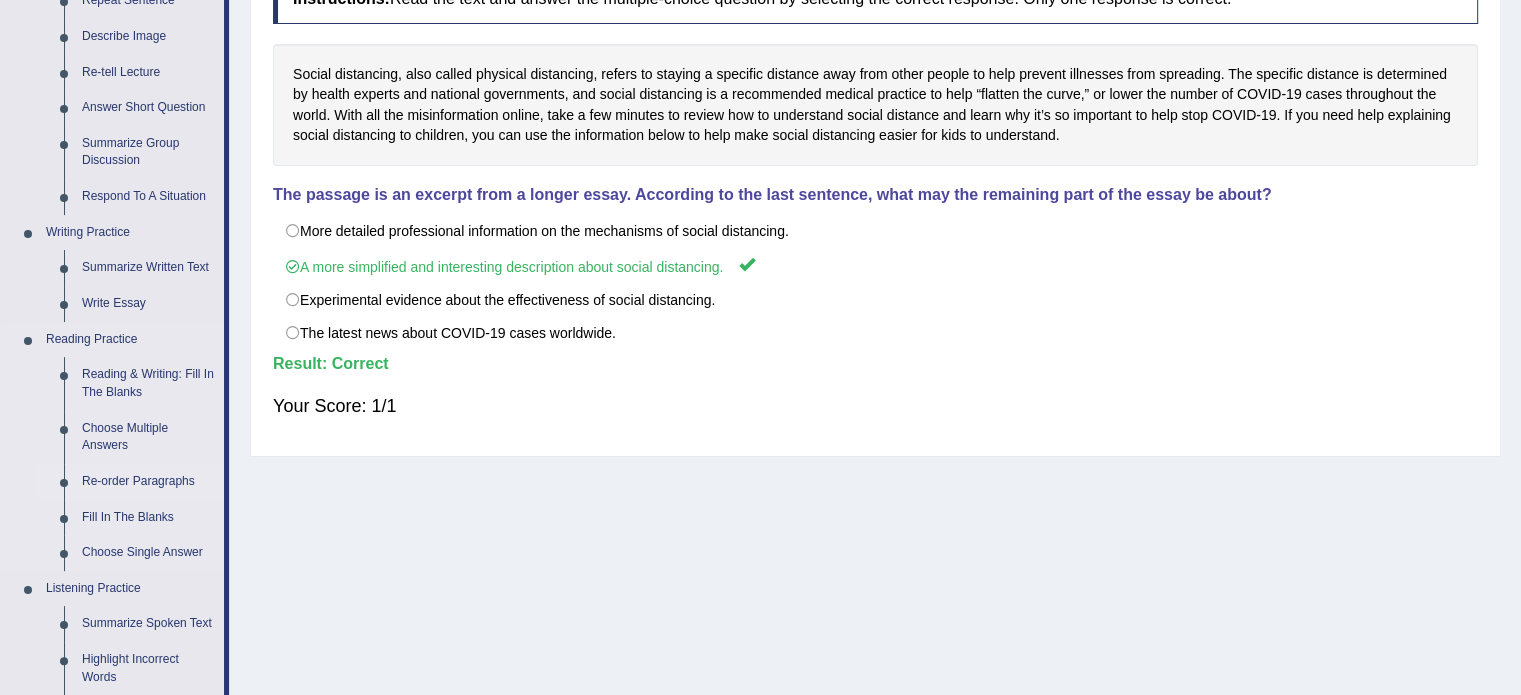 click on "Re-order Paragraphs" at bounding box center [148, 482] 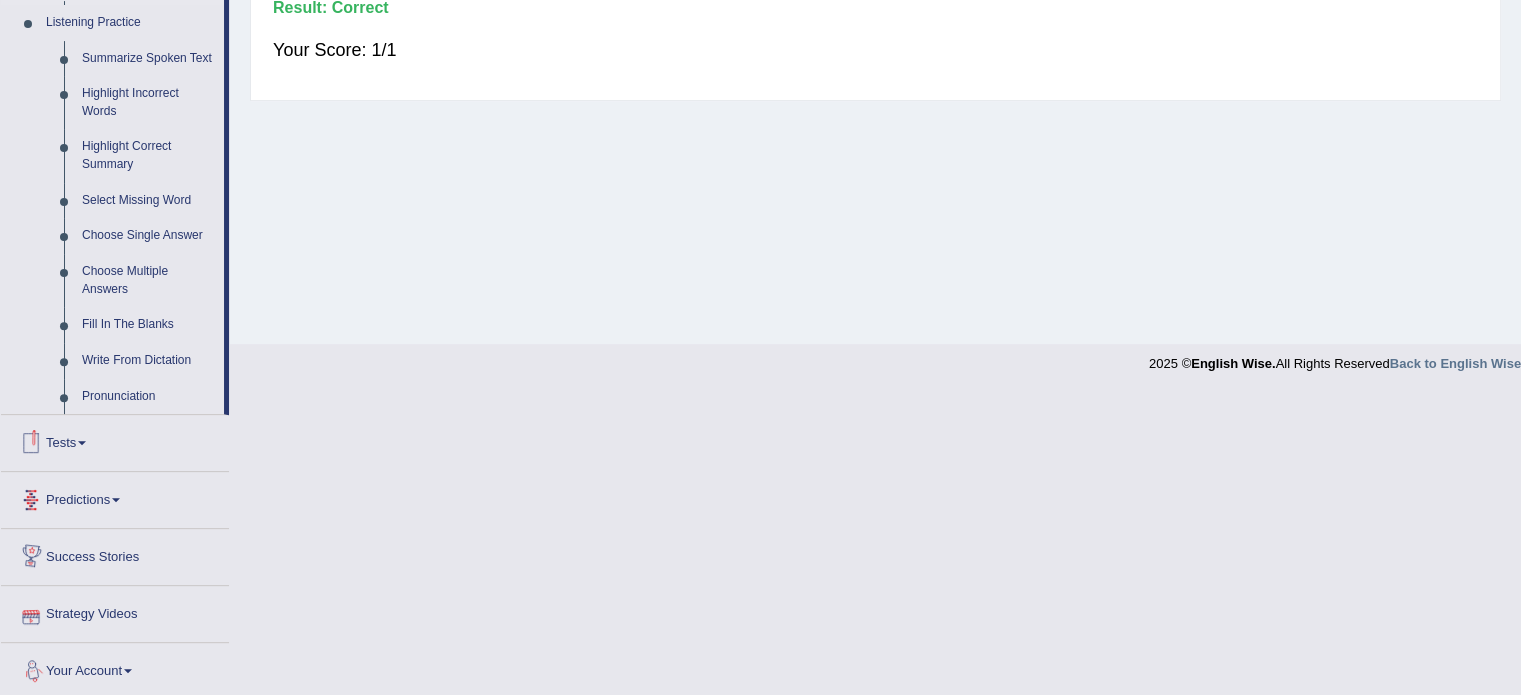 scroll, scrollTop: 688, scrollLeft: 0, axis: vertical 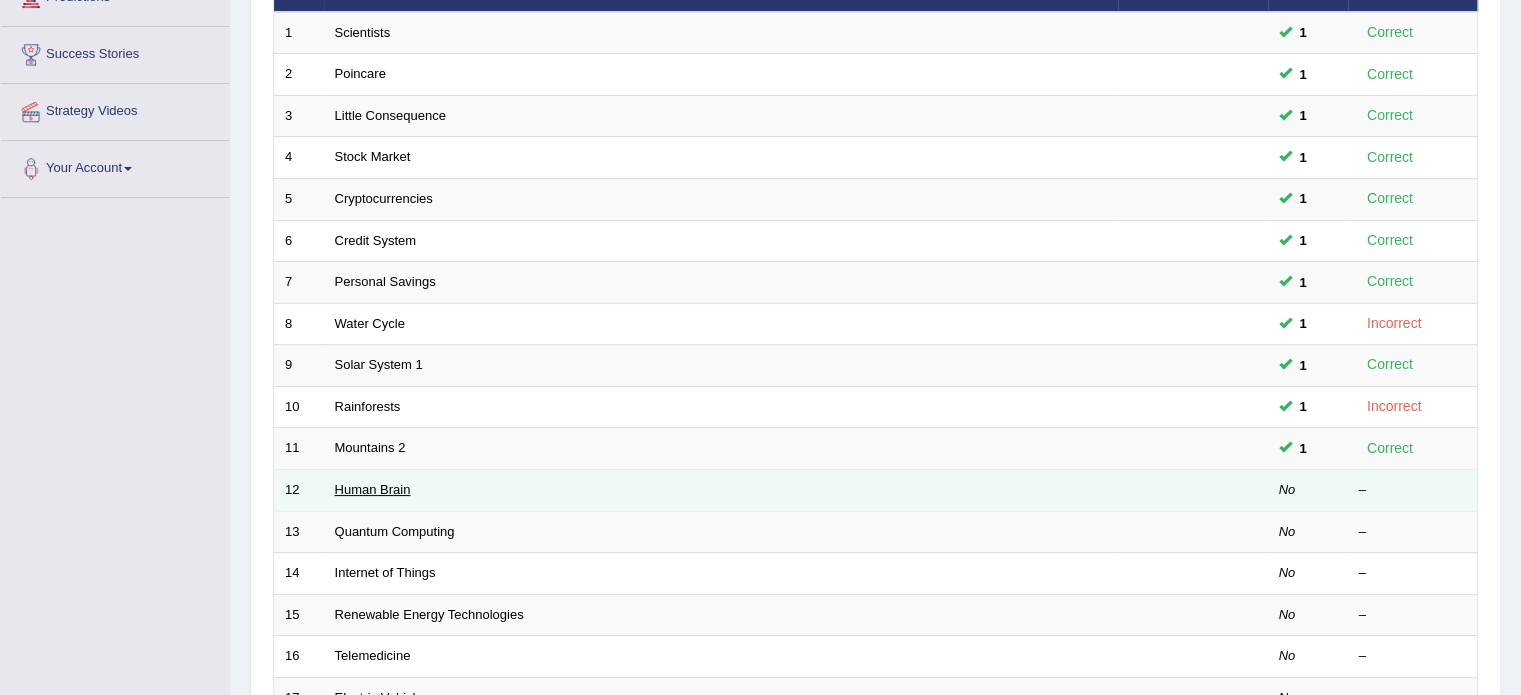 click on "Human Brain" at bounding box center [373, 489] 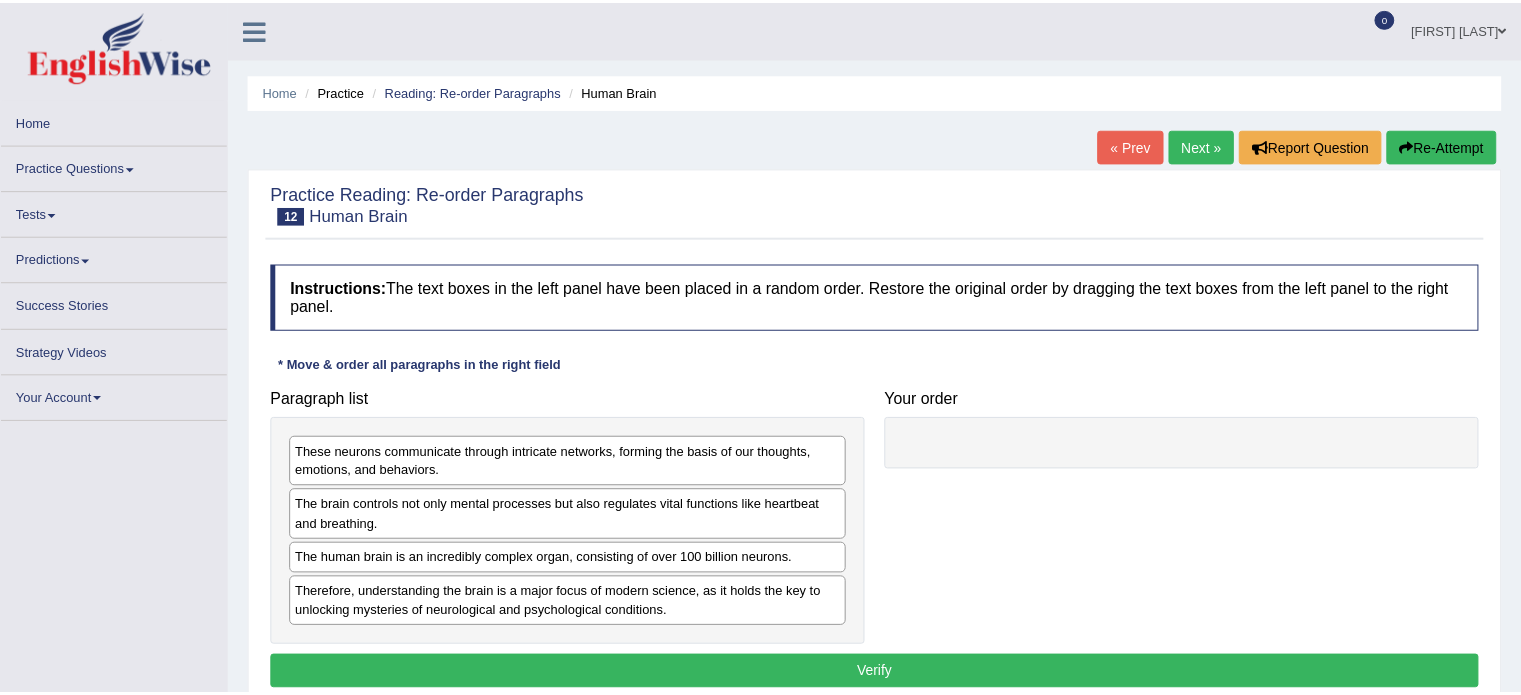scroll, scrollTop: 0, scrollLeft: 0, axis: both 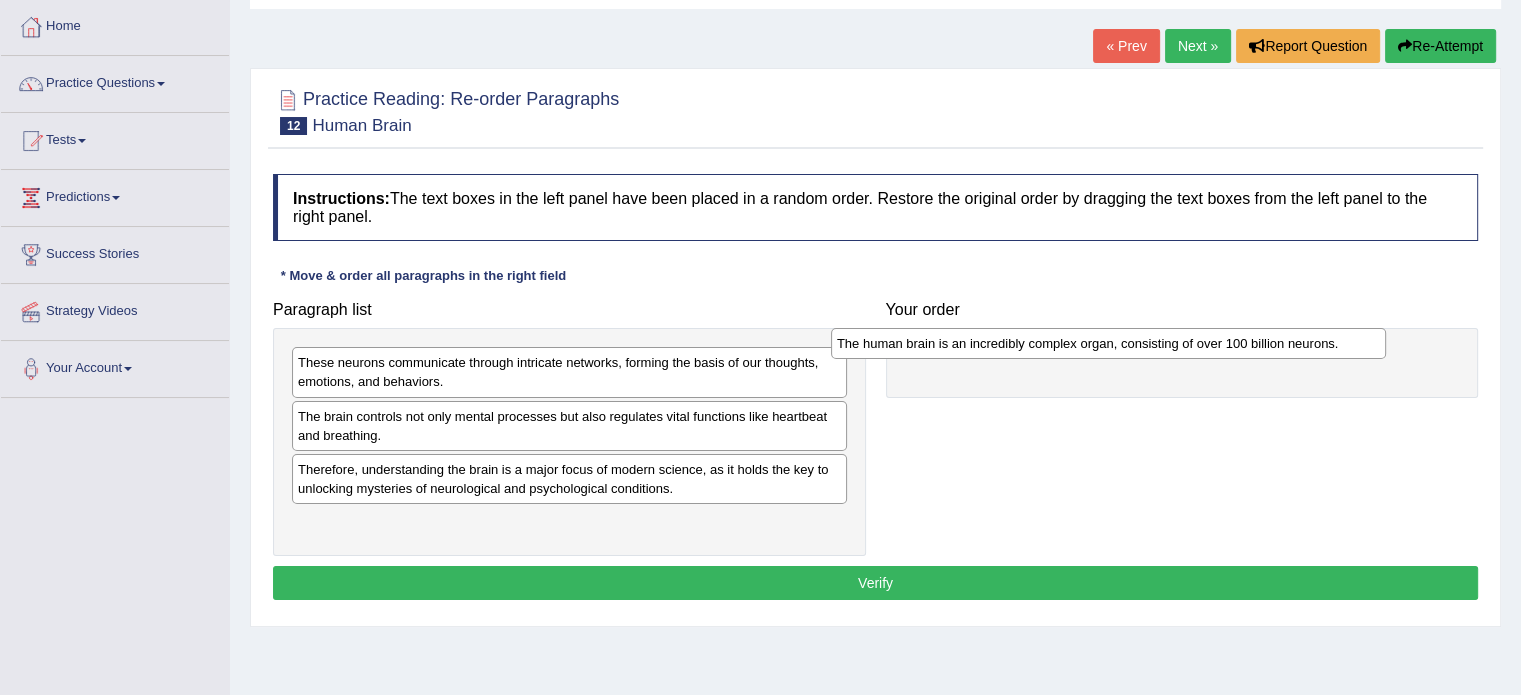 drag, startPoint x: 473, startPoint y: 473, endPoint x: 1012, endPoint y: 348, distance: 553.3046 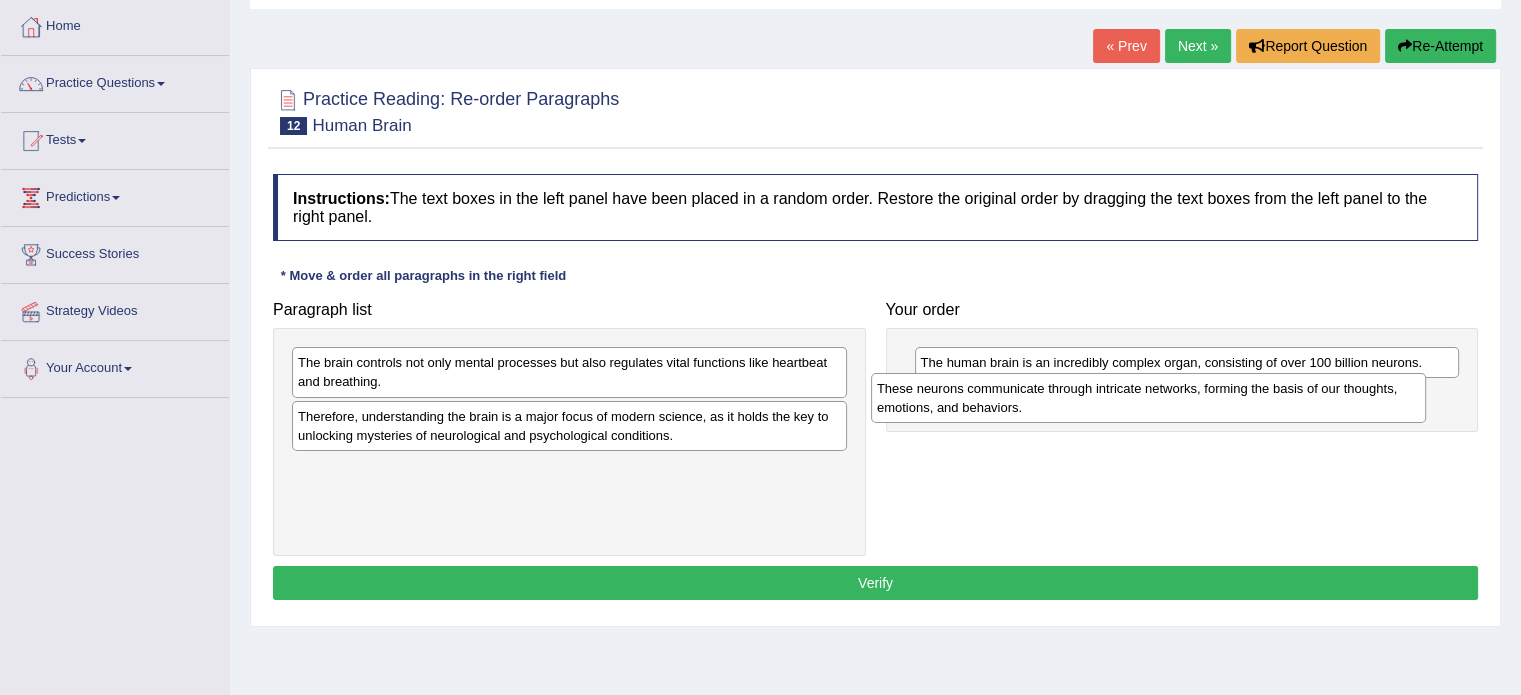 drag, startPoint x: 576, startPoint y: 381, endPoint x: 1156, endPoint y: 407, distance: 580.58246 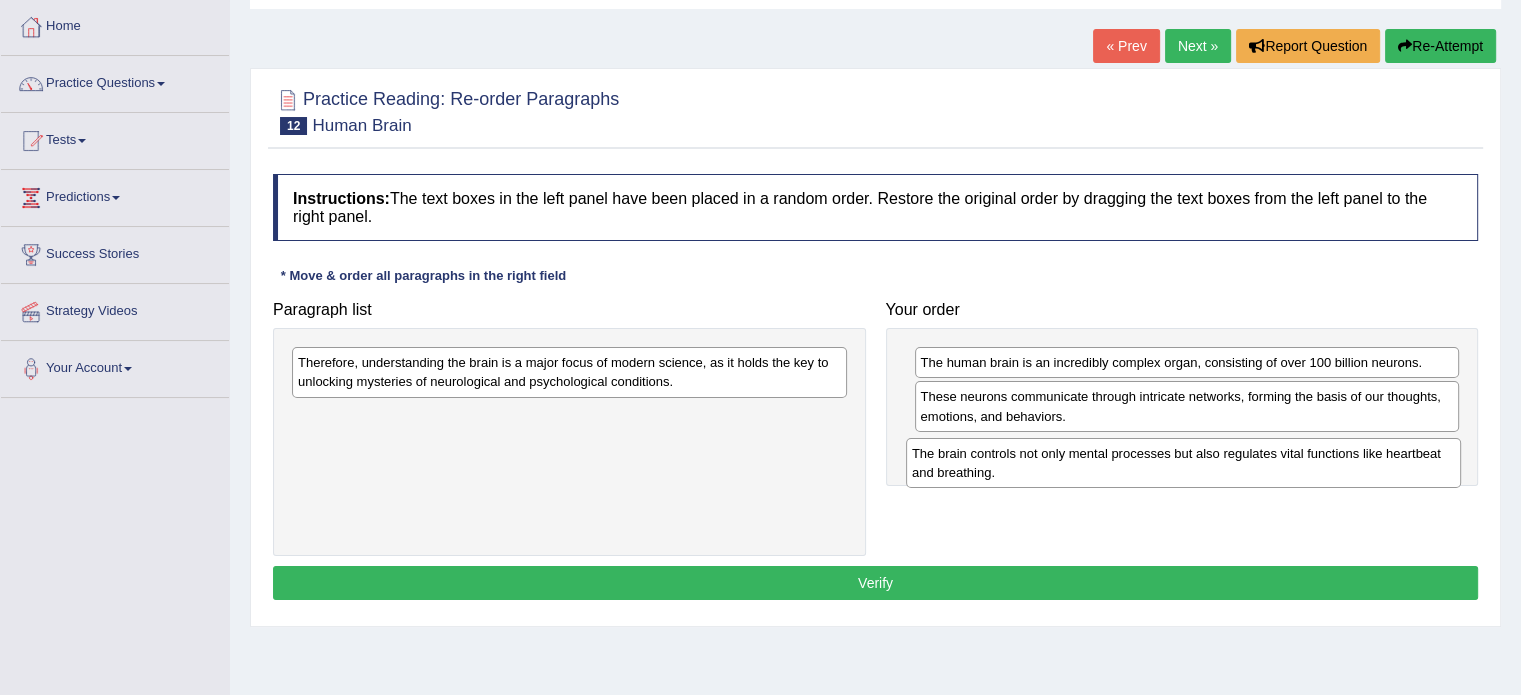 drag, startPoint x: 592, startPoint y: 380, endPoint x: 1206, endPoint y: 471, distance: 620.70685 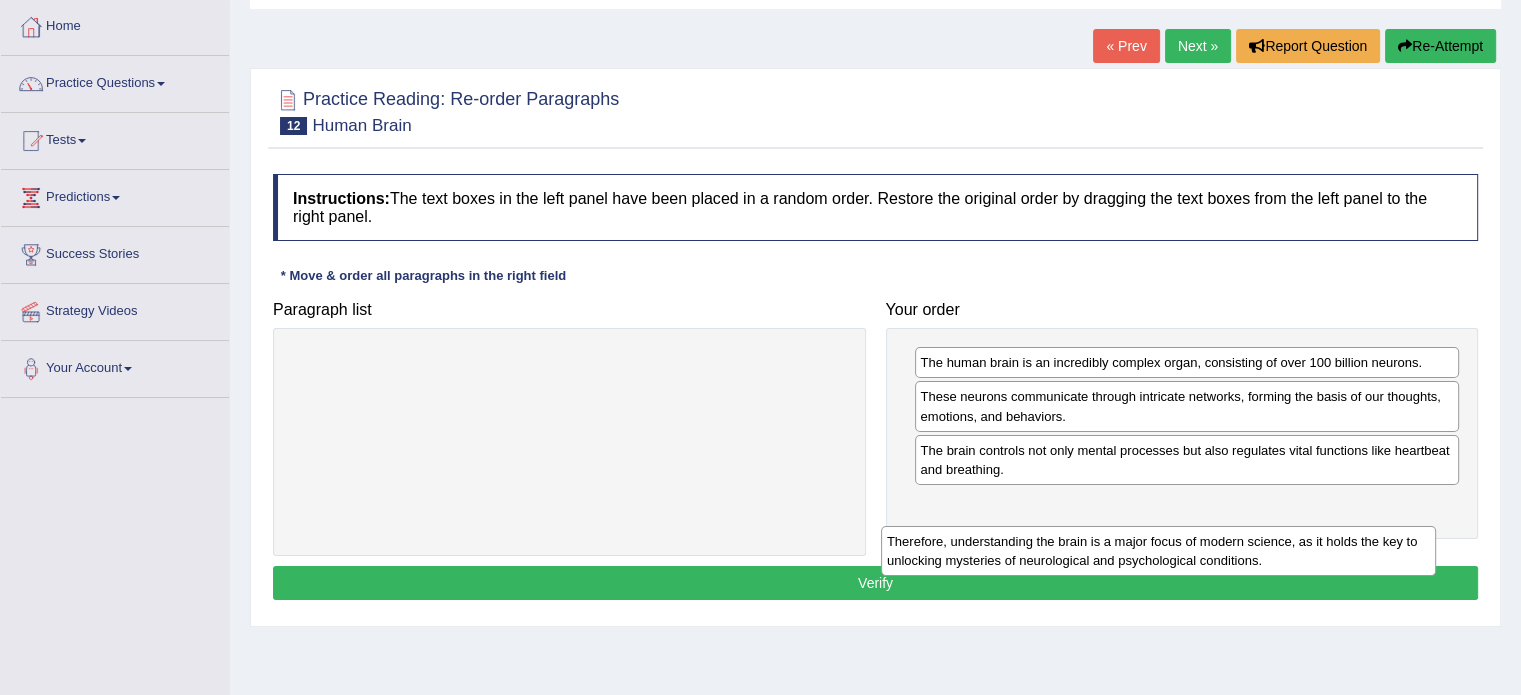 drag, startPoint x: 747, startPoint y: 380, endPoint x: 1344, endPoint y: 510, distance: 610.9902 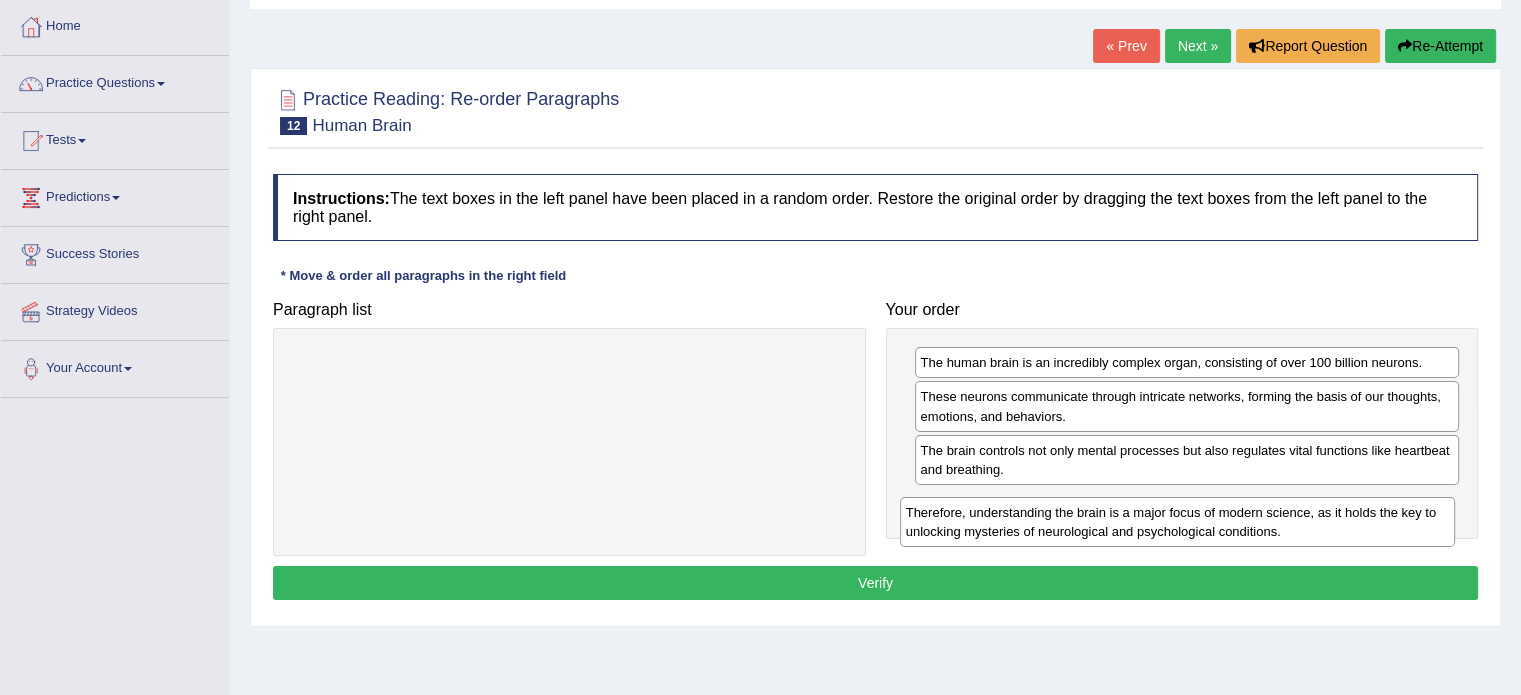 click on "Therefore, understanding the brain is a major focus of modern science, as it holds the key to unlocking mysteries
of neurological and psychological conditions." at bounding box center (1177, 522) 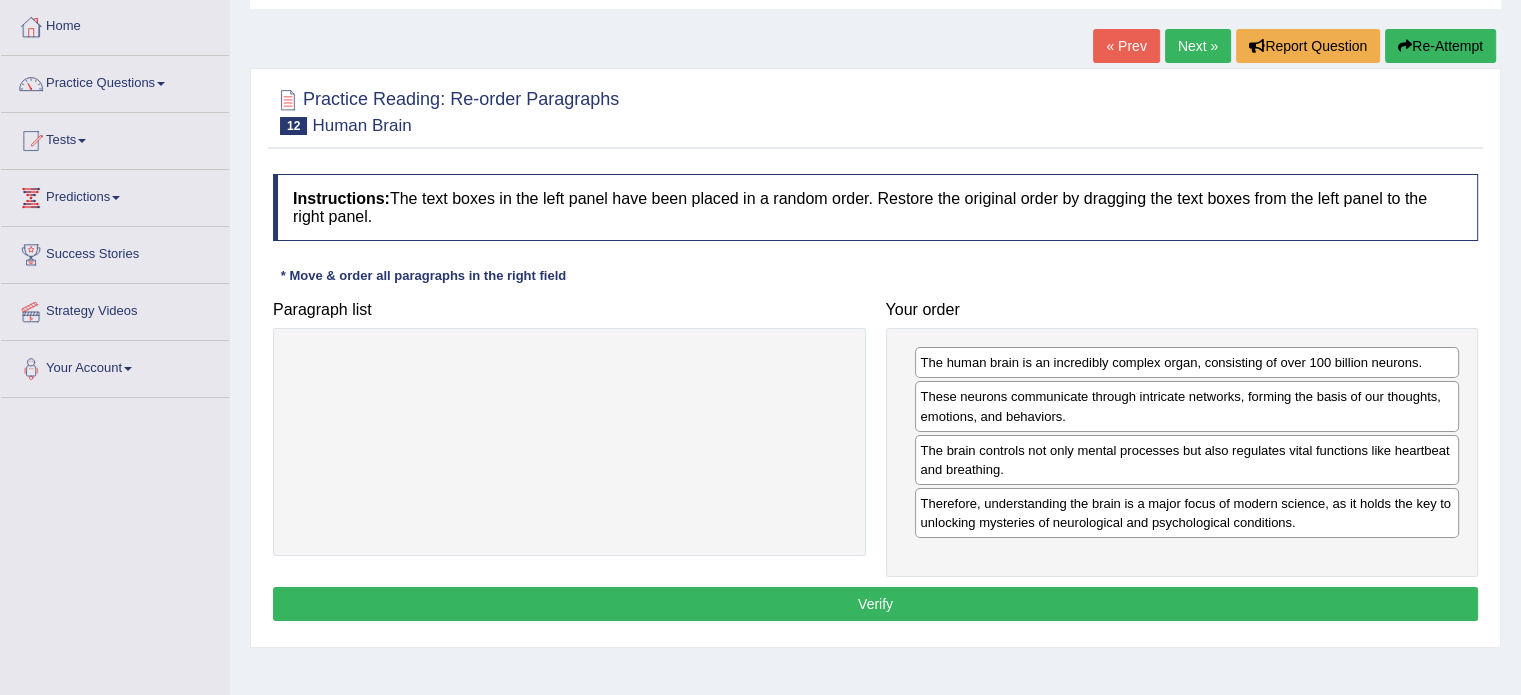 click on "Verify" at bounding box center (875, 604) 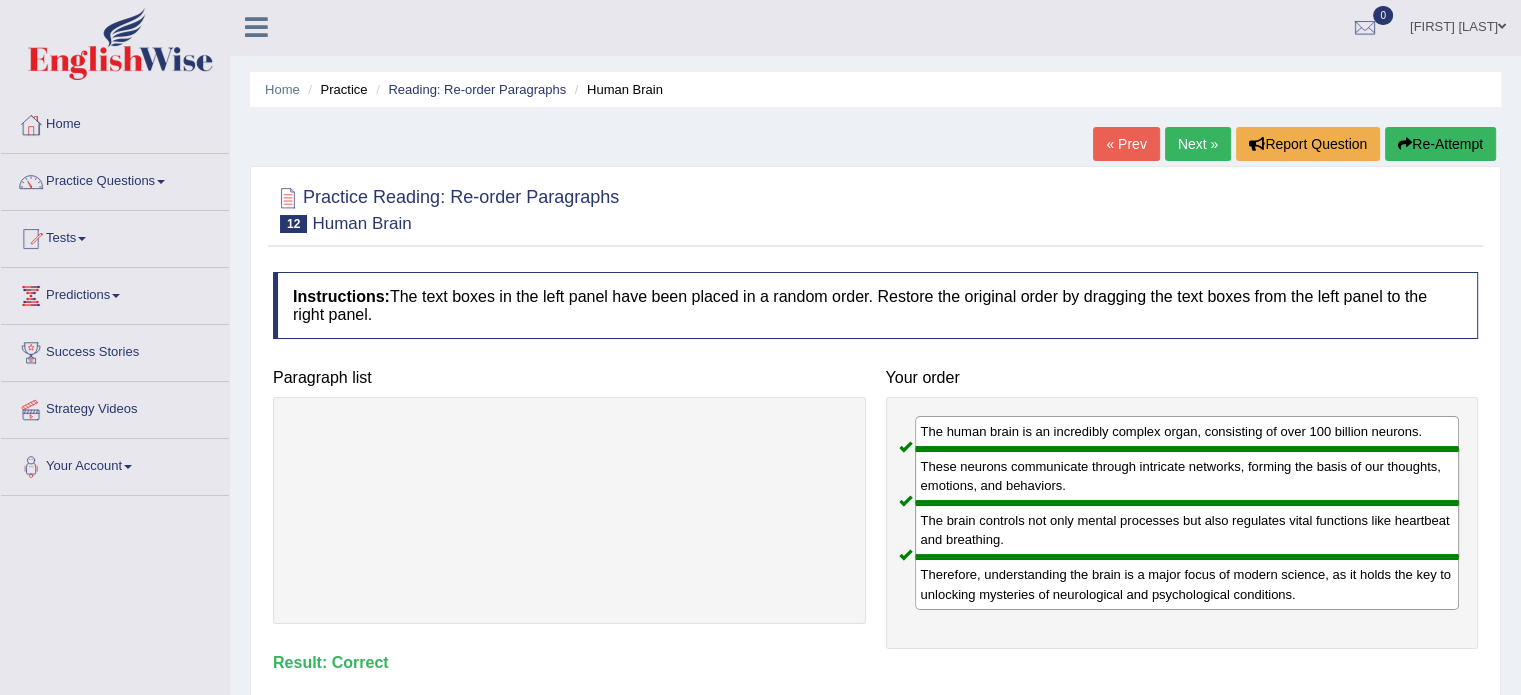 scroll, scrollTop: 0, scrollLeft: 0, axis: both 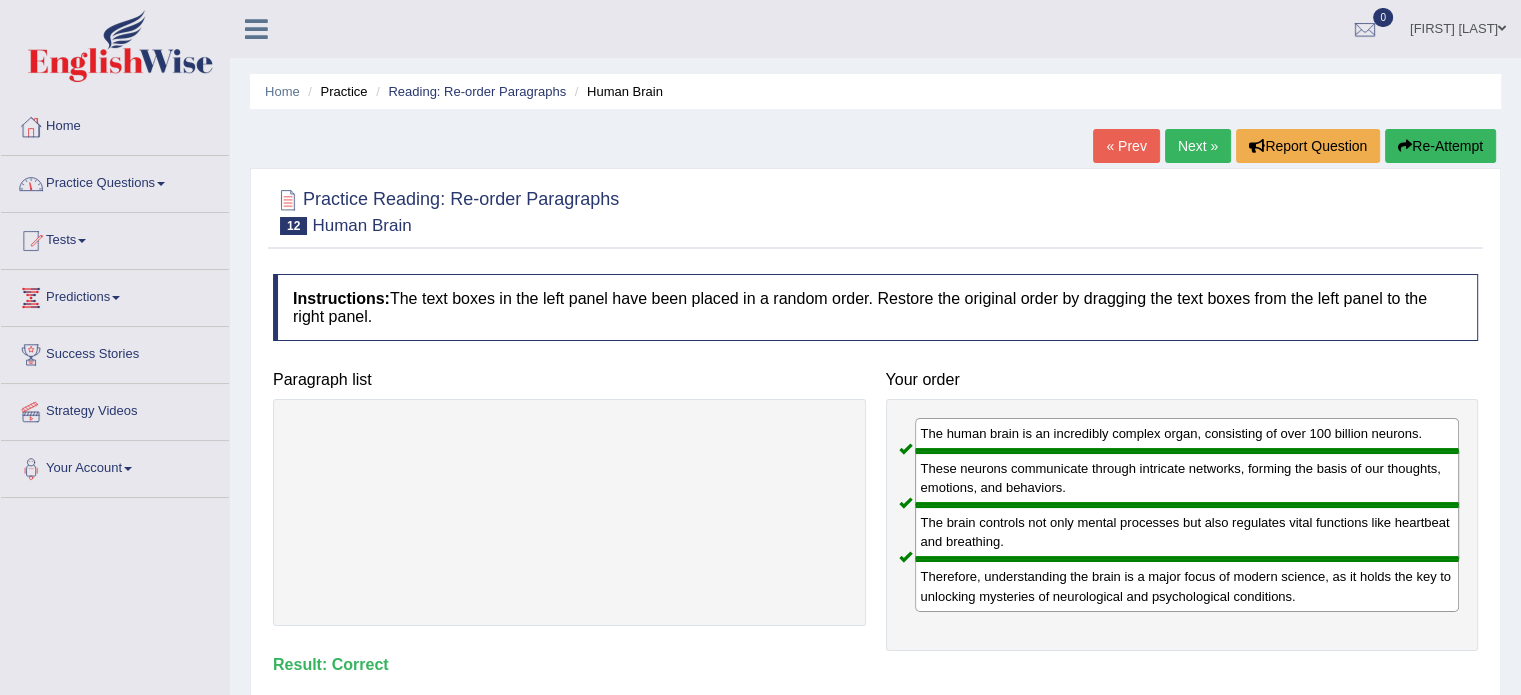 click on "Home" at bounding box center [115, 124] 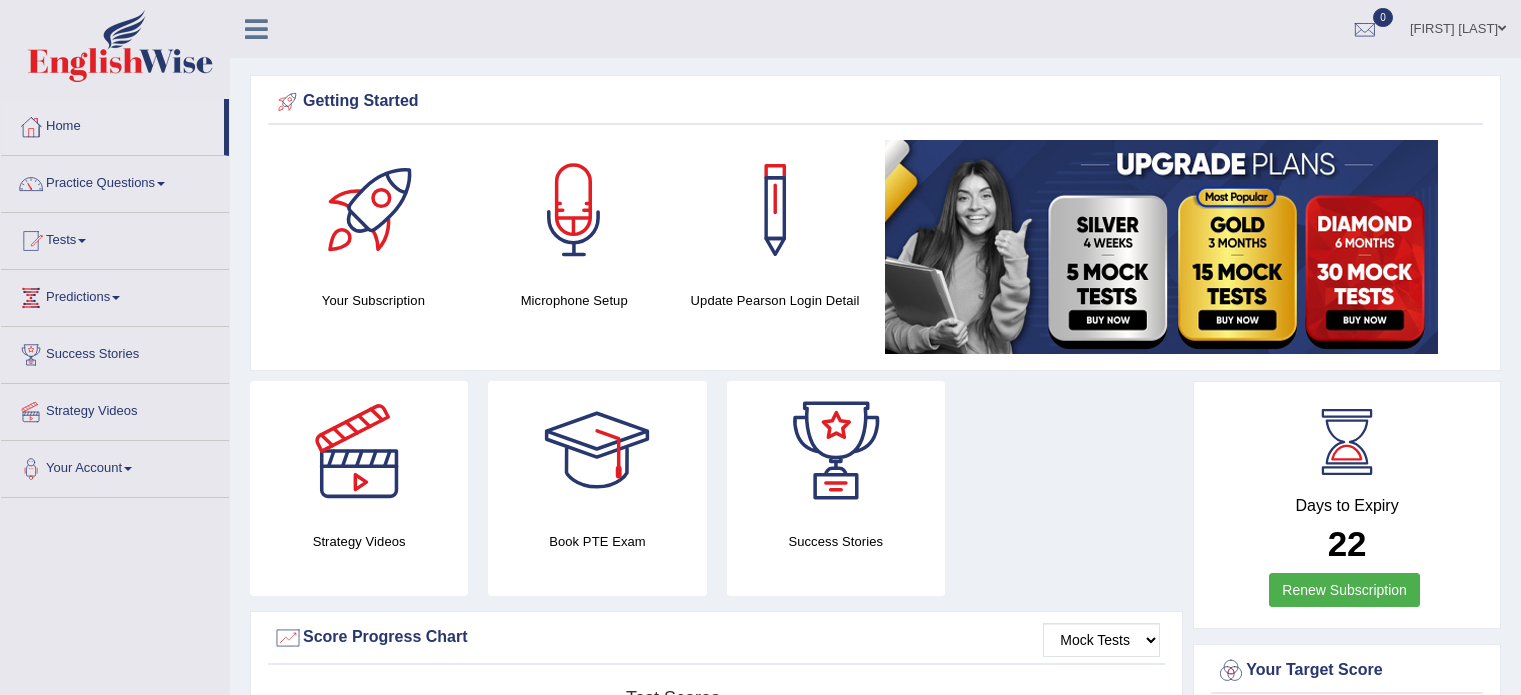 scroll, scrollTop: 0, scrollLeft: 0, axis: both 